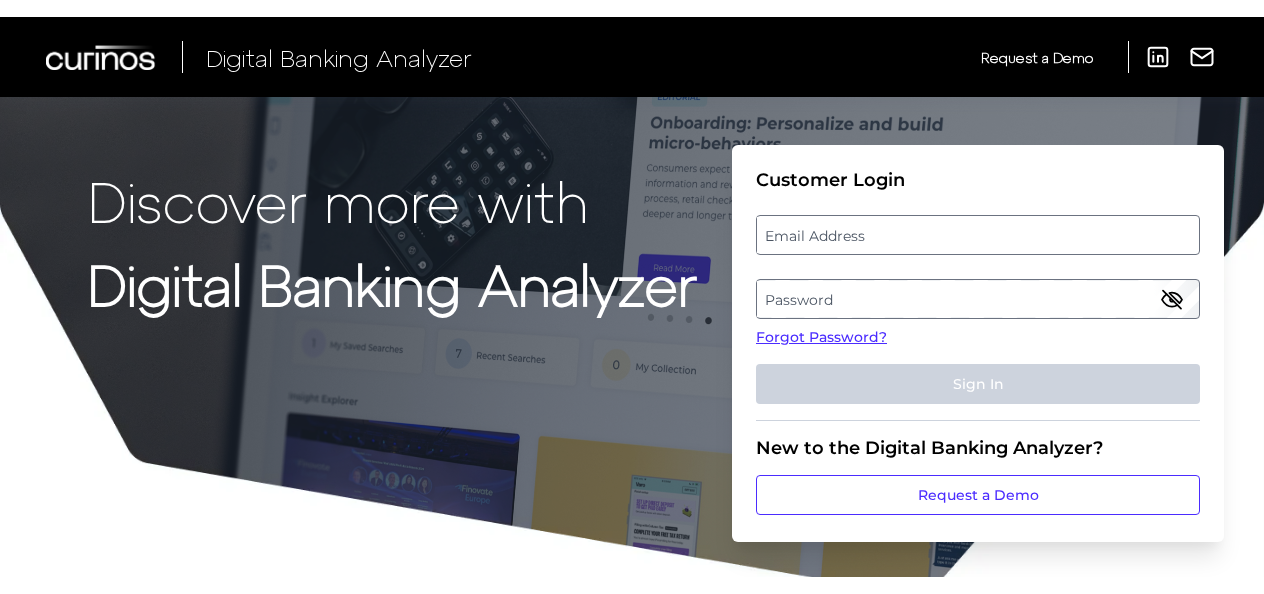 scroll, scrollTop: 0, scrollLeft: 0, axis: both 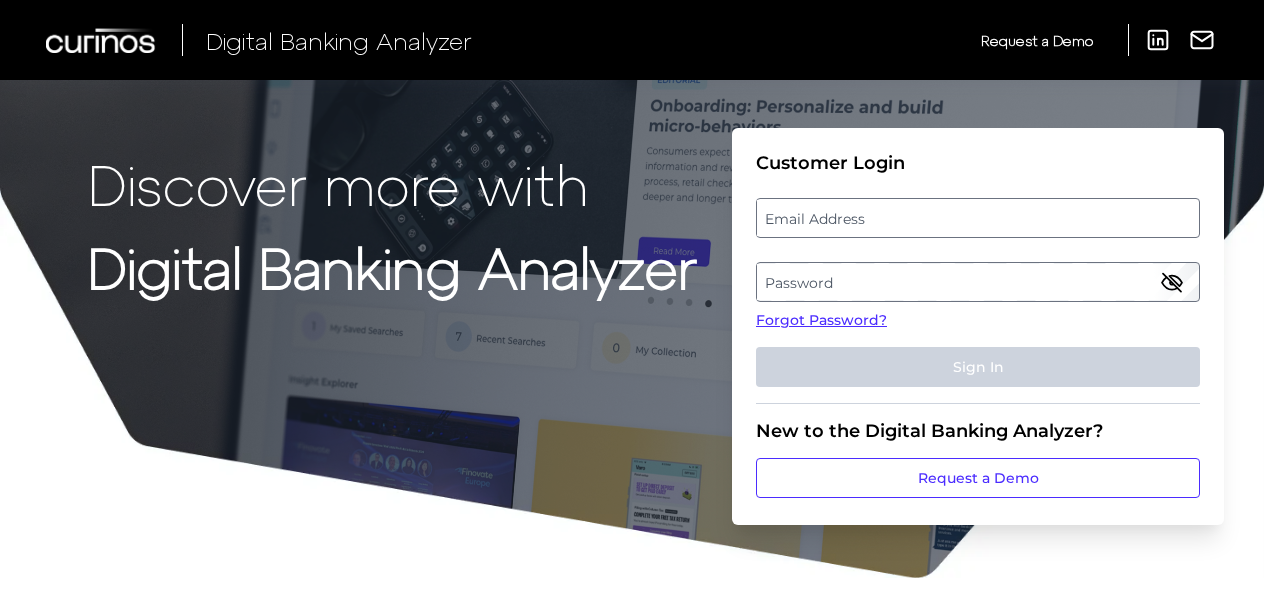 click on "Email Address" at bounding box center (977, 218) 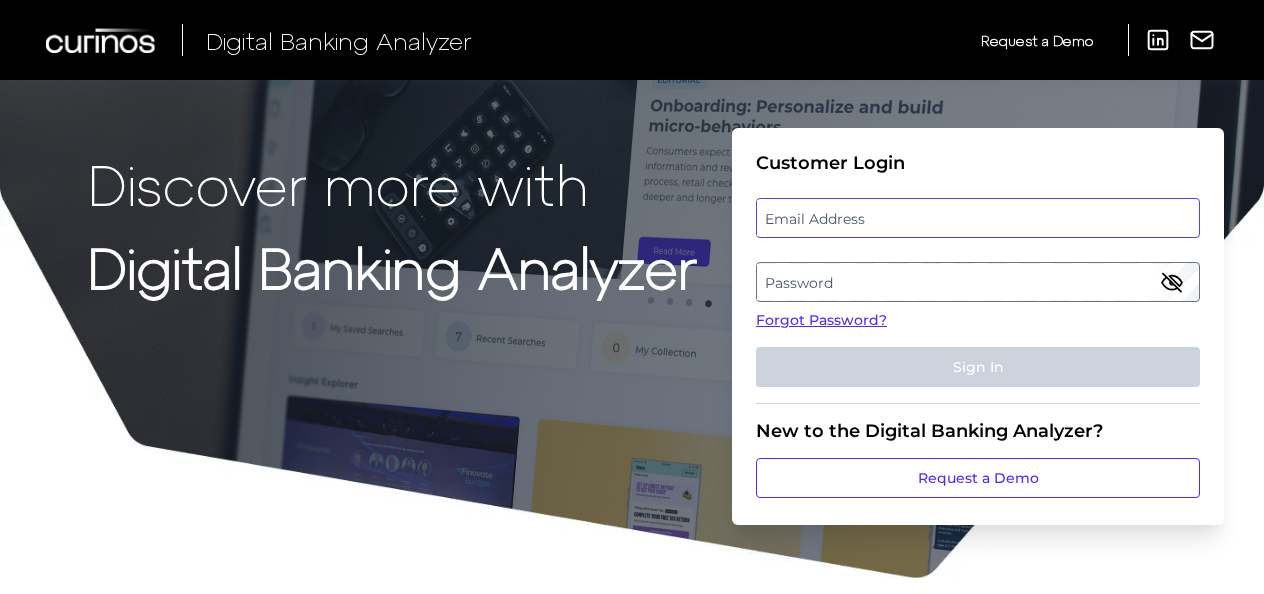 click at bounding box center [978, 218] 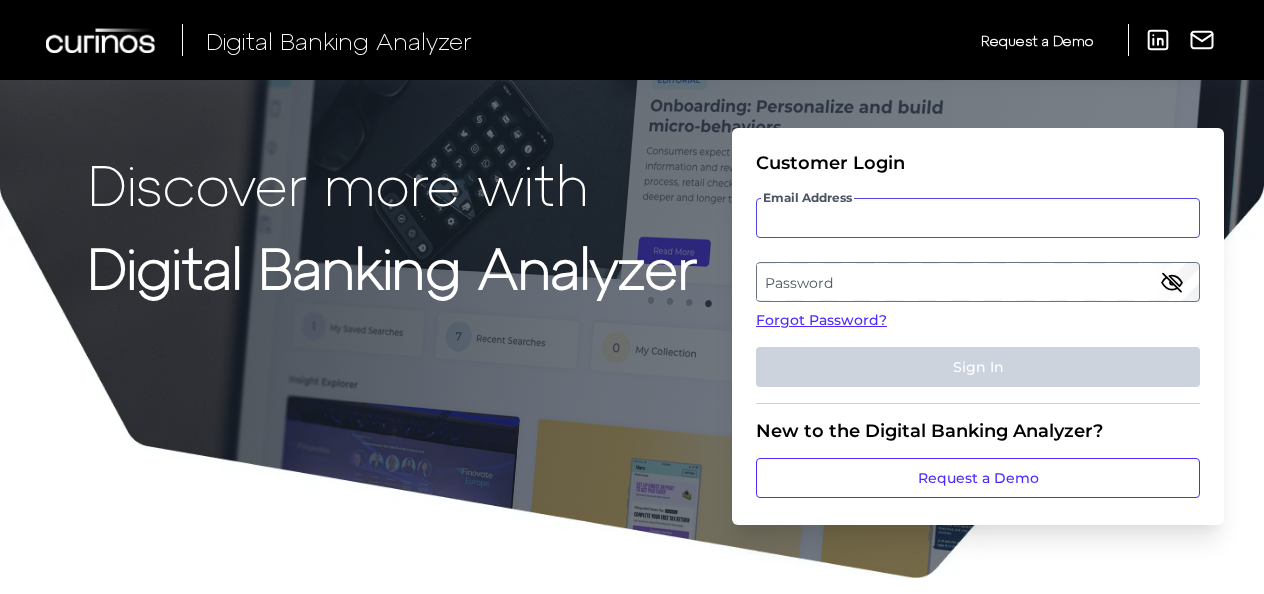 click on "Email Address" at bounding box center [978, 218] 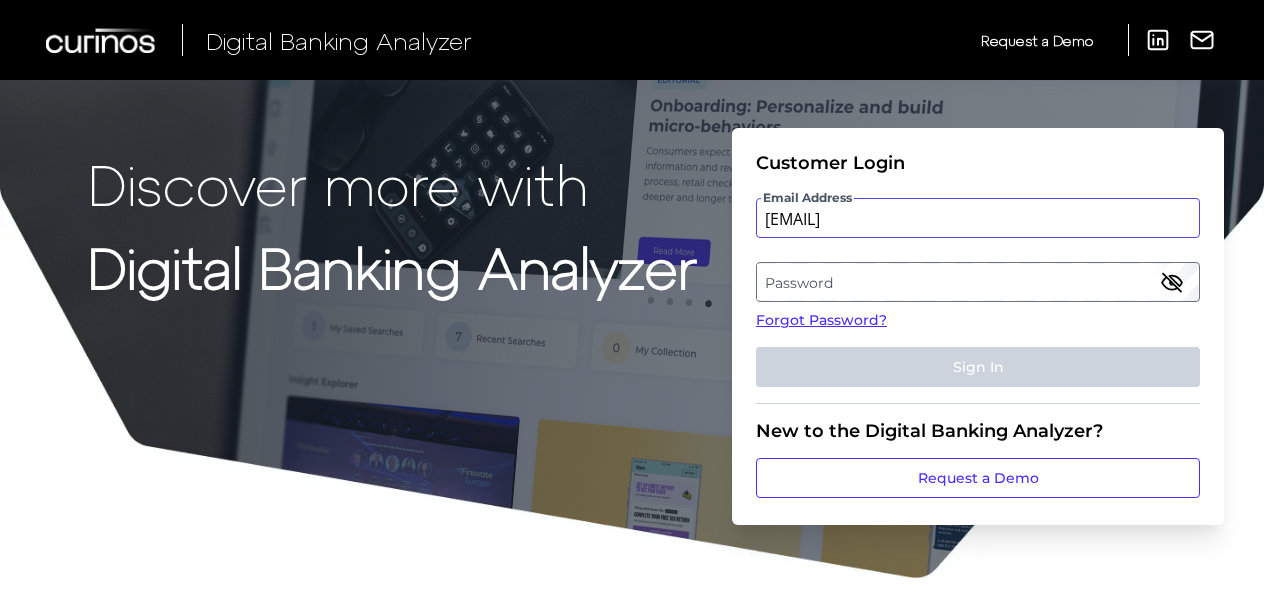type on "[EMAIL]" 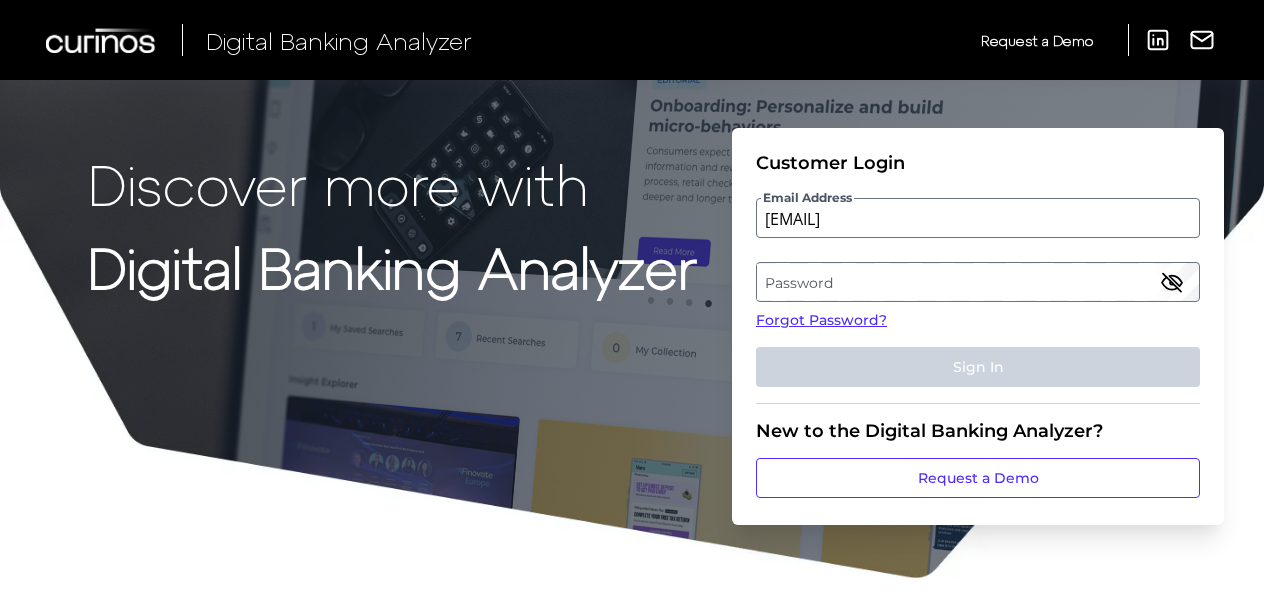 click on "Password" at bounding box center [977, 282] 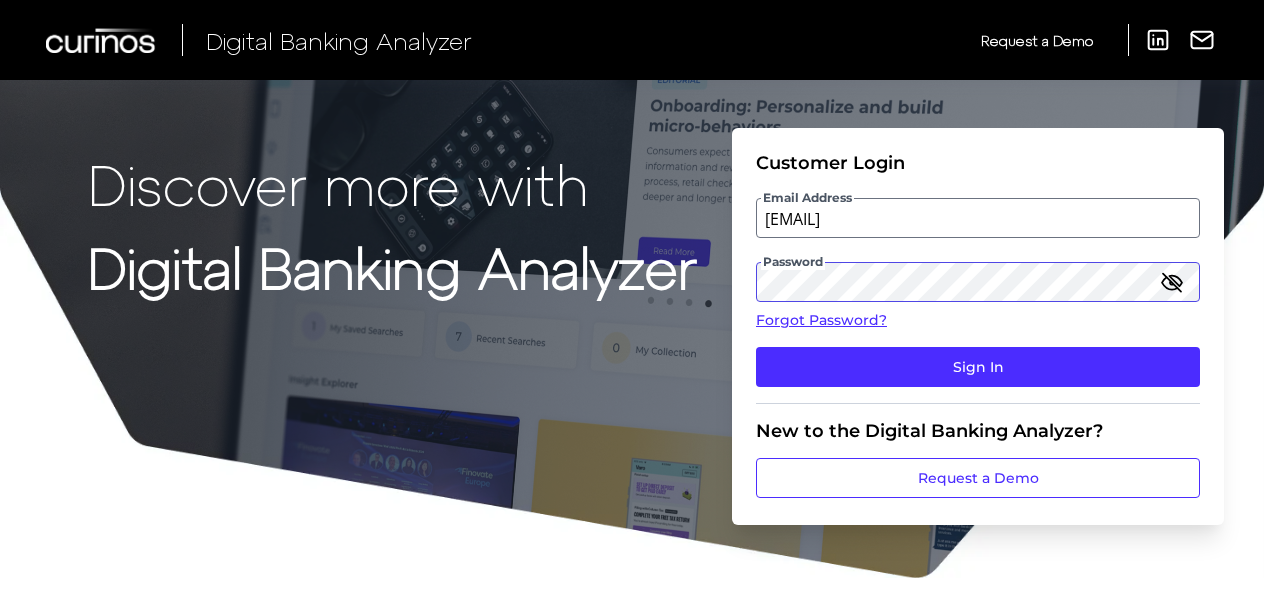 click on "Sign In" at bounding box center [978, 367] 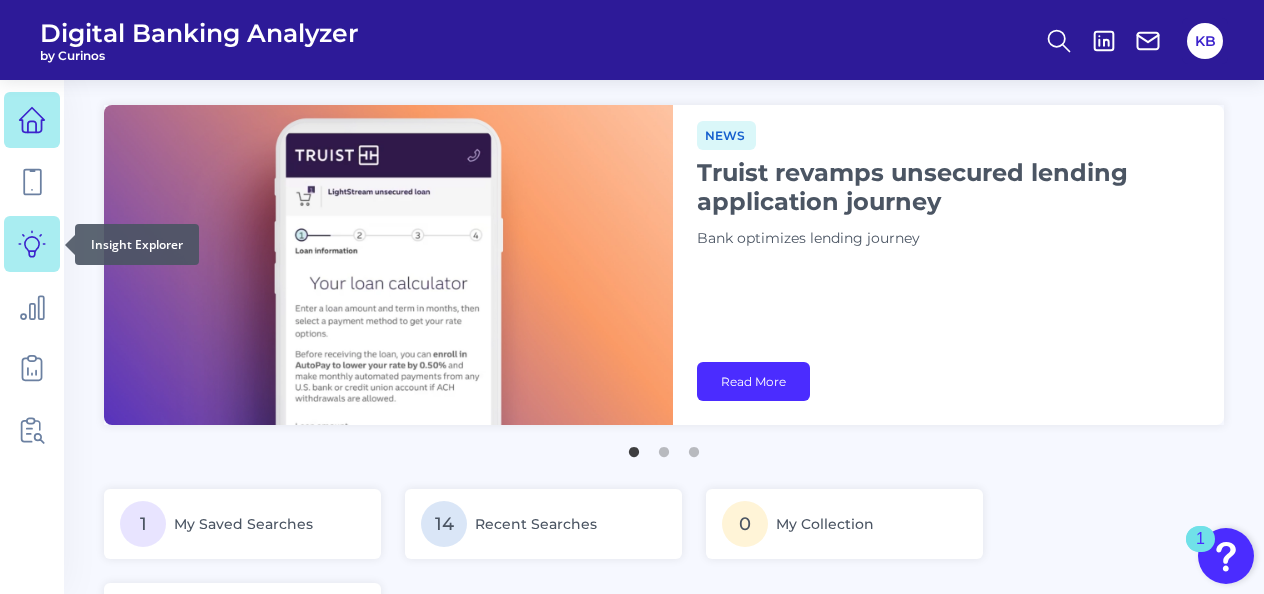 click 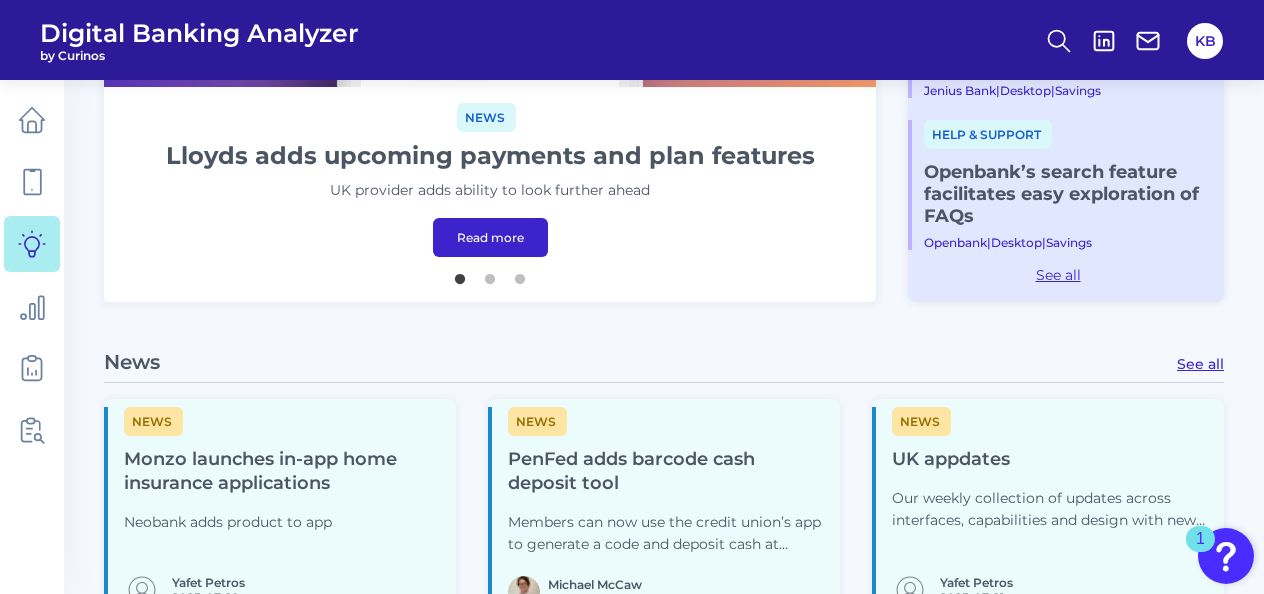 scroll, scrollTop: 100, scrollLeft: 0, axis: vertical 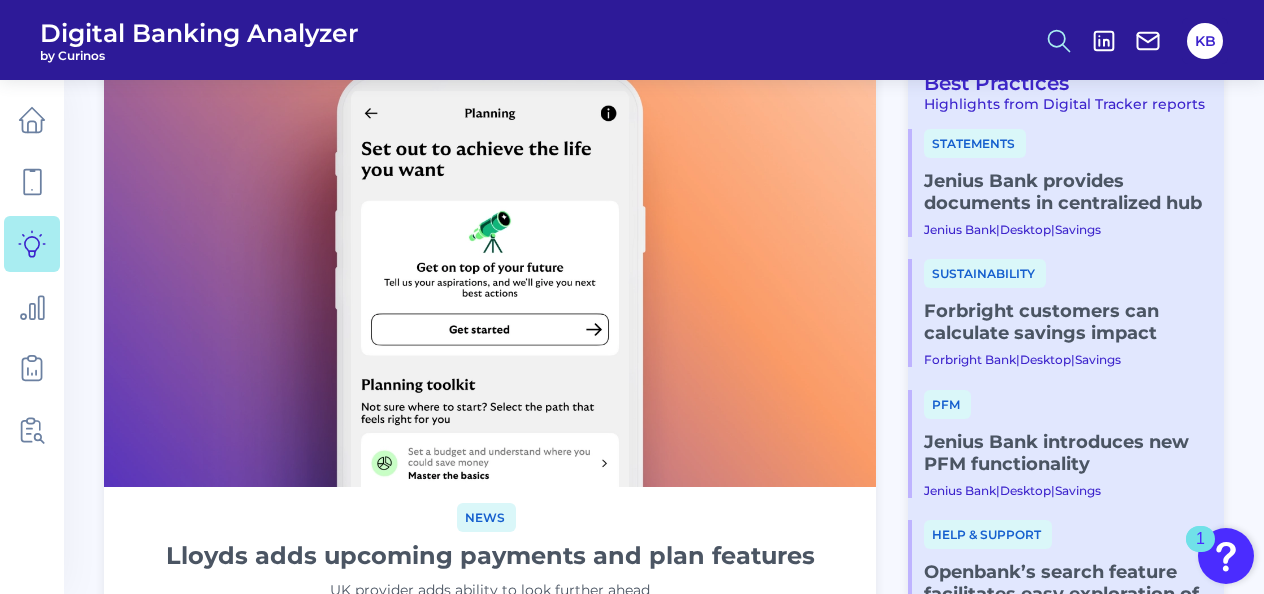 click 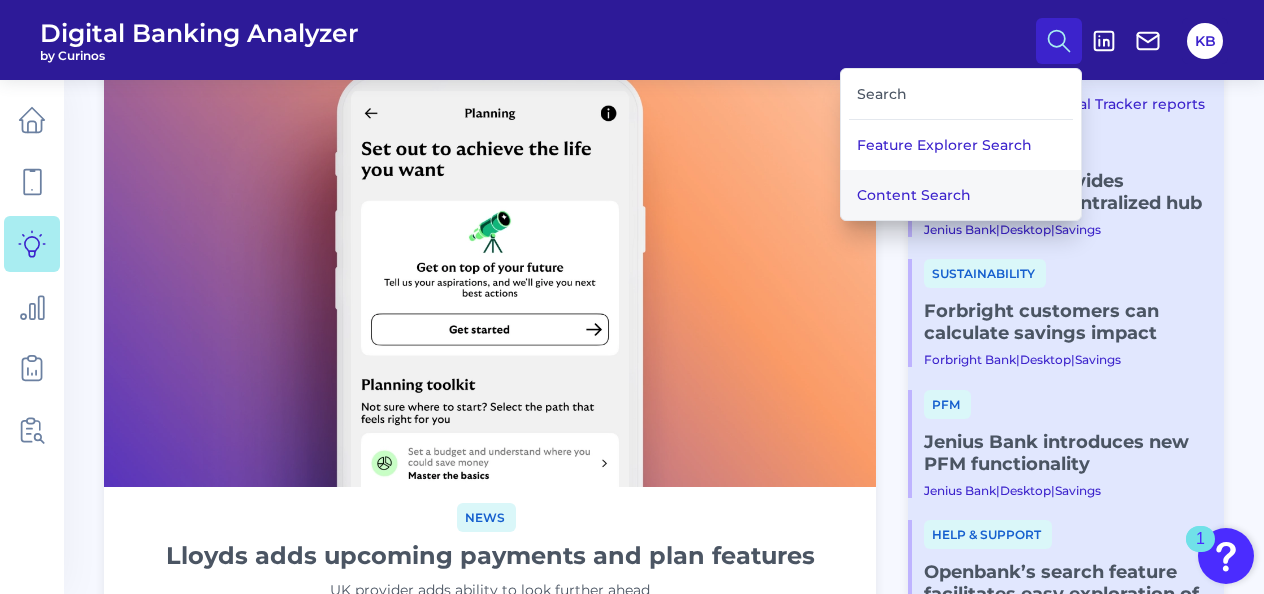 click on "Content Search" at bounding box center (961, 195) 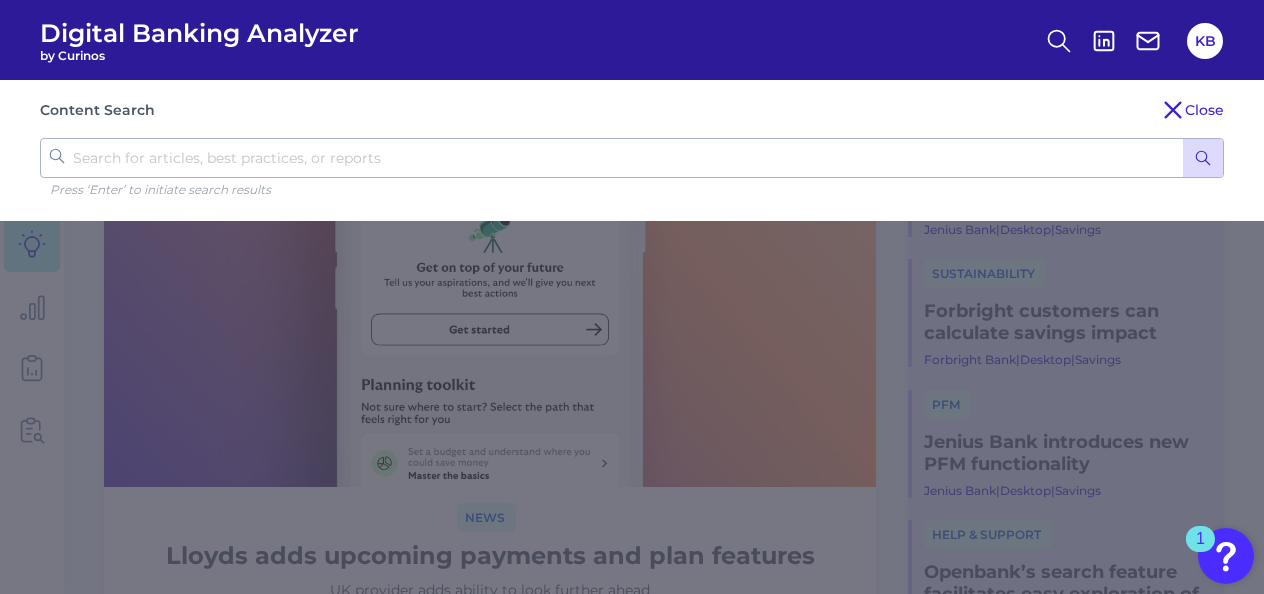 click at bounding box center [632, 158] 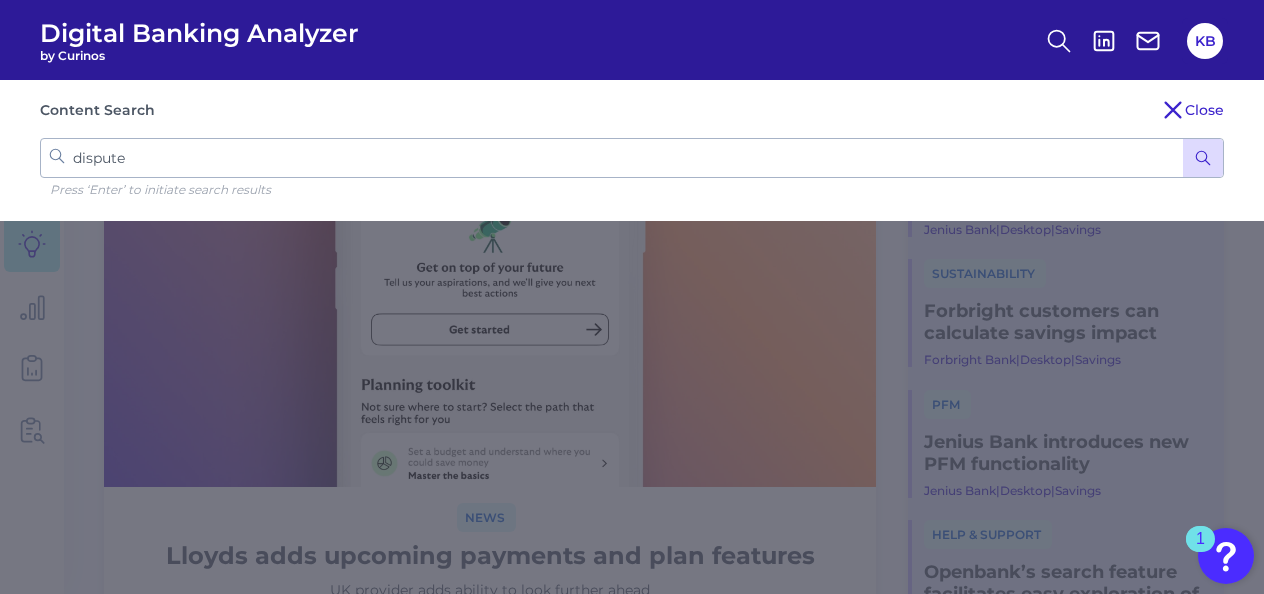 type on "disputes" 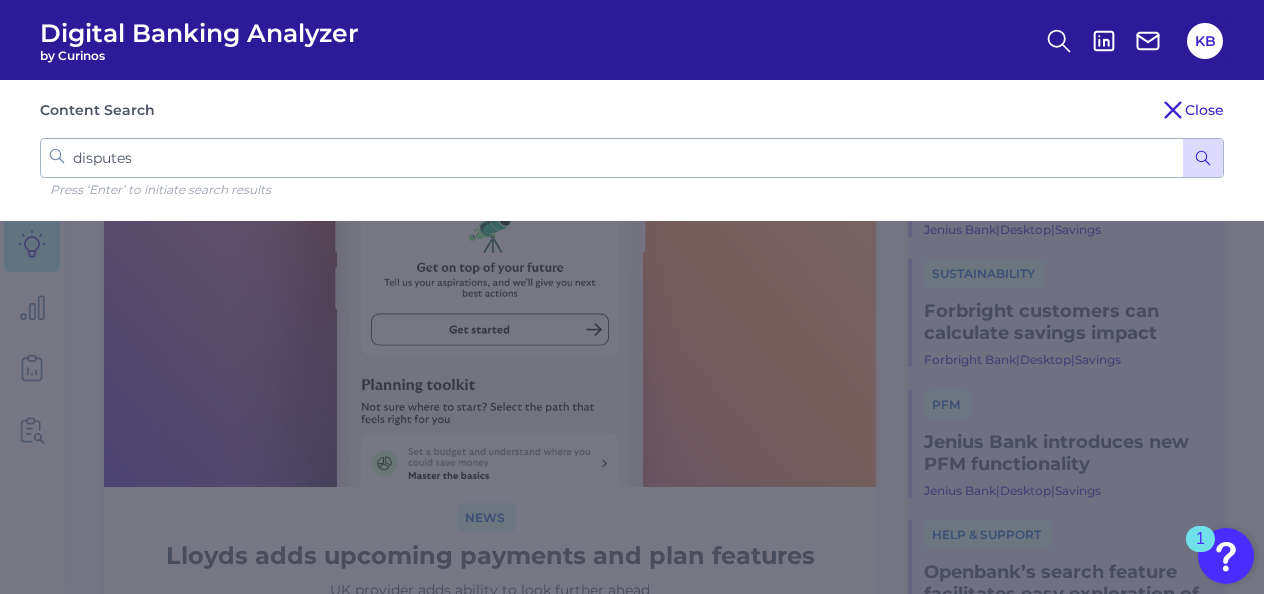 click at bounding box center (1203, 158) 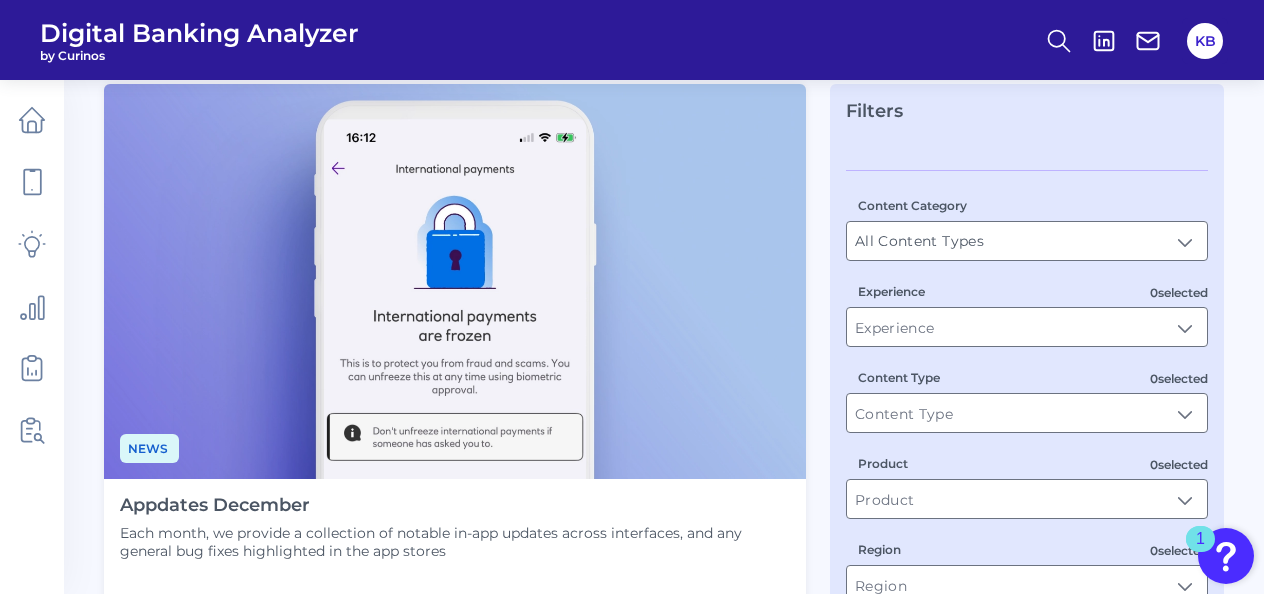 scroll, scrollTop: 200, scrollLeft: 0, axis: vertical 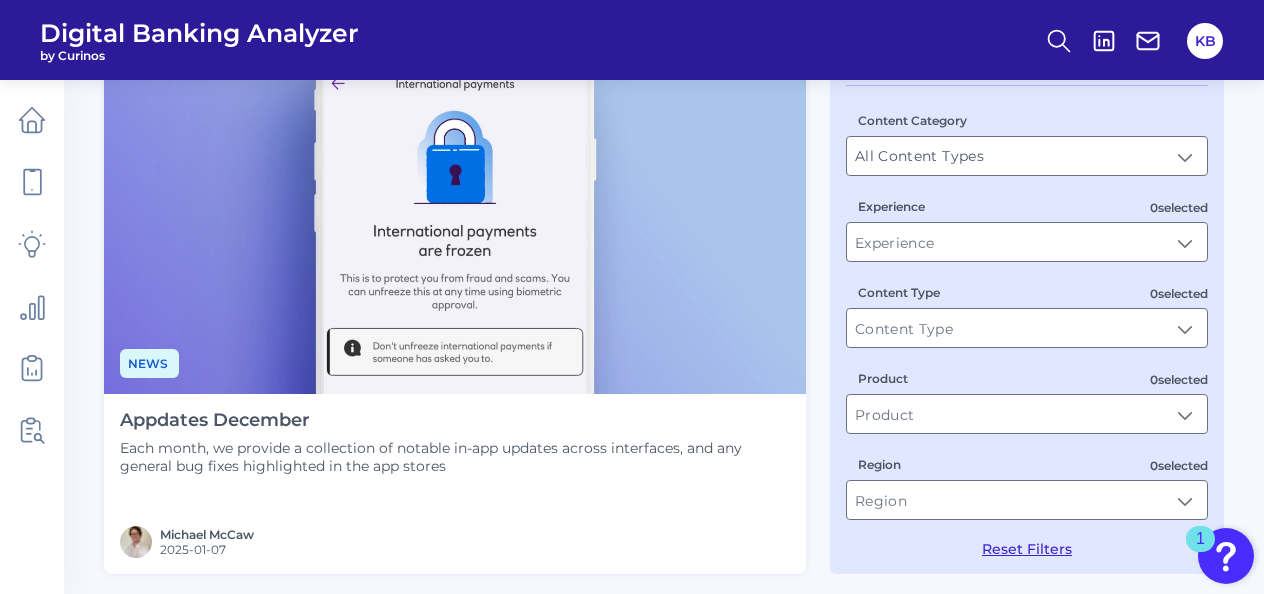 drag, startPoint x: 218, startPoint y: 419, endPoint x: 223, endPoint y: 437, distance: 18.681541 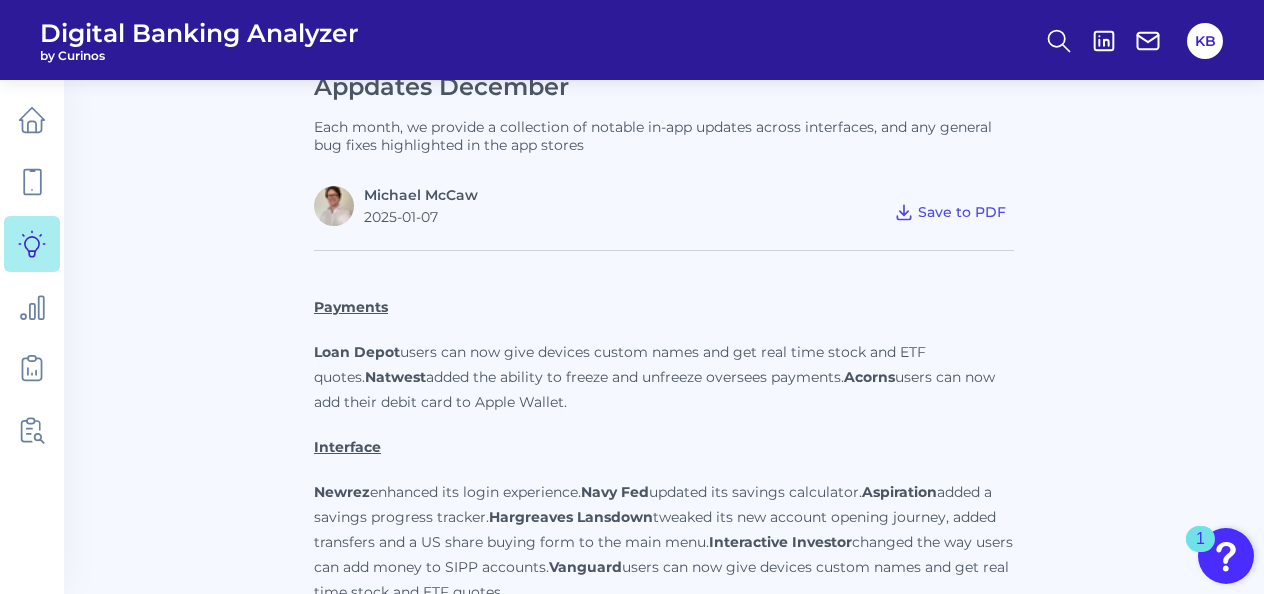 scroll, scrollTop: 600, scrollLeft: 0, axis: vertical 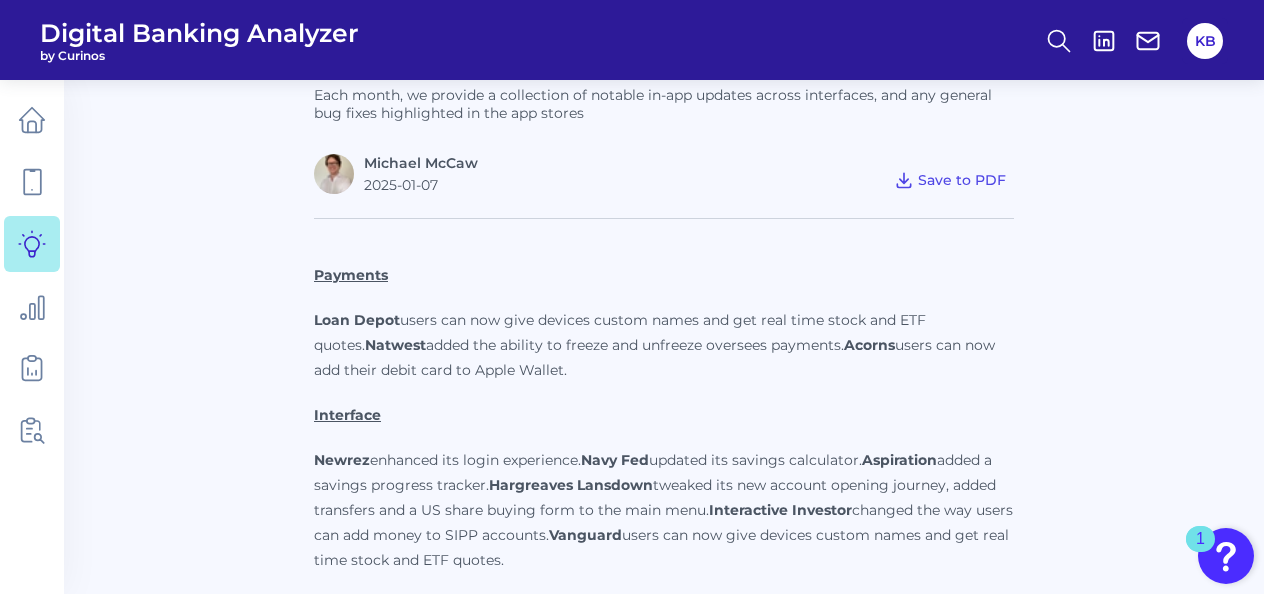 click on "Loan Depot  added the ability to autopay HELOC loans. Alliant members can now apply for a new credit card, add it to their device wallets after activation, and raise transaction disputes in the app.  Natwest  added the ability to freeze and unfreeze oversees payments.  Acorns  users can now add their debit card to Apple Wallet." at bounding box center (664, 345) 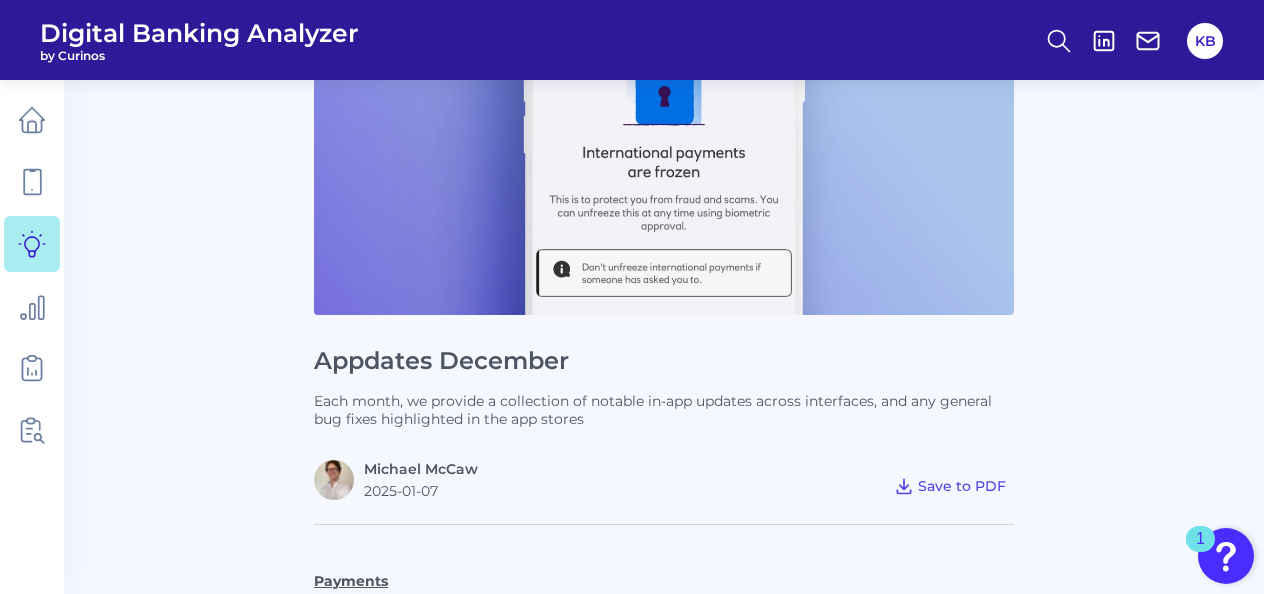 scroll, scrollTop: 0, scrollLeft: 0, axis: both 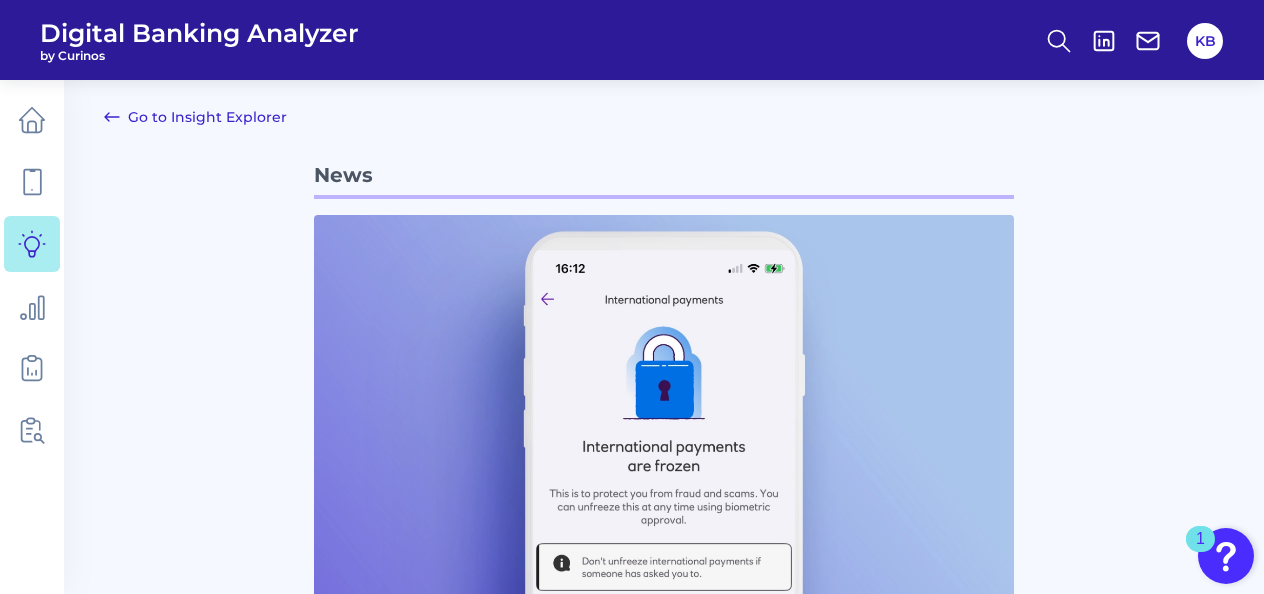 click on "Go to Insight Explorer" at bounding box center (195, 117) 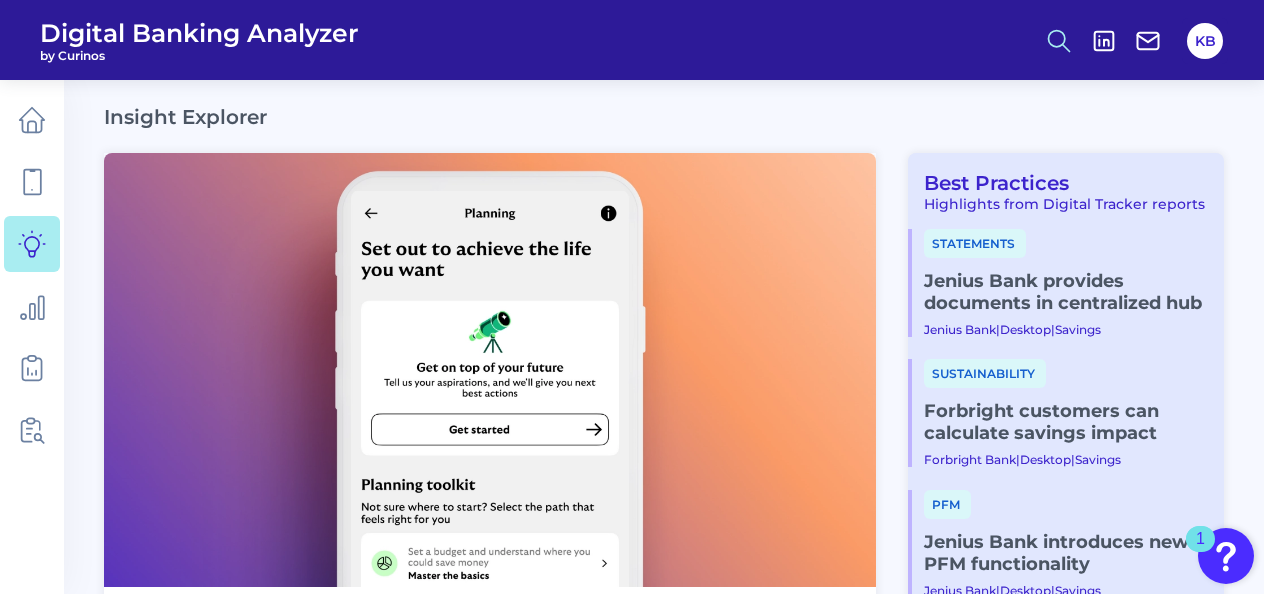 click at bounding box center [1059, 41] 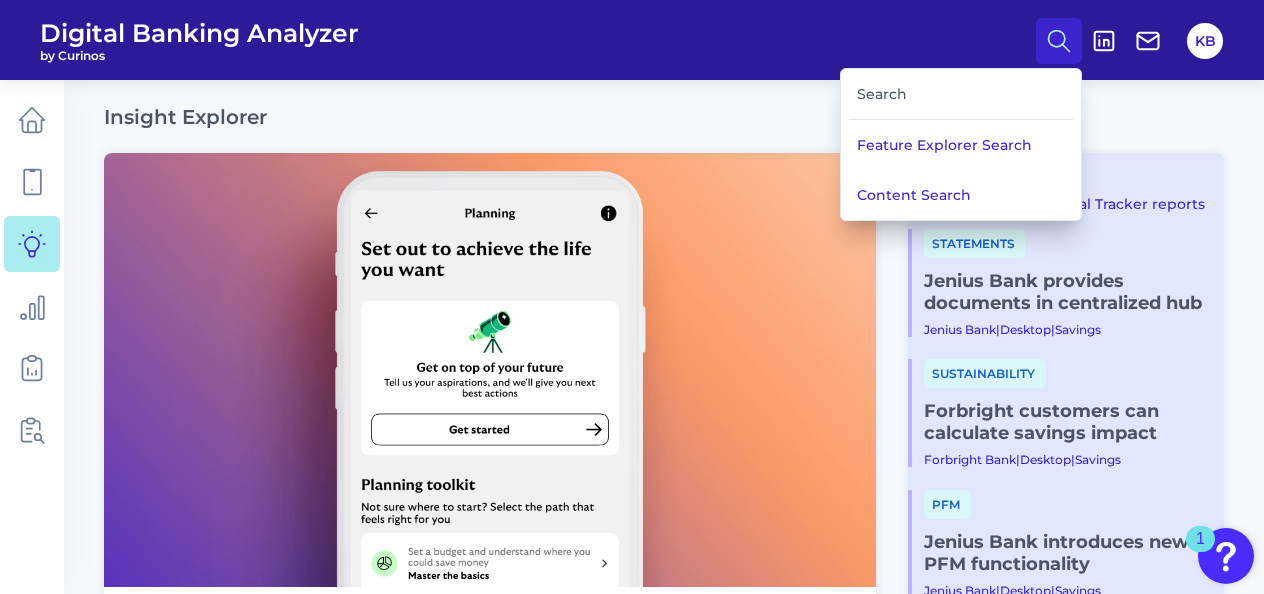 click on "Search" at bounding box center (961, 94) 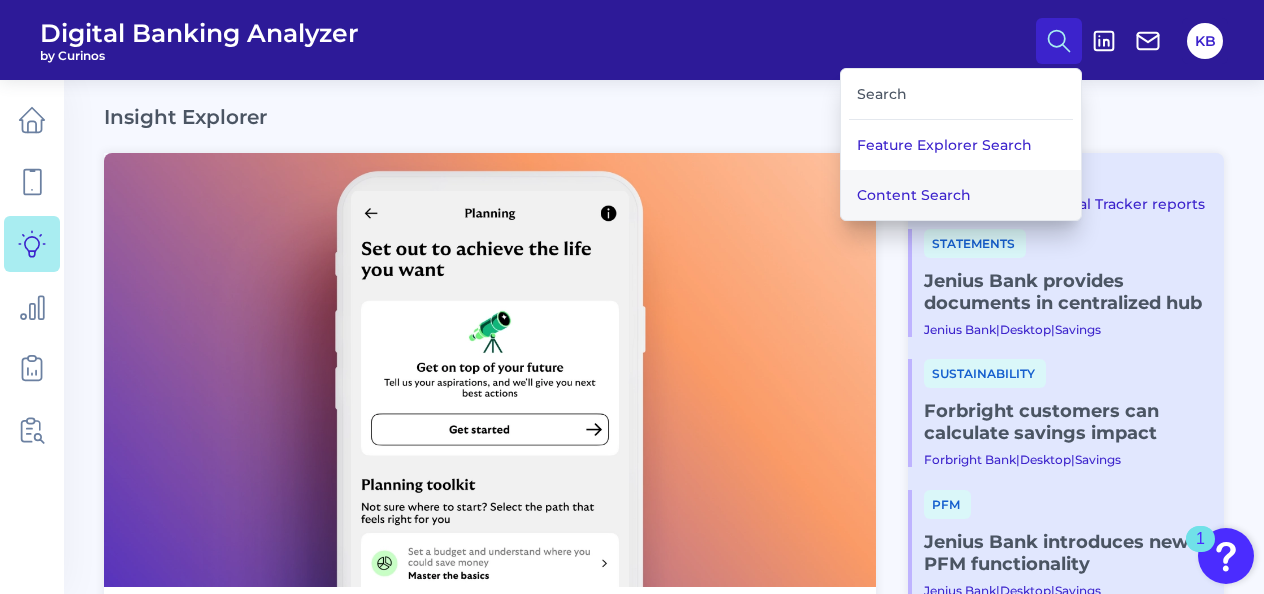 click on "Content Search" at bounding box center (961, 195) 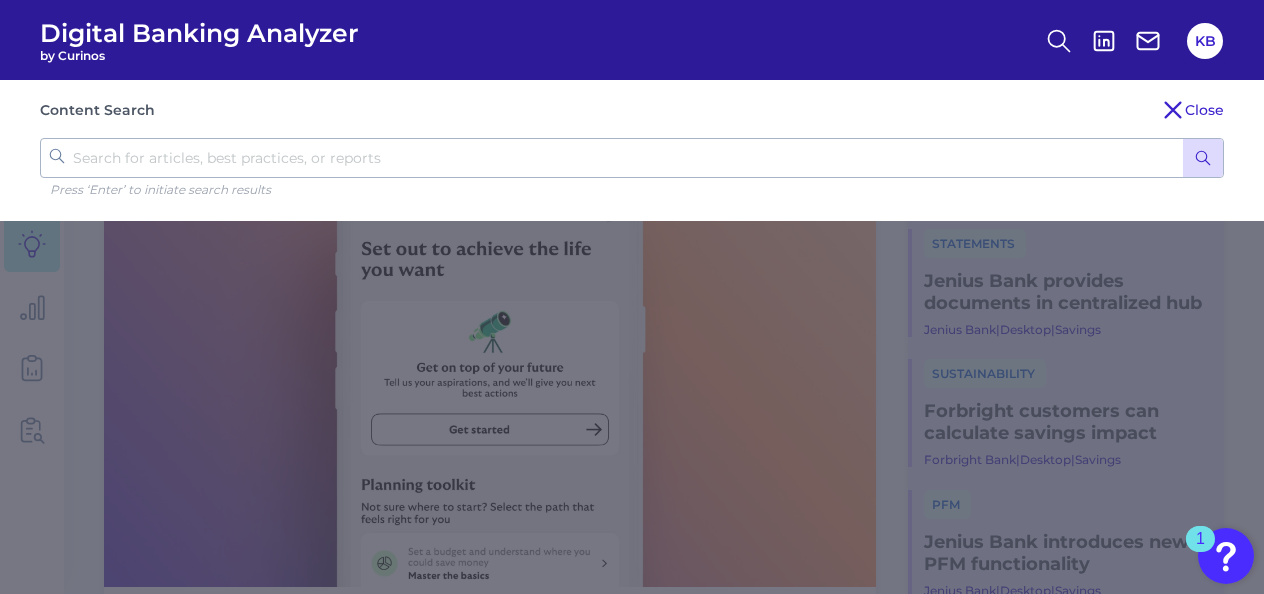 click at bounding box center (632, 158) 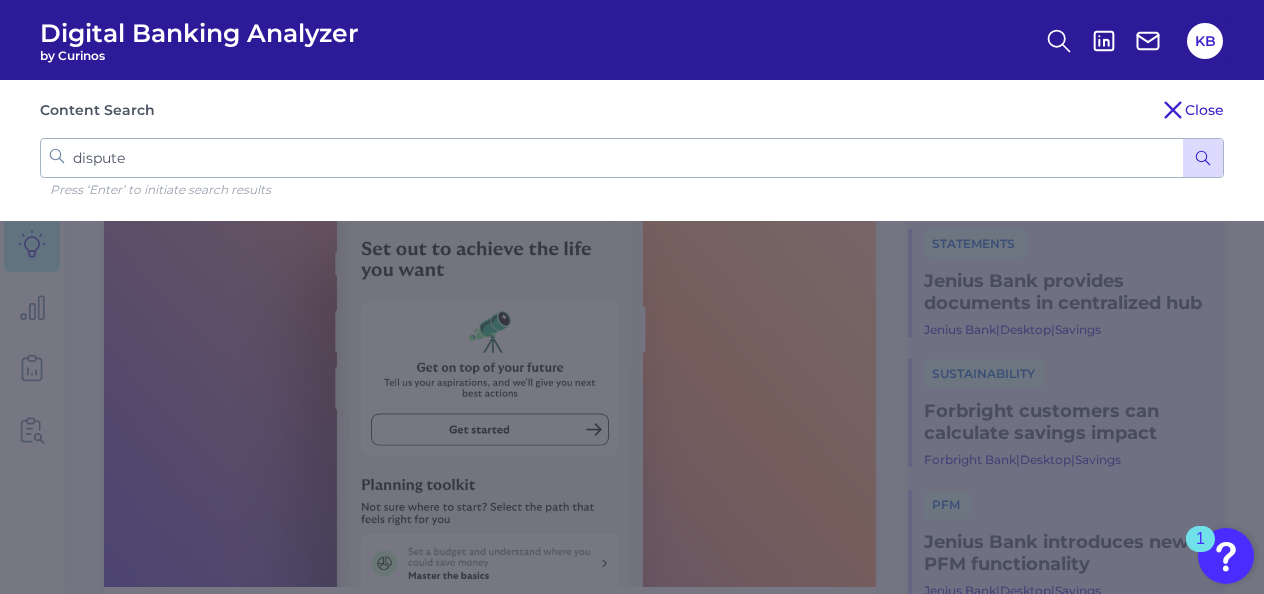type on "disputes" 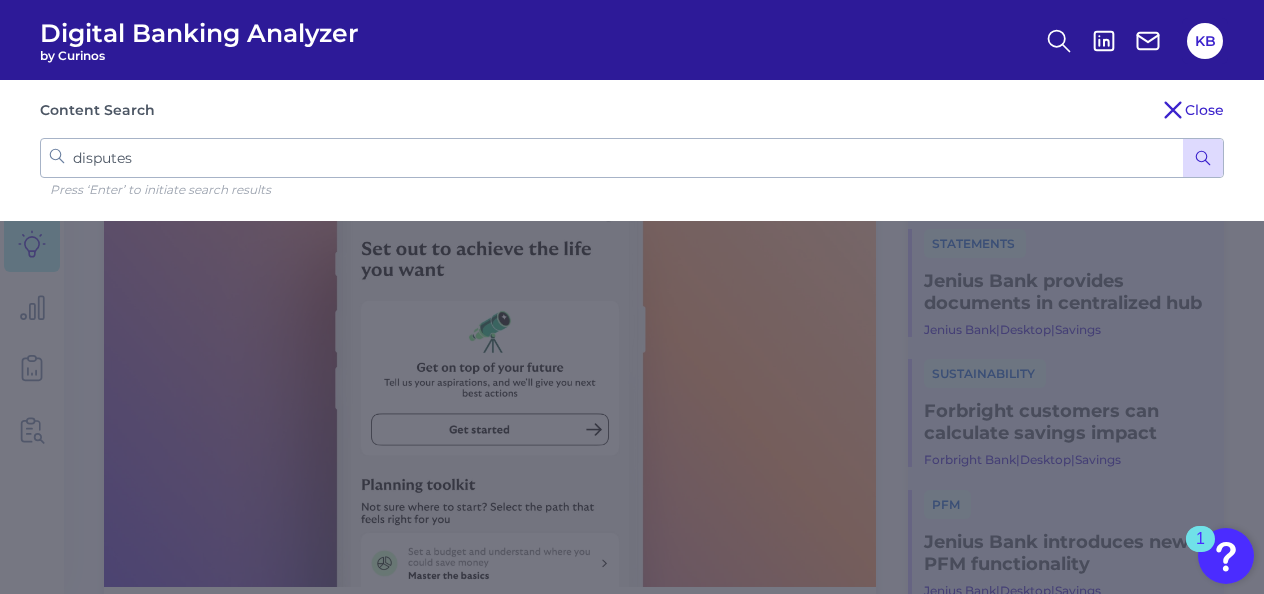 click at bounding box center (1203, 158) 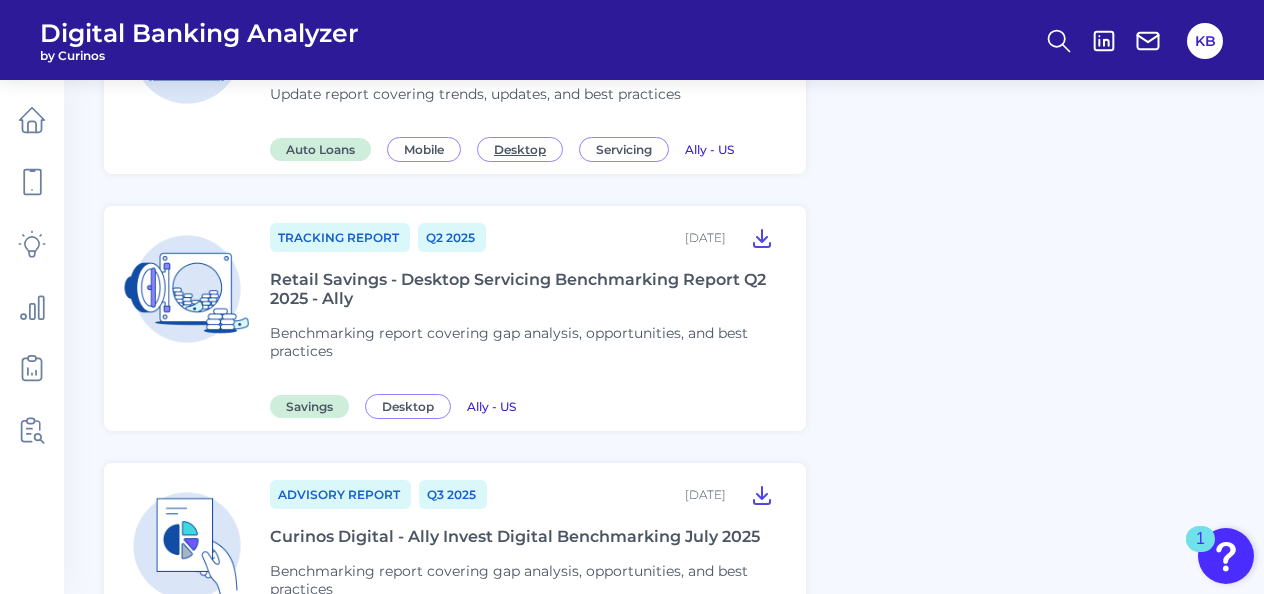 scroll, scrollTop: 3700, scrollLeft: 0, axis: vertical 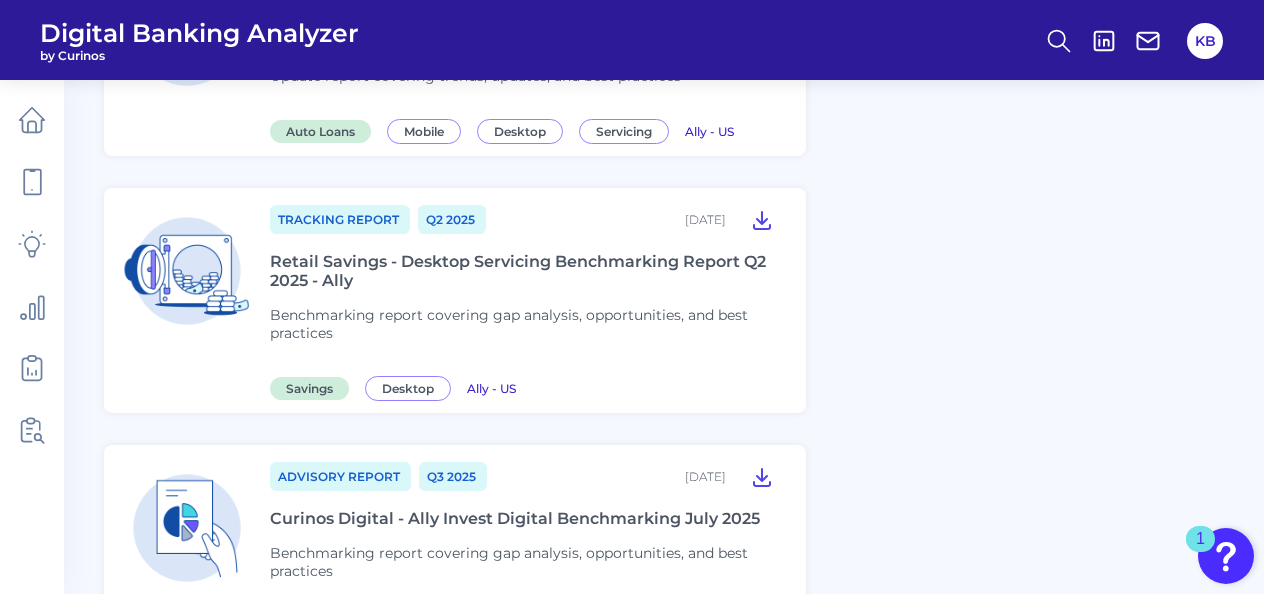 drag, startPoint x: 543, startPoint y: 272, endPoint x: 1252, endPoint y: 288, distance: 709.18054 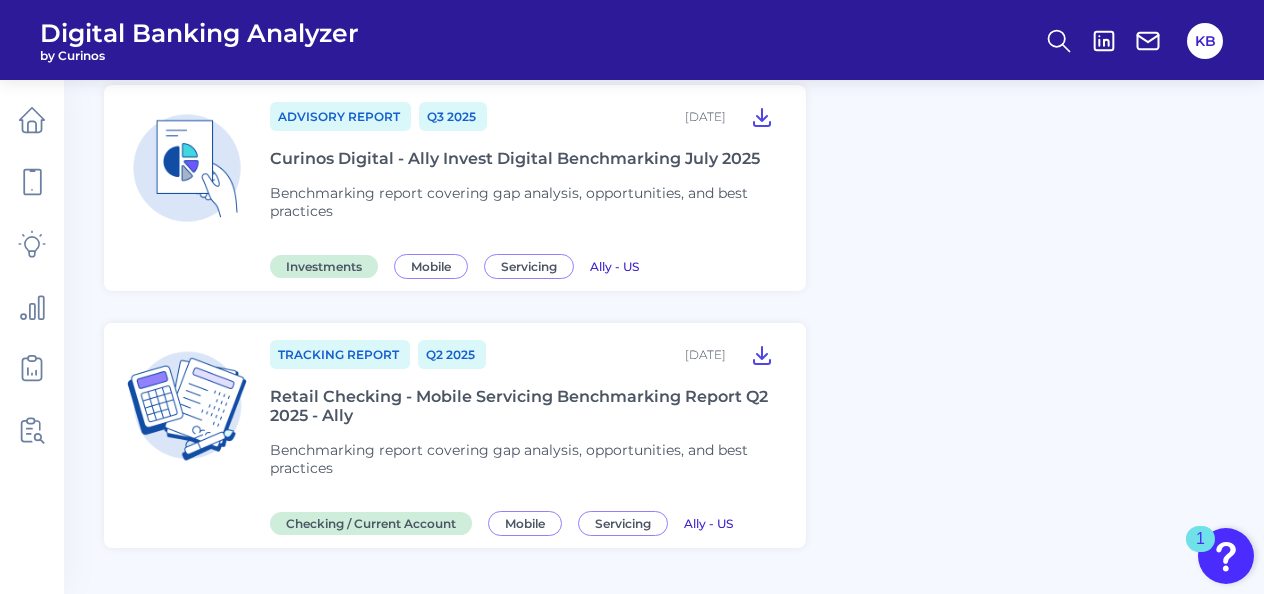 scroll, scrollTop: 4115, scrollLeft: 0, axis: vertical 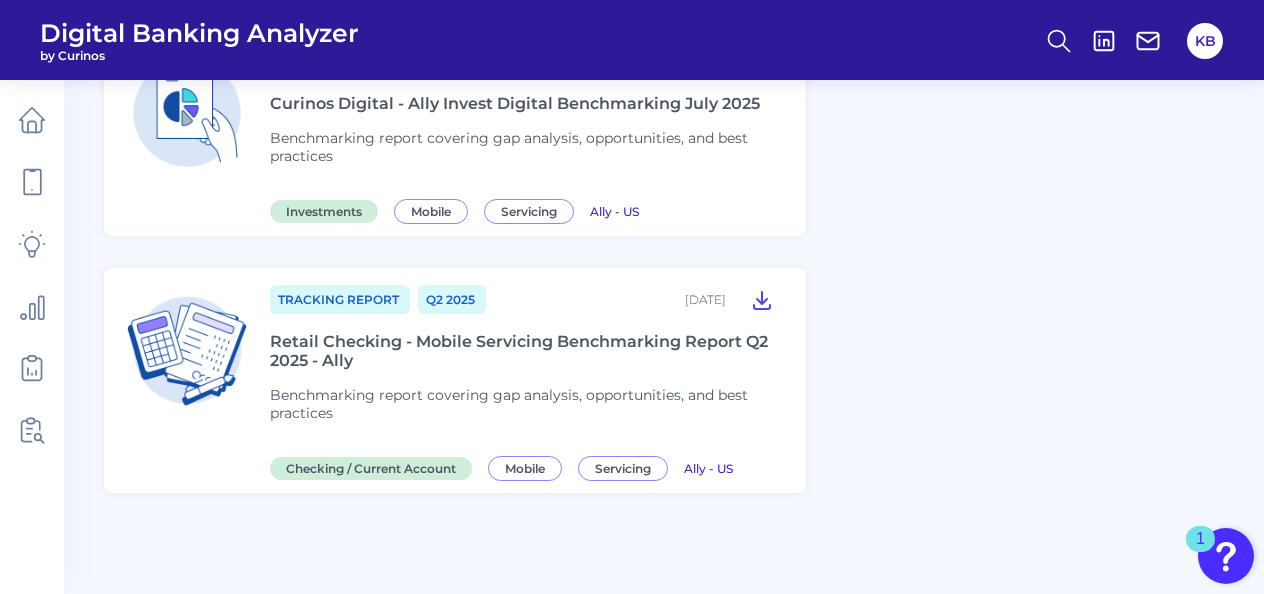 drag, startPoint x: 790, startPoint y: 375, endPoint x: 744, endPoint y: 386, distance: 47.296936 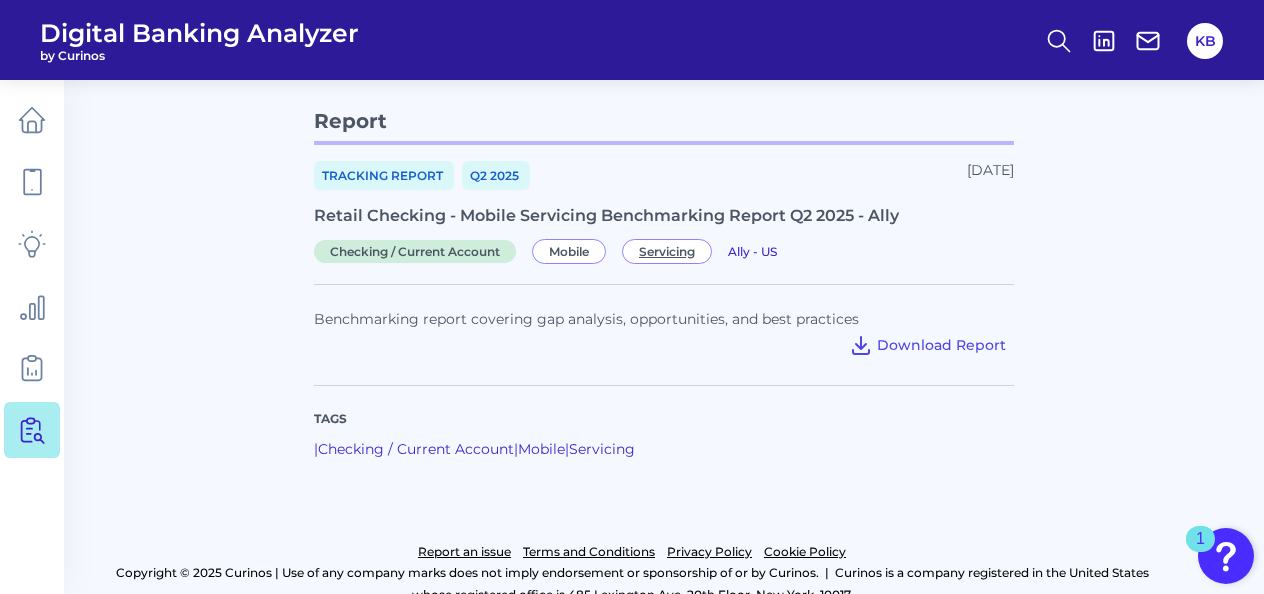 scroll, scrollTop: 82, scrollLeft: 0, axis: vertical 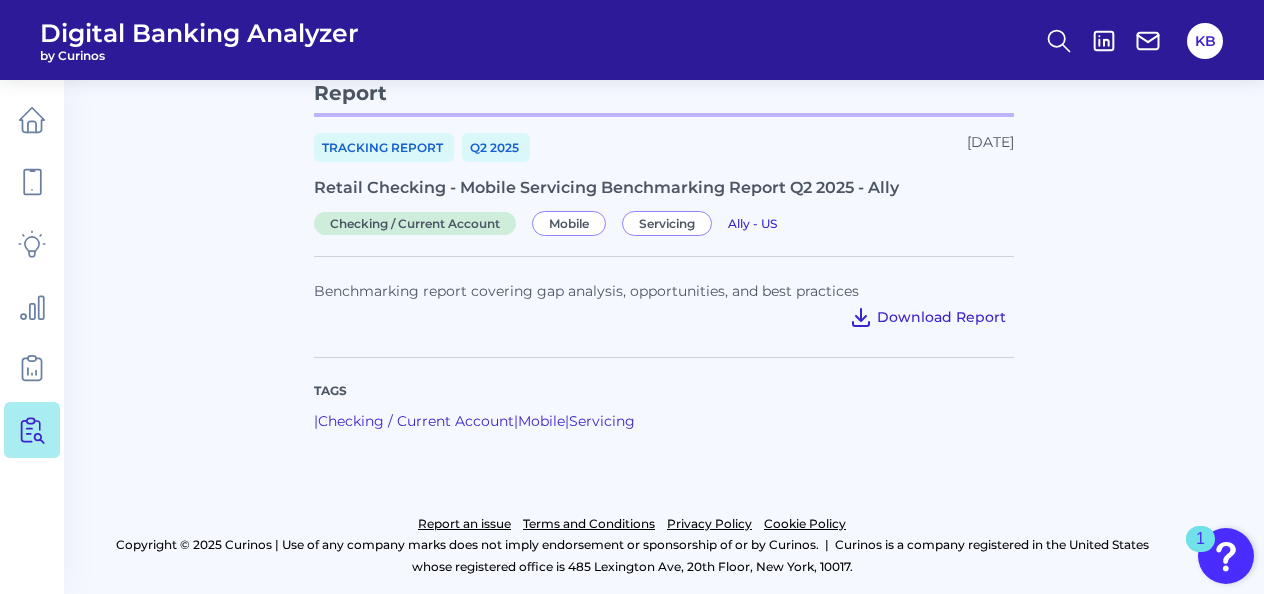 click on "Download Report" at bounding box center (941, 317) 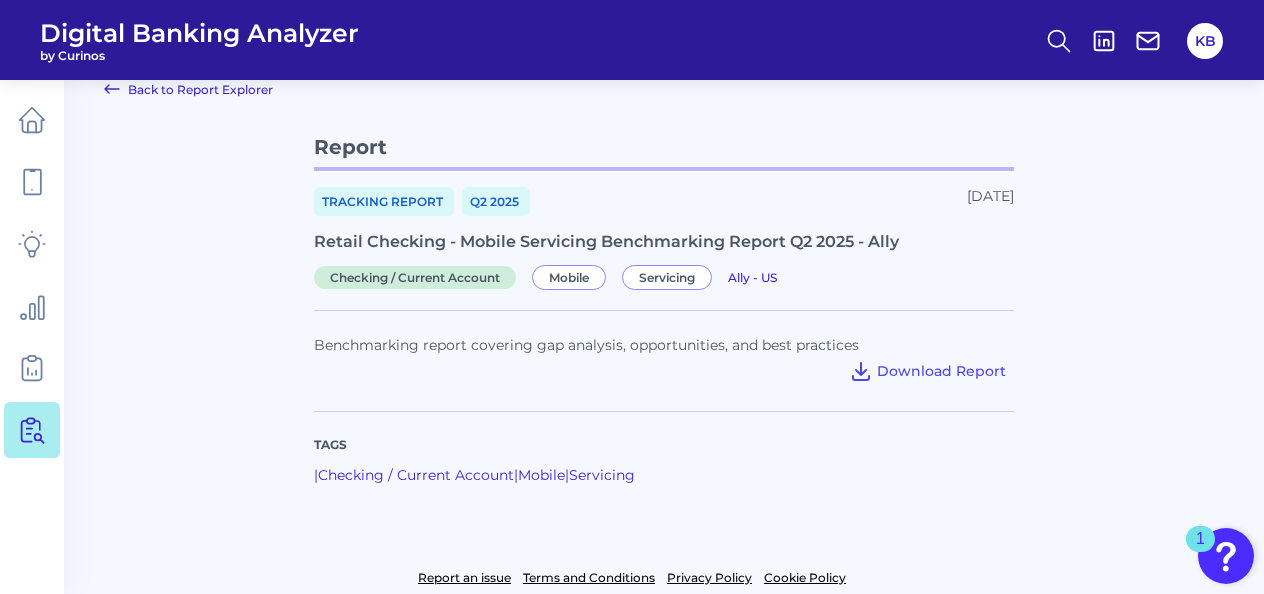 scroll, scrollTop: 0, scrollLeft: 0, axis: both 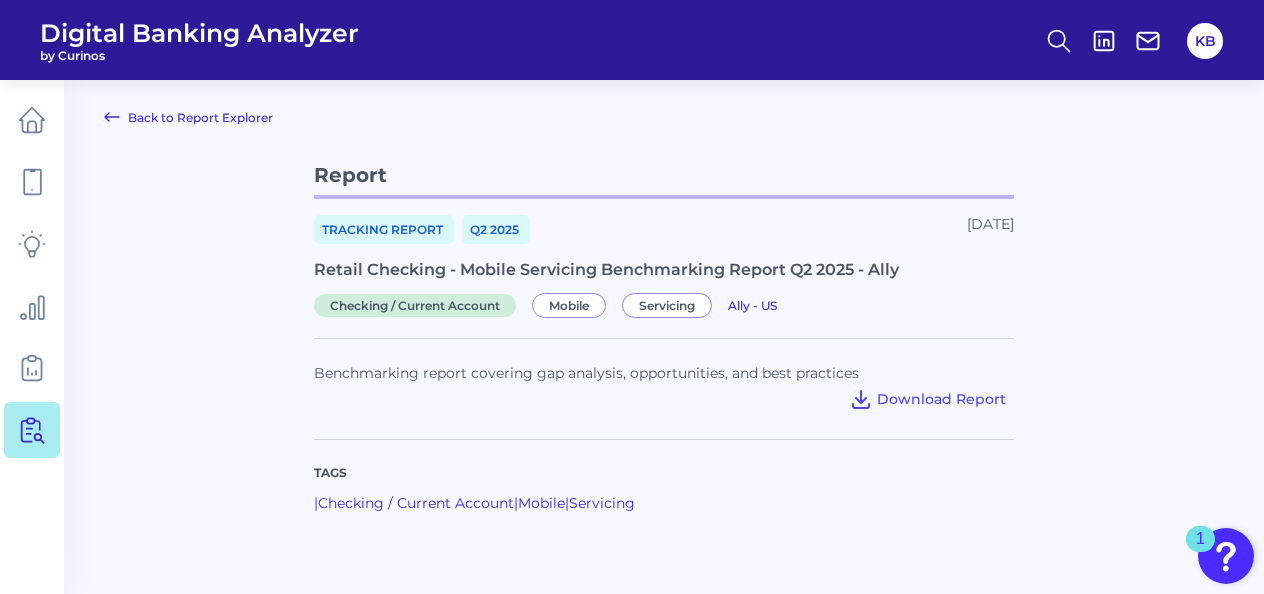click on "Back to Report Explorer" at bounding box center [188, 117] 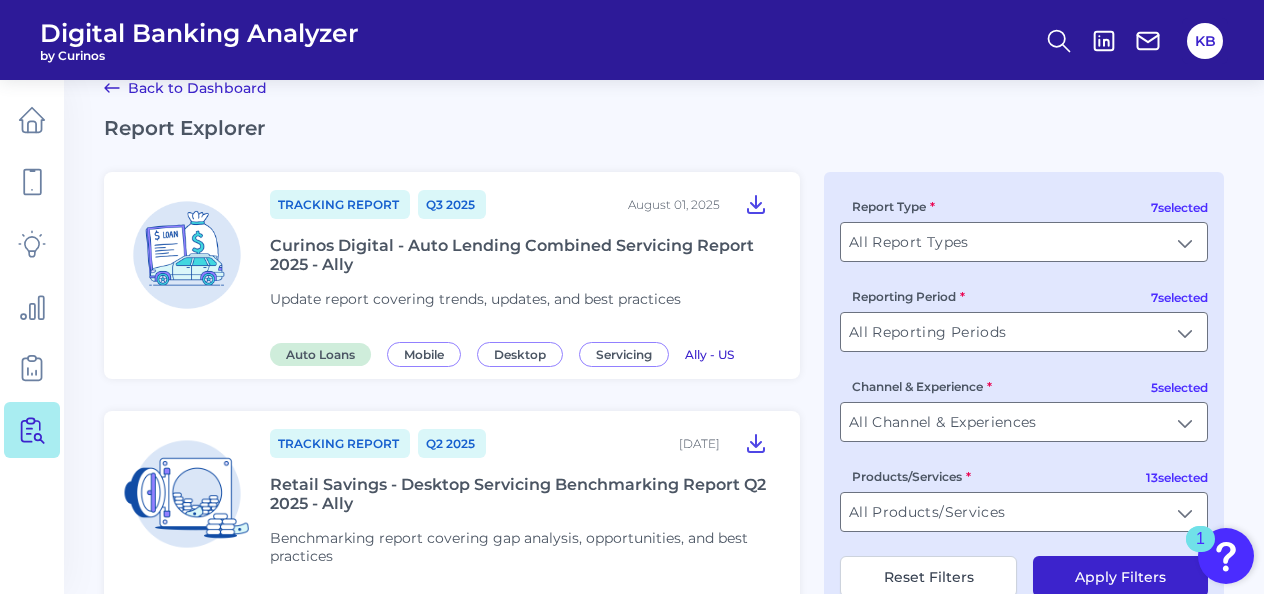 scroll, scrollTop: 0, scrollLeft: 0, axis: both 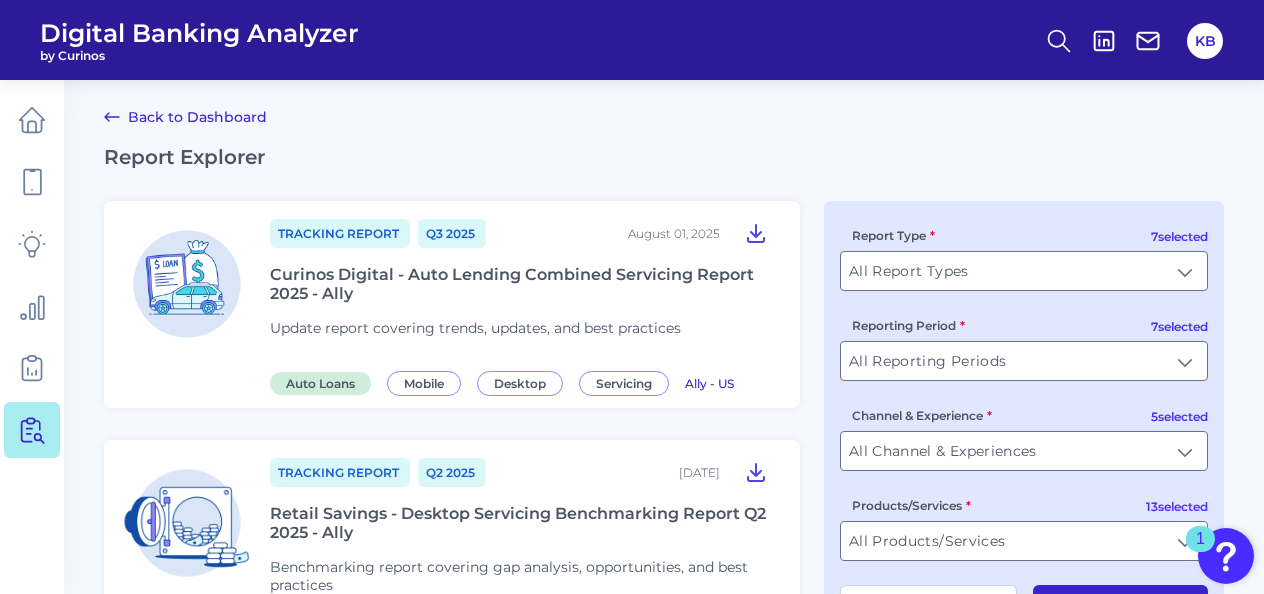 click on "Back to Dashboard" at bounding box center [185, 117] 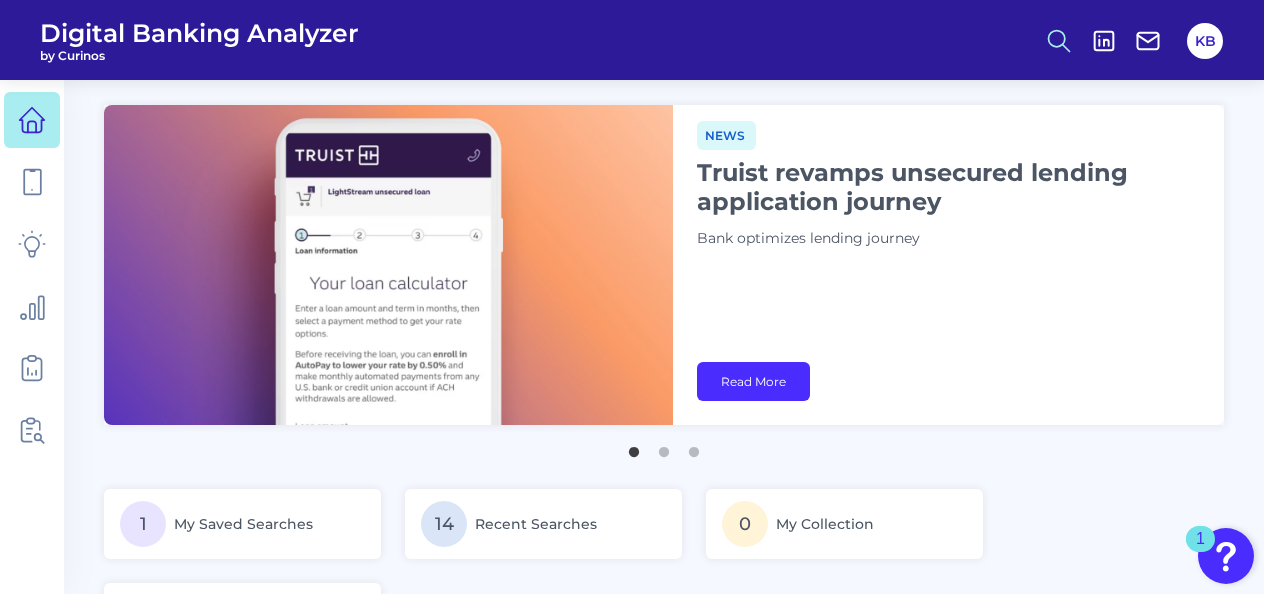 click 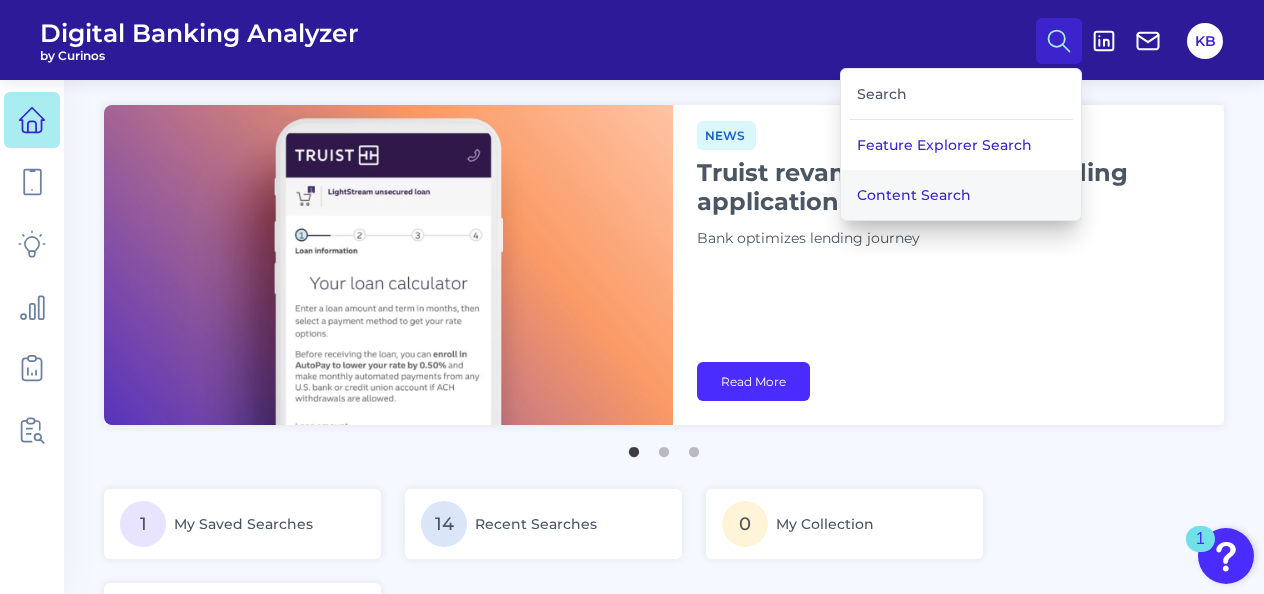 click on "Content Search" at bounding box center [961, 195] 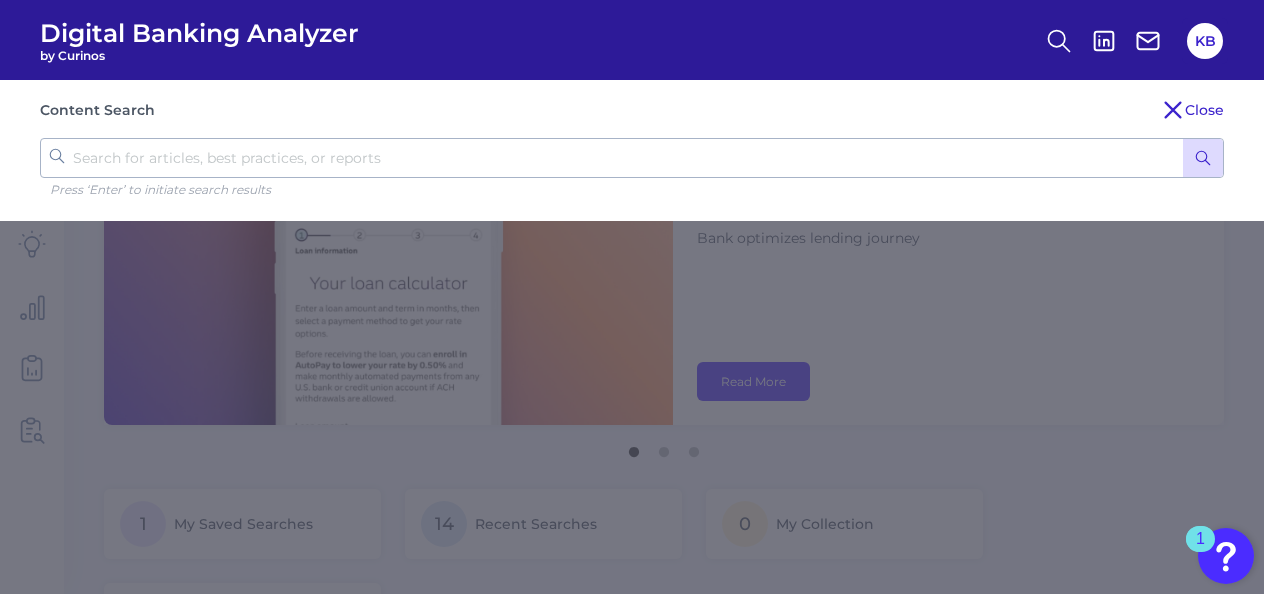 drag, startPoint x: 602, startPoint y: 164, endPoint x: 598, endPoint y: 121, distance: 43.185646 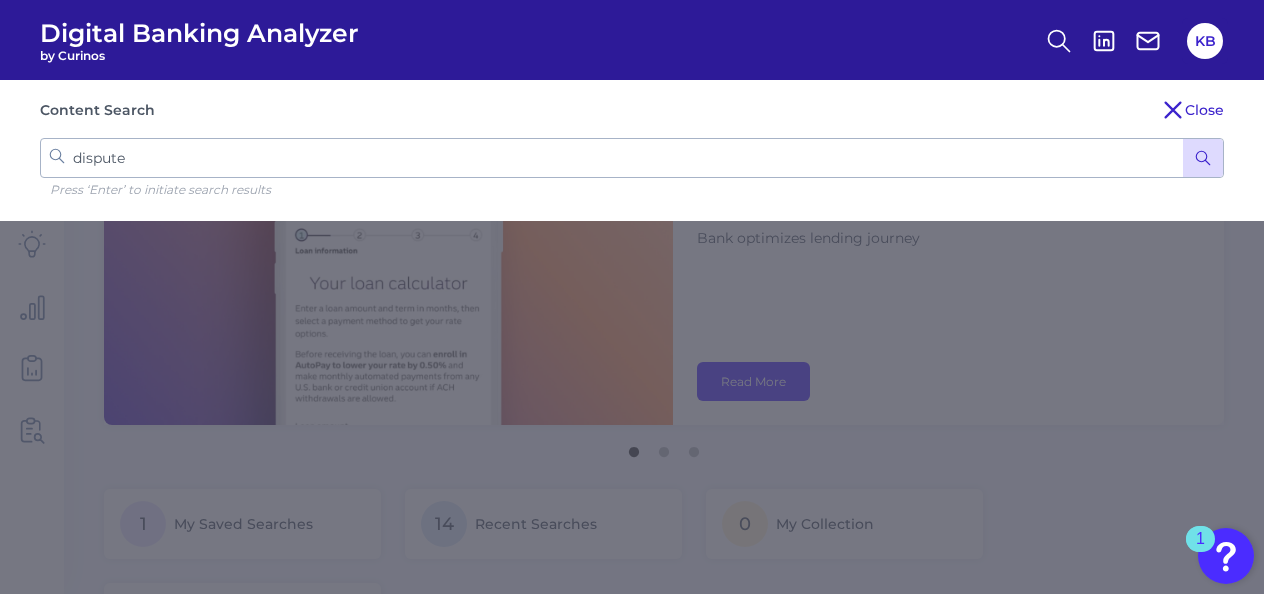 type on "disputes" 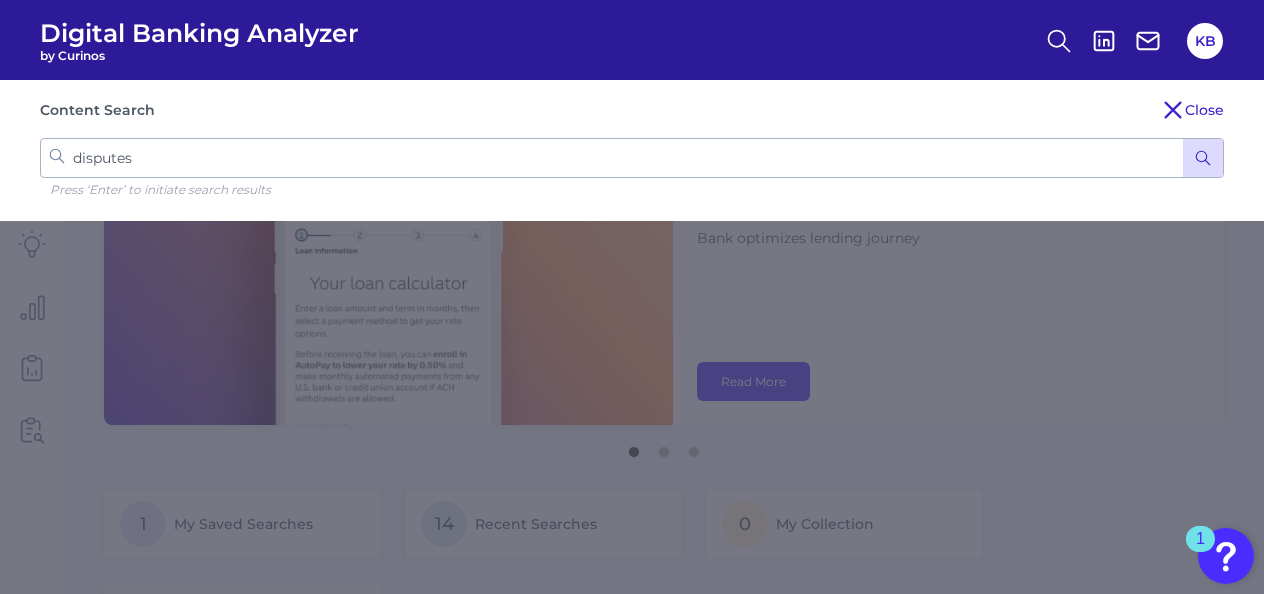 click at bounding box center [1203, 158] 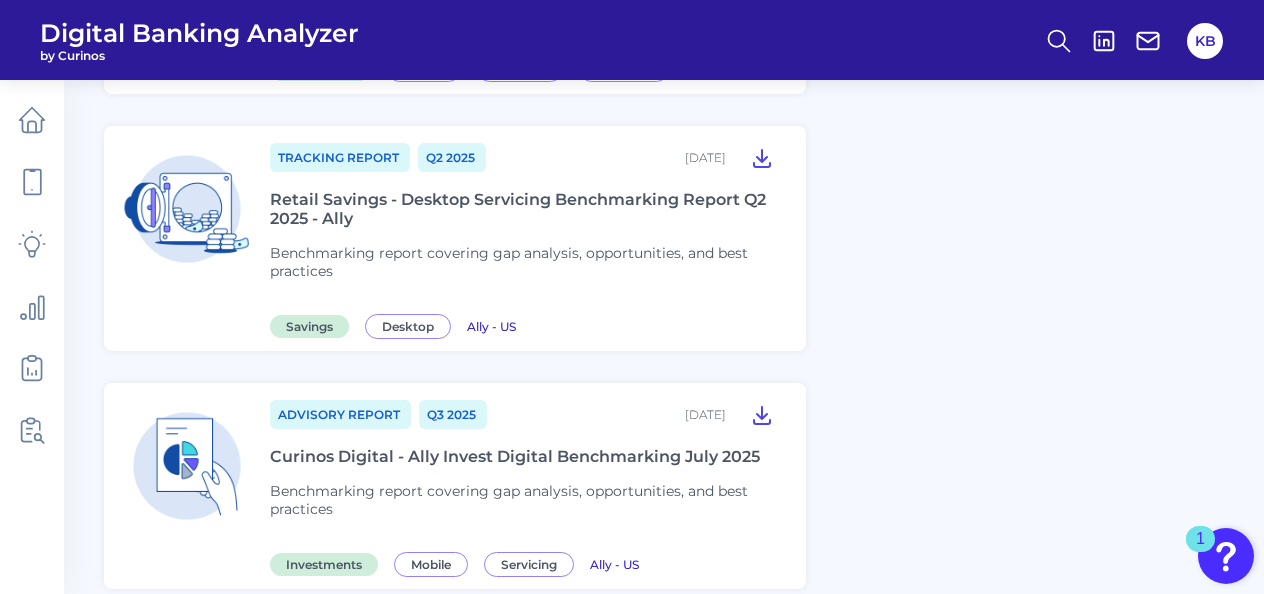 scroll, scrollTop: 3715, scrollLeft: 0, axis: vertical 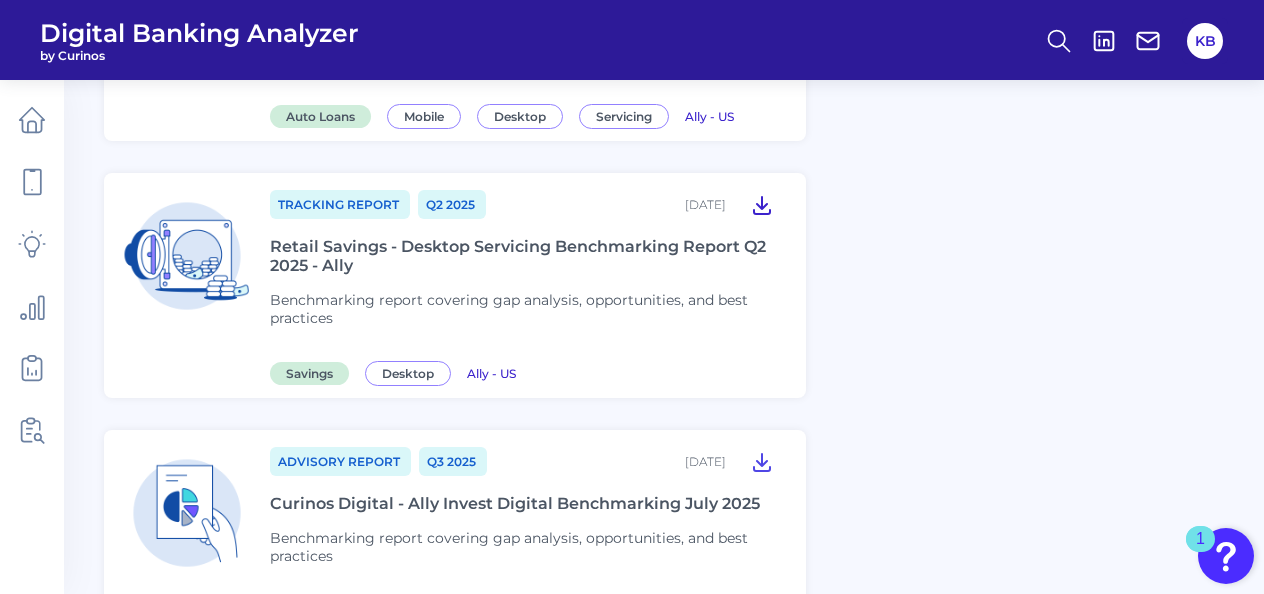 click 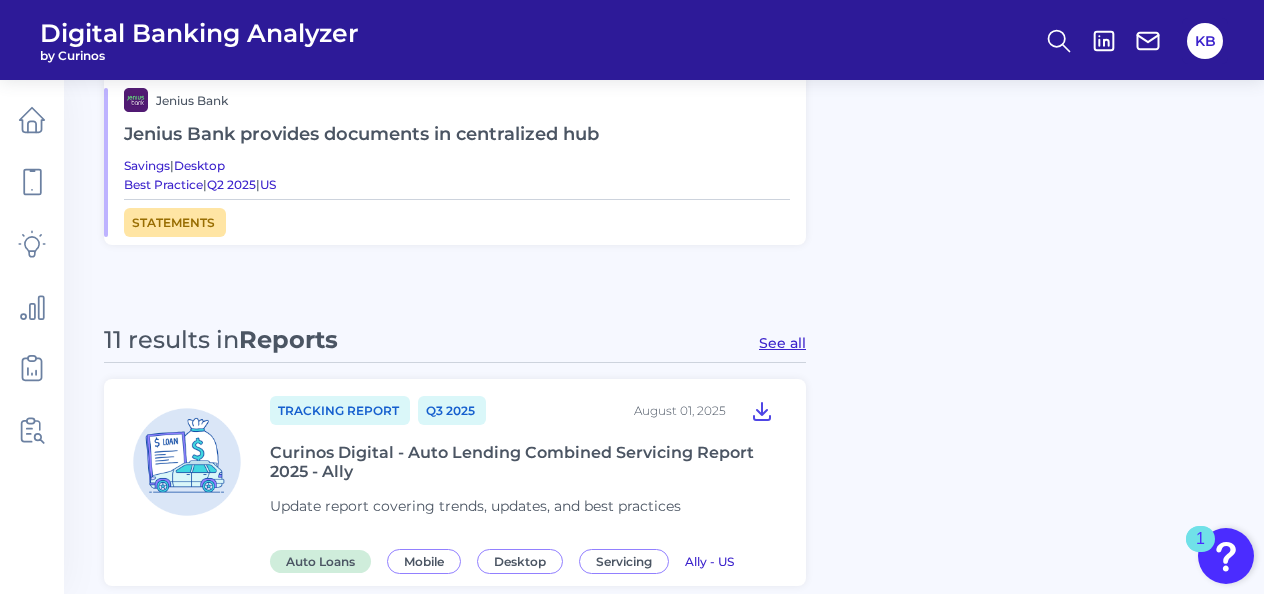 scroll, scrollTop: 3215, scrollLeft: 0, axis: vertical 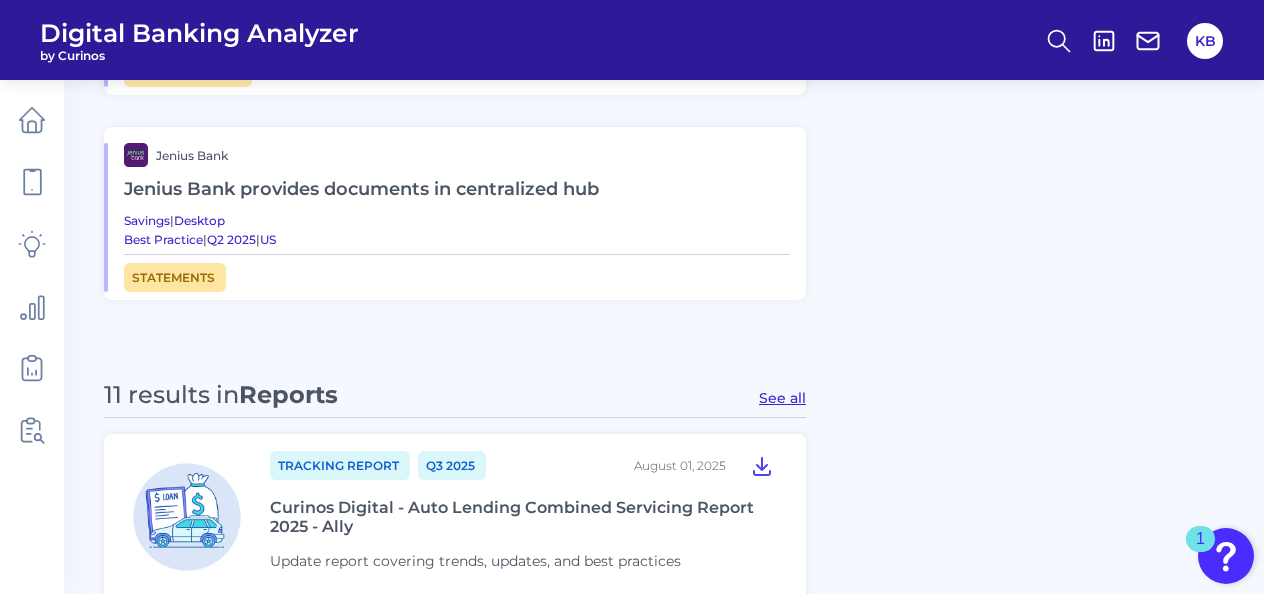 click on "419 results in  Articles See all News   Lloyds adds upcoming payments and plan features UK provider adds ability to look further ahead Yafet Petros 2025-08-06 News   Truist revamps unsecured lending application journey Bank optimizes lending journey Vanessa Price 2025-07-30 News   Citi adjusts app as it launches premium card National repositions navigation for credit card customers, as Strata Elite card comes to market Michael McCaw 2025-07-29 News   Monzo launches in-app home insurance applications Neobank adds product to app Yafet Petros 2025-07-29 429 results in  Best Practices See all Forbright Bank Forbright customers can calculate savings impact Savings  |  Desktop Best Practice  |  Q2 2025  |  US Sustainability   Jenius Bank Jenius Bank introduces new PFM functionality Savings  |  Desktop Best Practice  |  Q2 2025  |  US PFM   Openbank Openbank’s search feature facilitates easy exploration of FAQs Savings  |  Desktop Best Practice  |  Q2 2025  |  US Help & Support   Jenius Bank Savings  |   |" at bounding box center (664, -799) 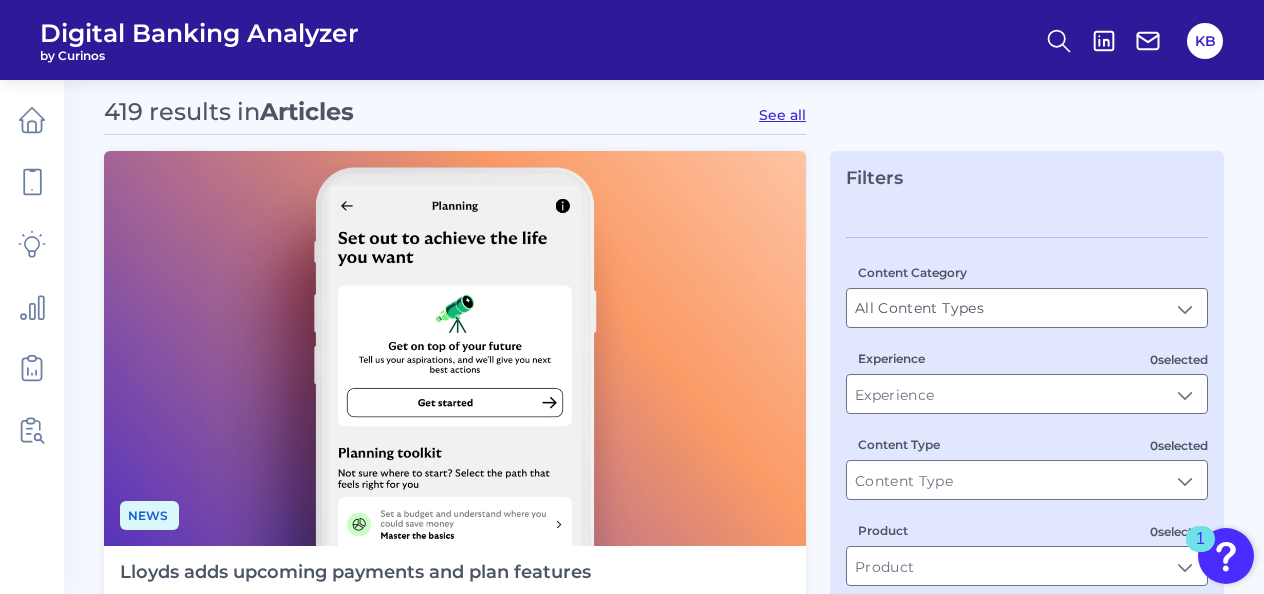 scroll, scrollTop: 0, scrollLeft: 0, axis: both 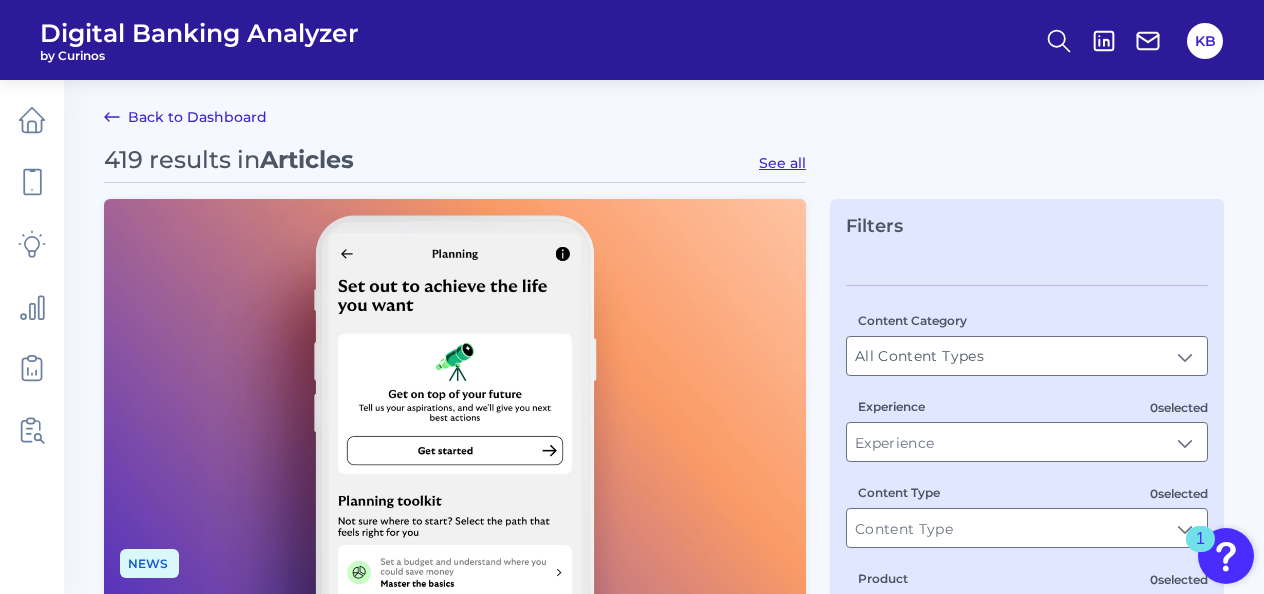 click on "Back to Dashboard" at bounding box center [185, 117] 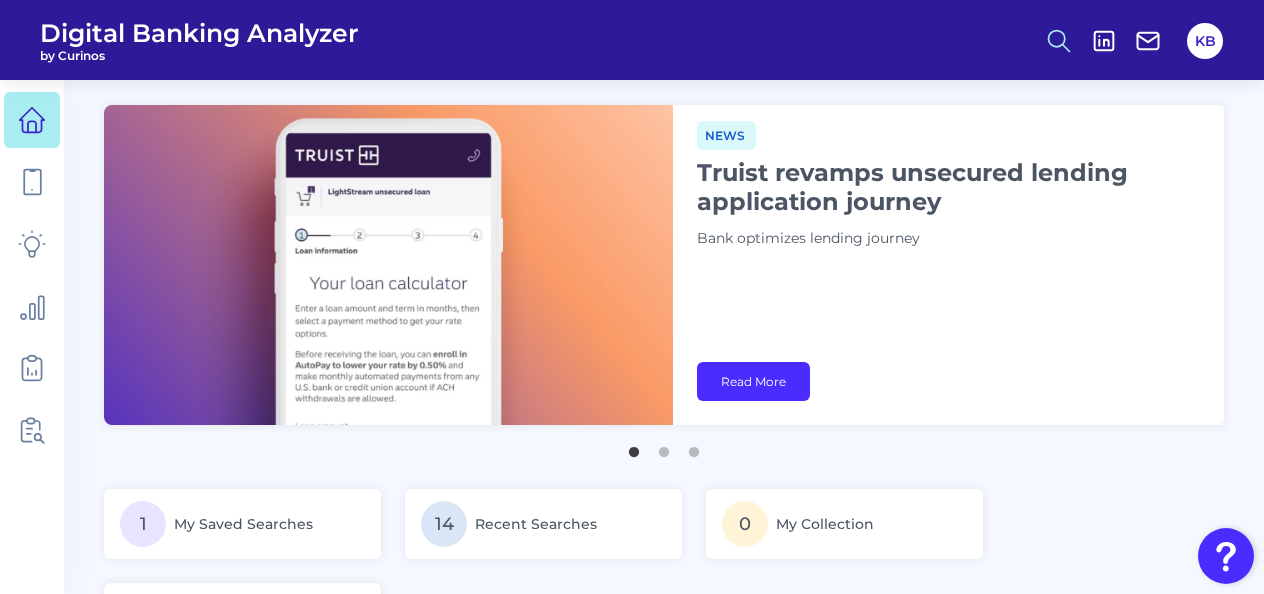 click at bounding box center [1059, 41] 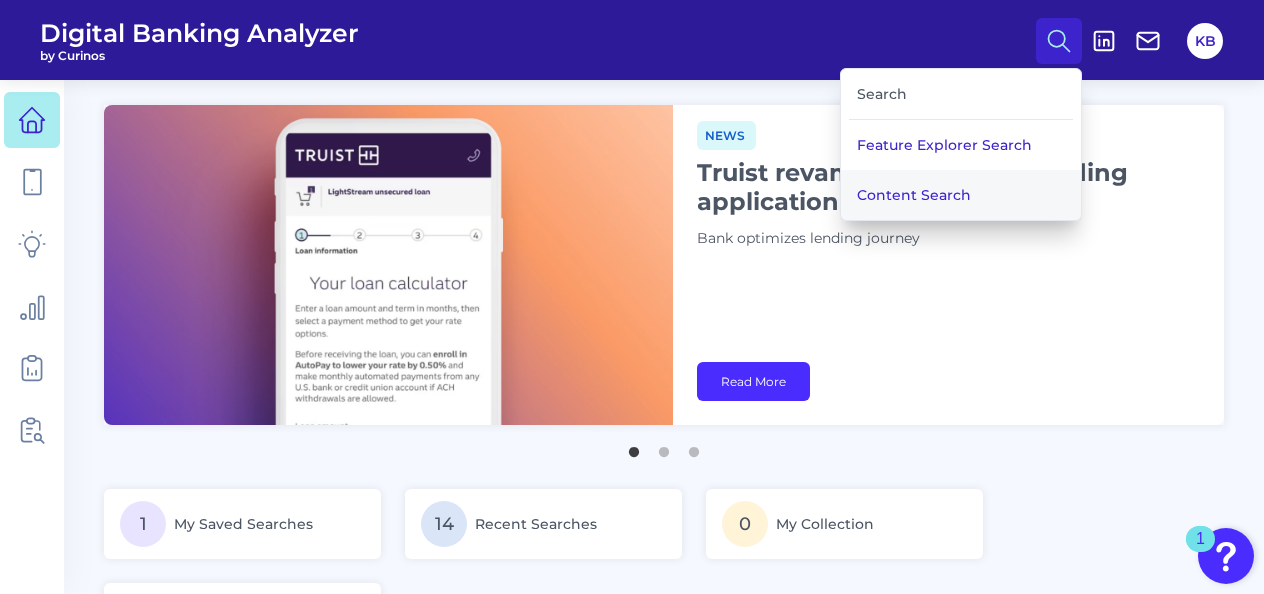click on "Content Search" at bounding box center (961, 195) 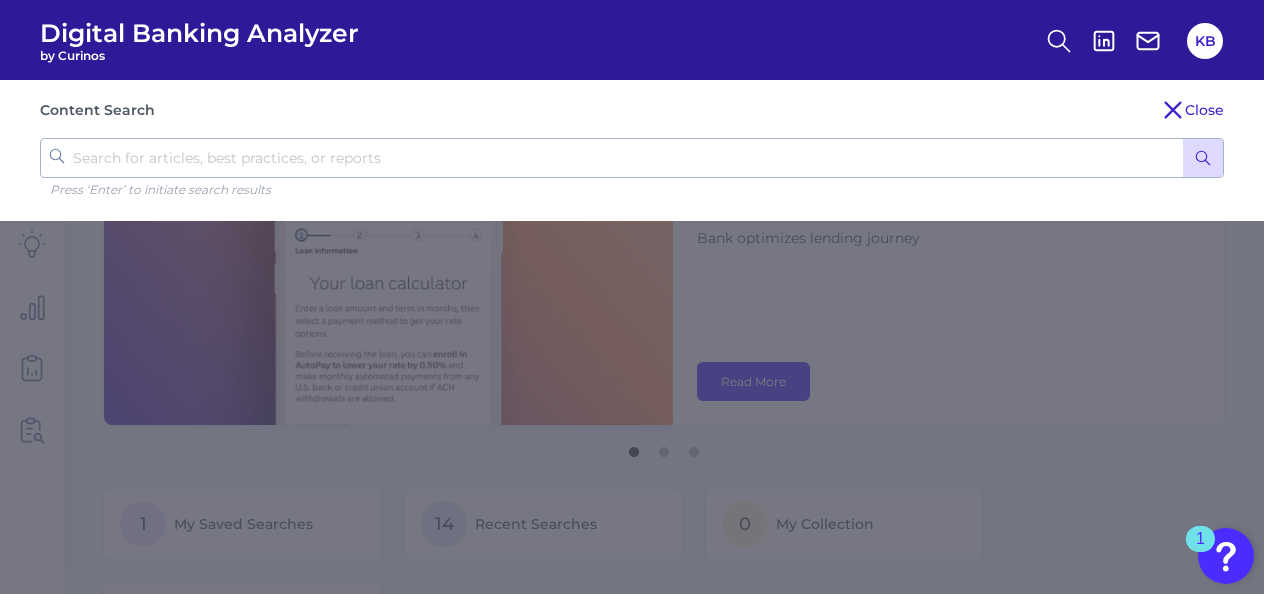 click at bounding box center [632, 158] 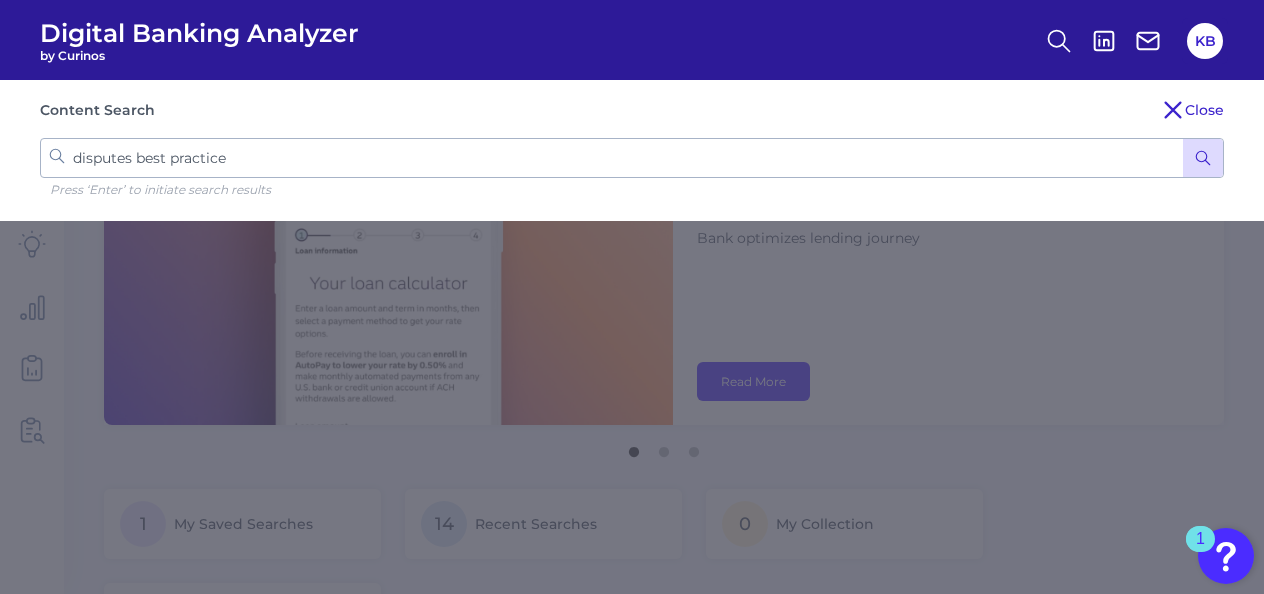 type on "disputes best practices" 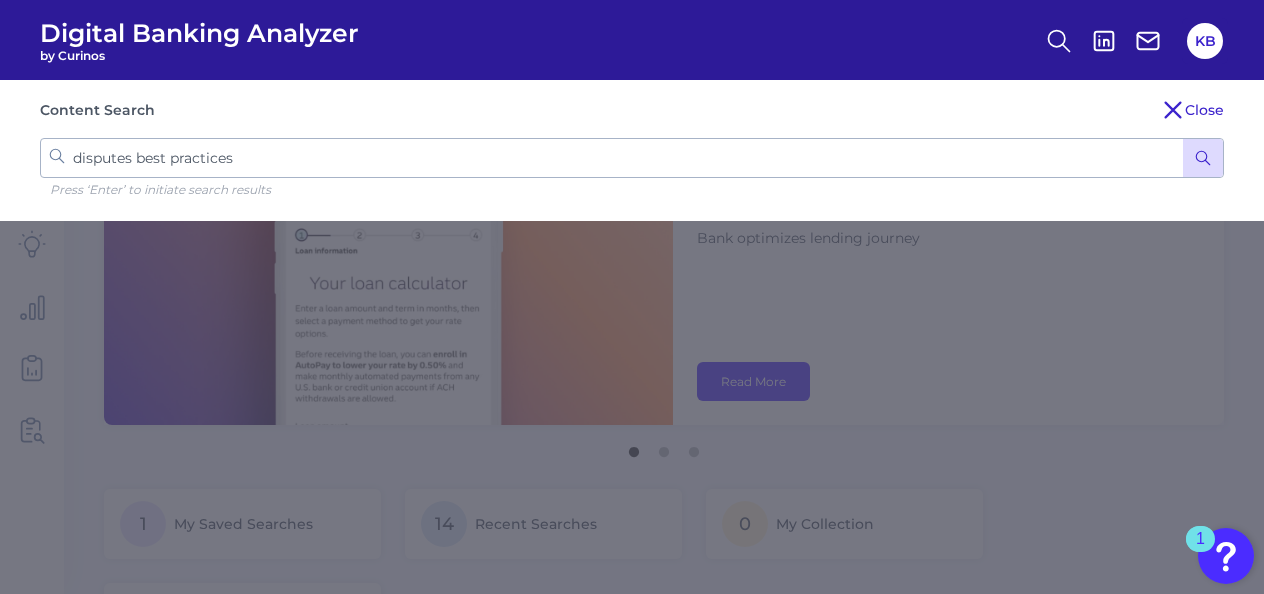 click at bounding box center [1203, 158] 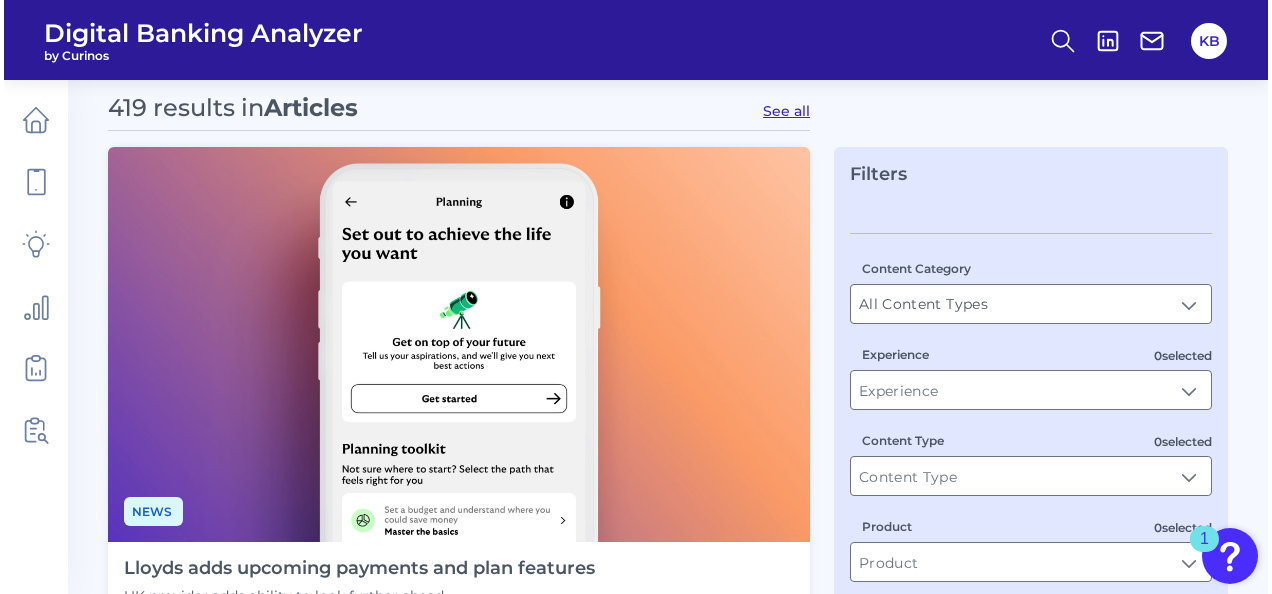scroll, scrollTop: 0, scrollLeft: 0, axis: both 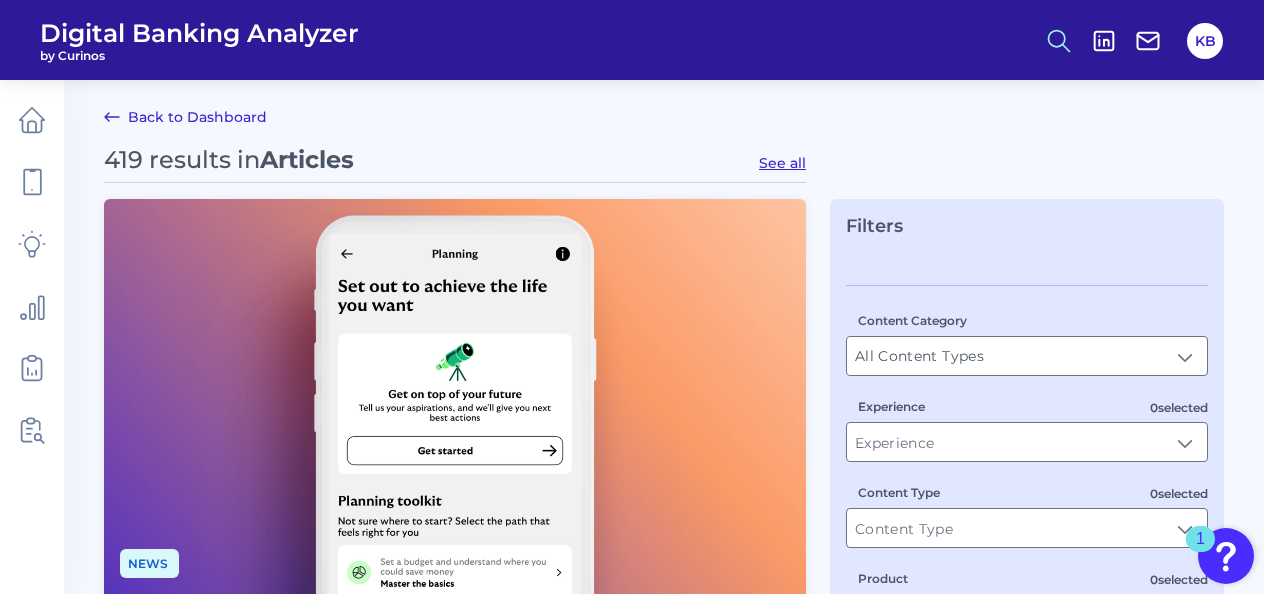 click at bounding box center (1059, 41) 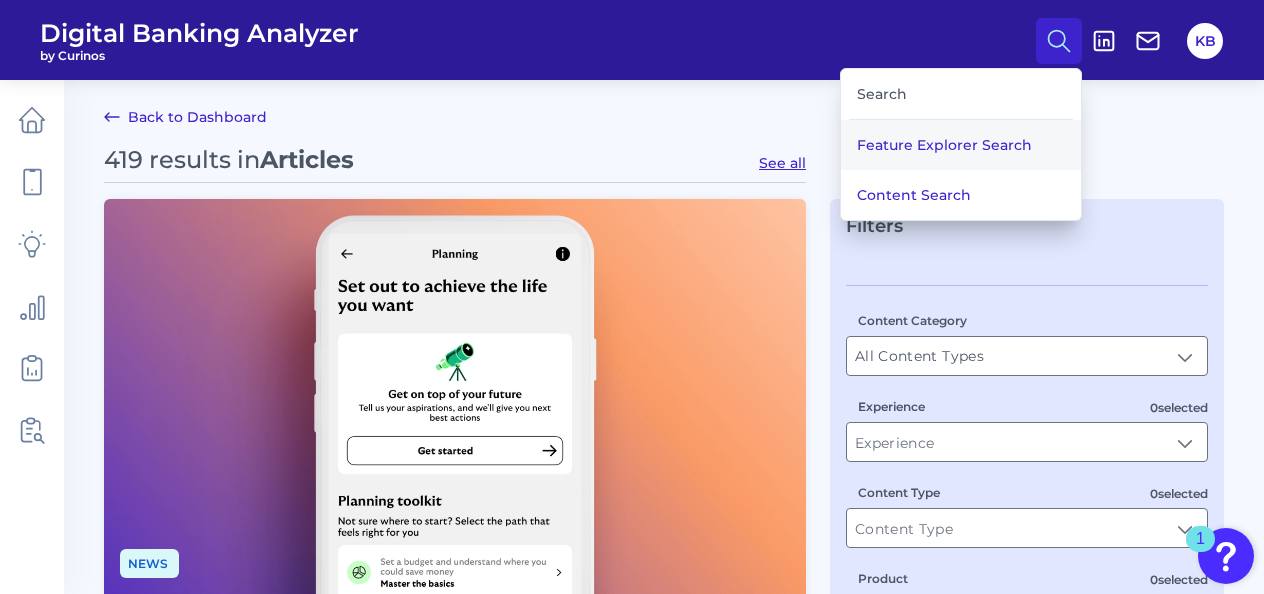 click on "Feature Explorer Search" at bounding box center (961, 145) 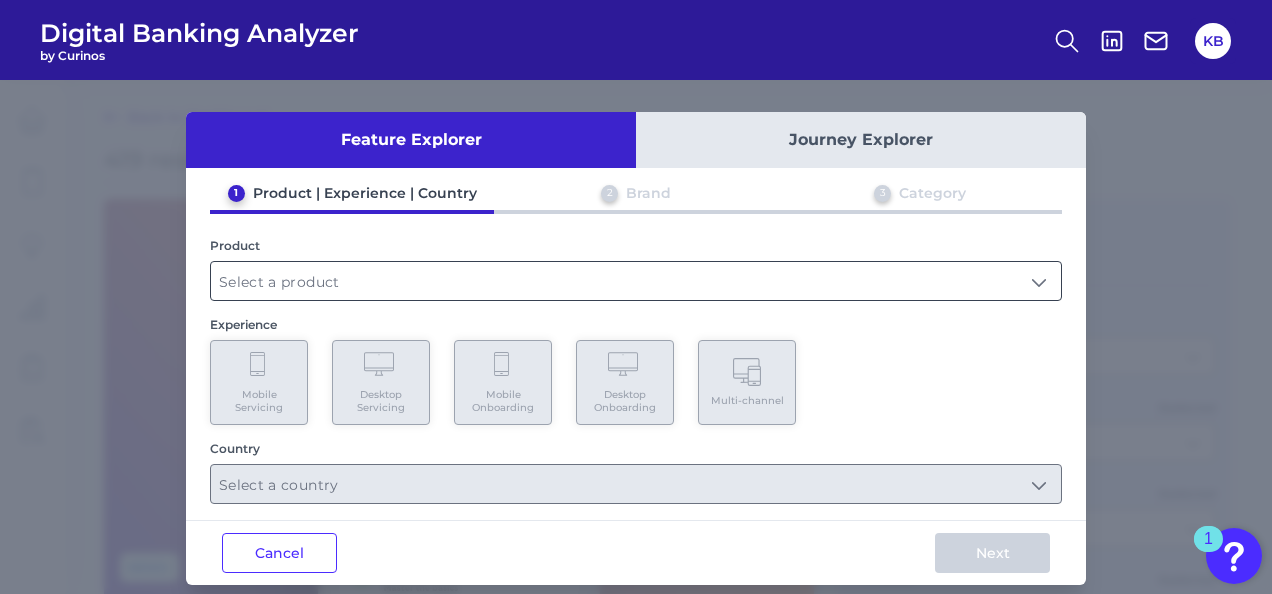 click at bounding box center [636, 281] 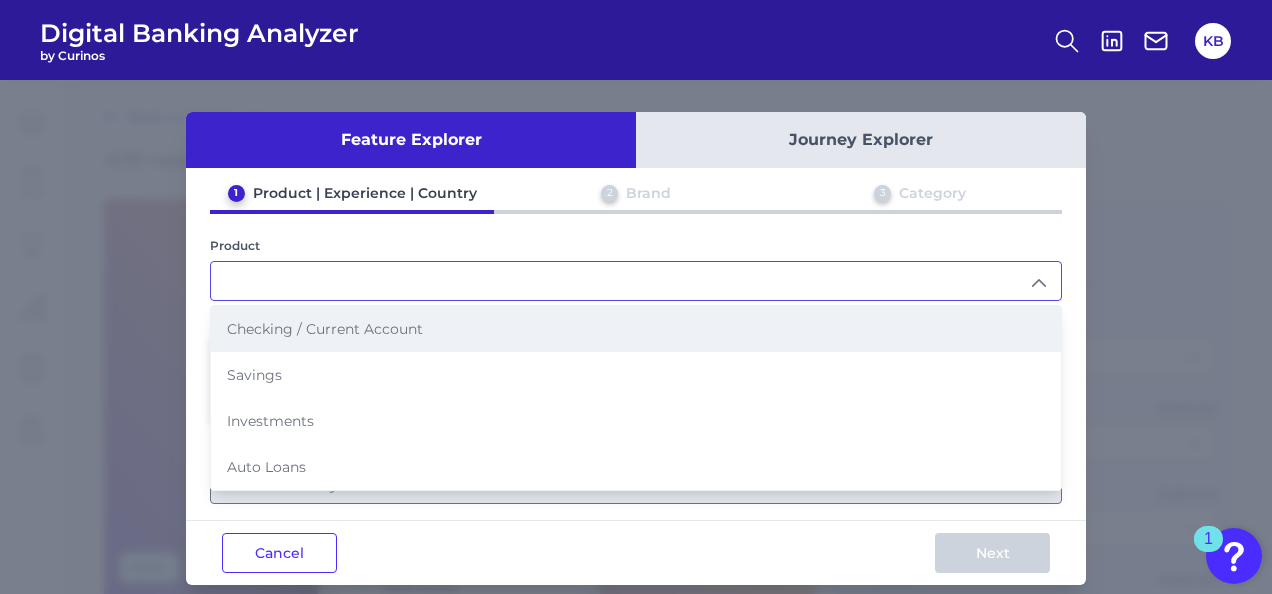 click on "Checking / Current Account" at bounding box center [636, 329] 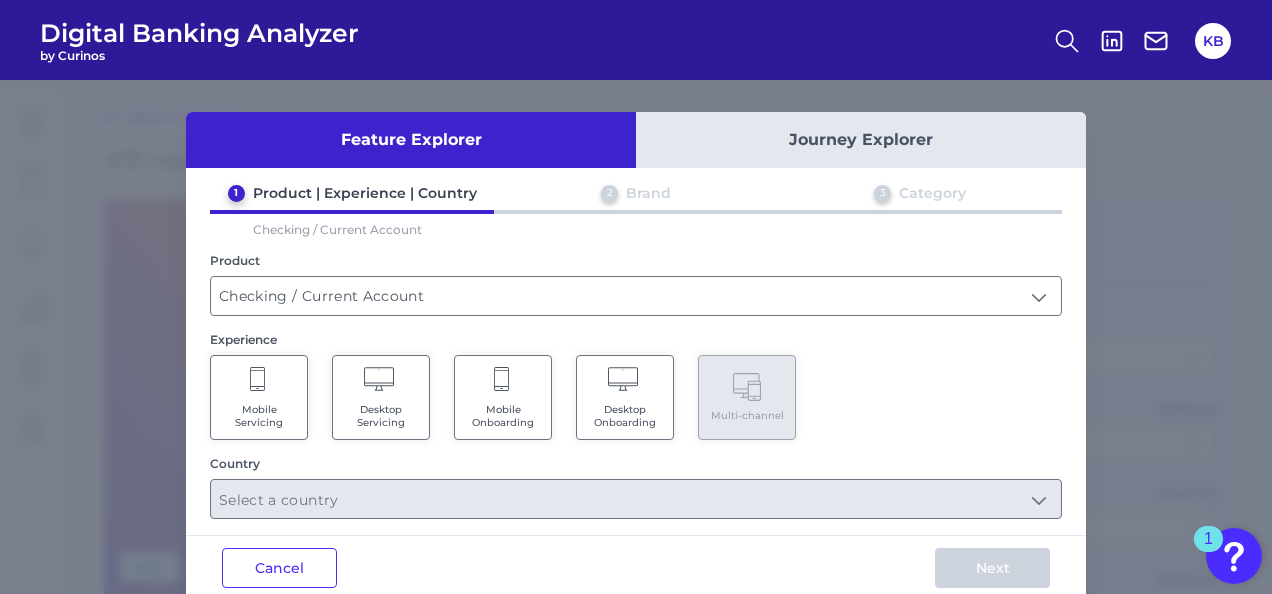click on "Desktop Servicing" at bounding box center (381, 416) 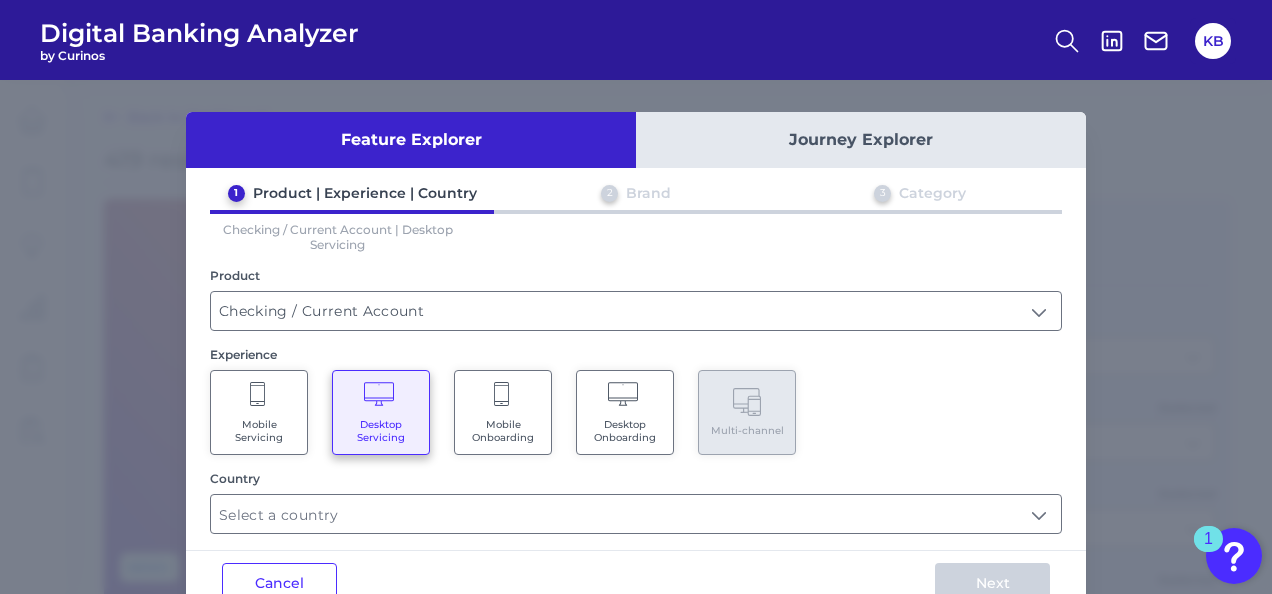 scroll, scrollTop: 48, scrollLeft: 0, axis: vertical 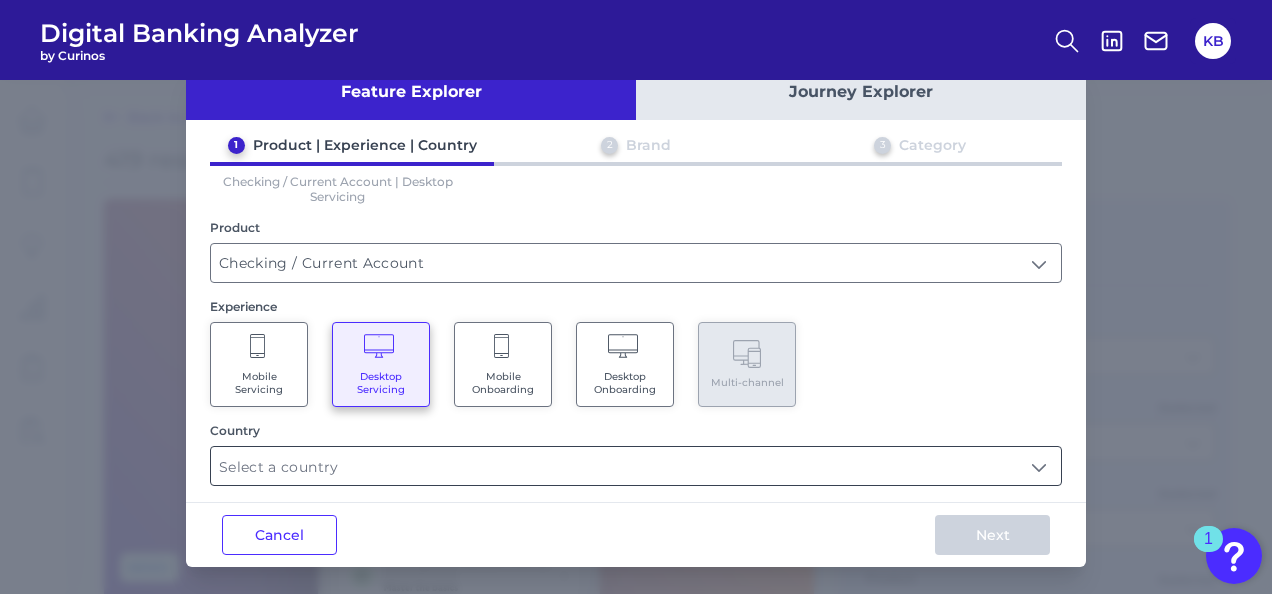 click at bounding box center (636, 466) 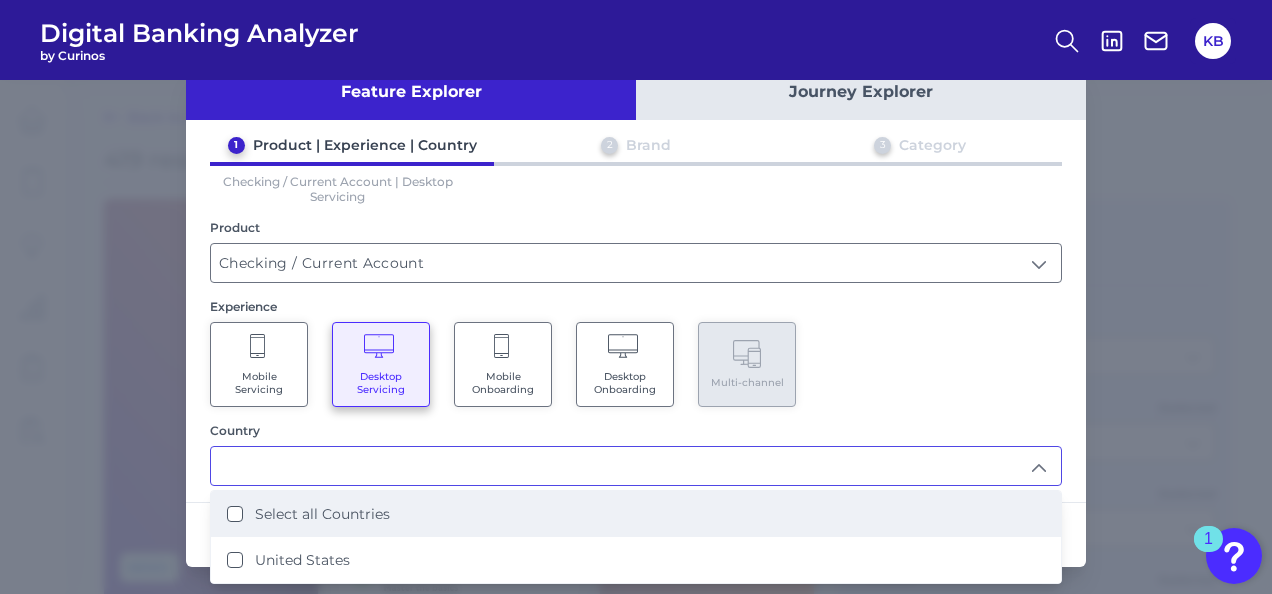 click on "Select all Countries" at bounding box center [322, 514] 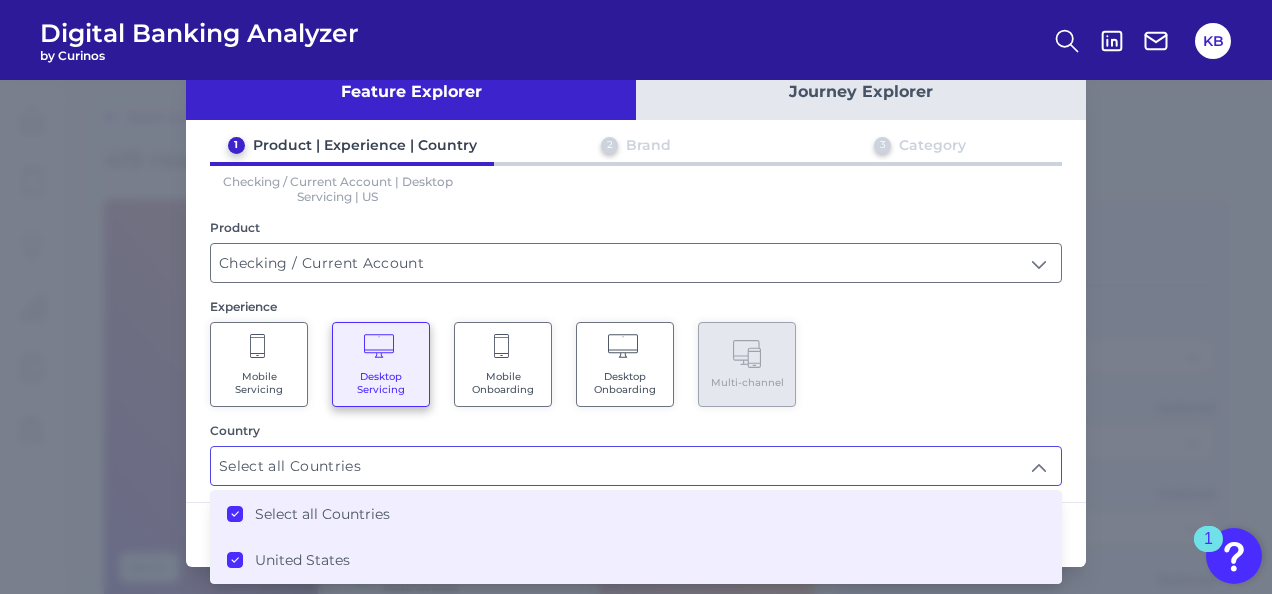 scroll, scrollTop: 0, scrollLeft: 0, axis: both 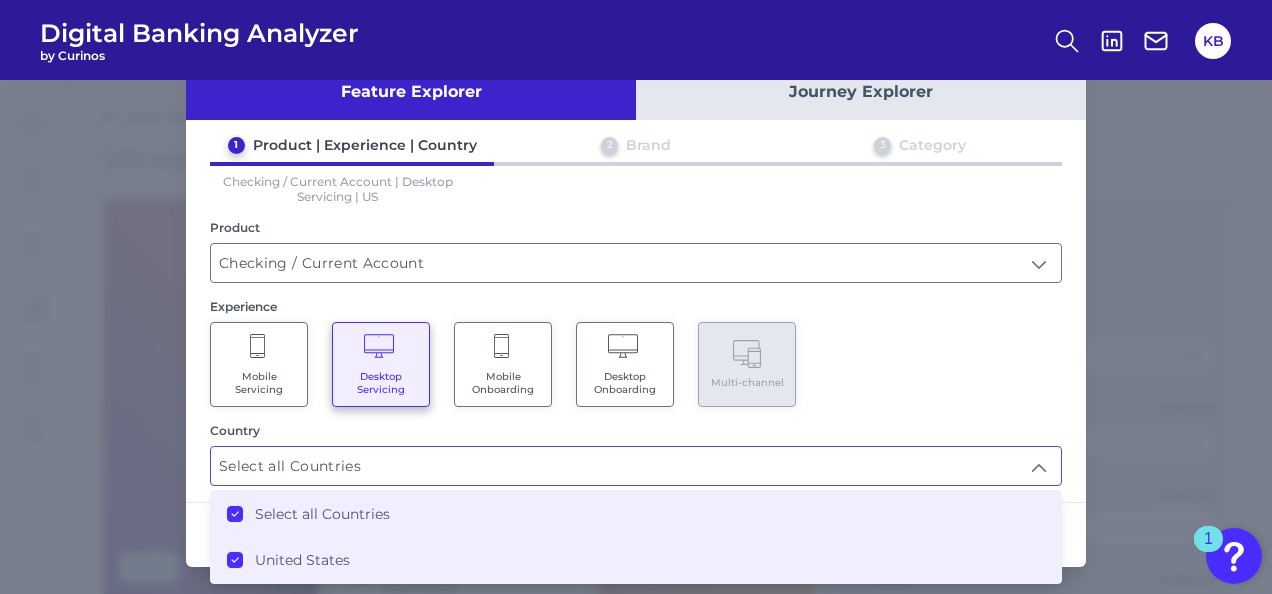 click on "Mobile Servicing Desktop Servicing Mobile Onboarding Desktop Onboarding Multi-channel" at bounding box center (636, 364) 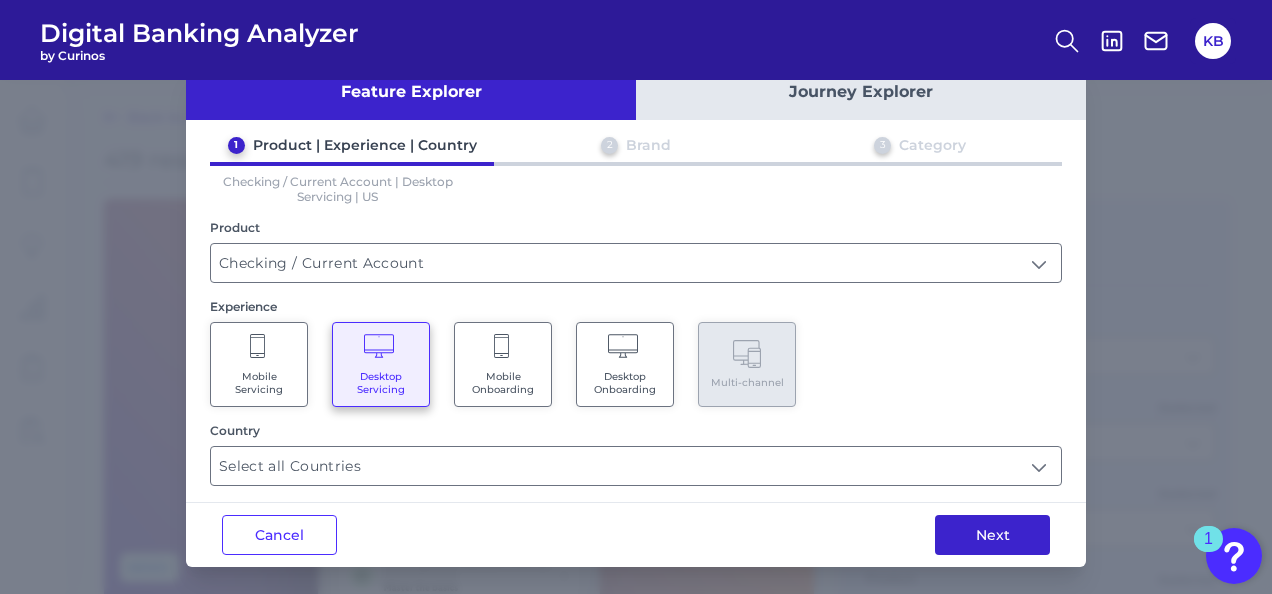 click on "Next" at bounding box center (992, 535) 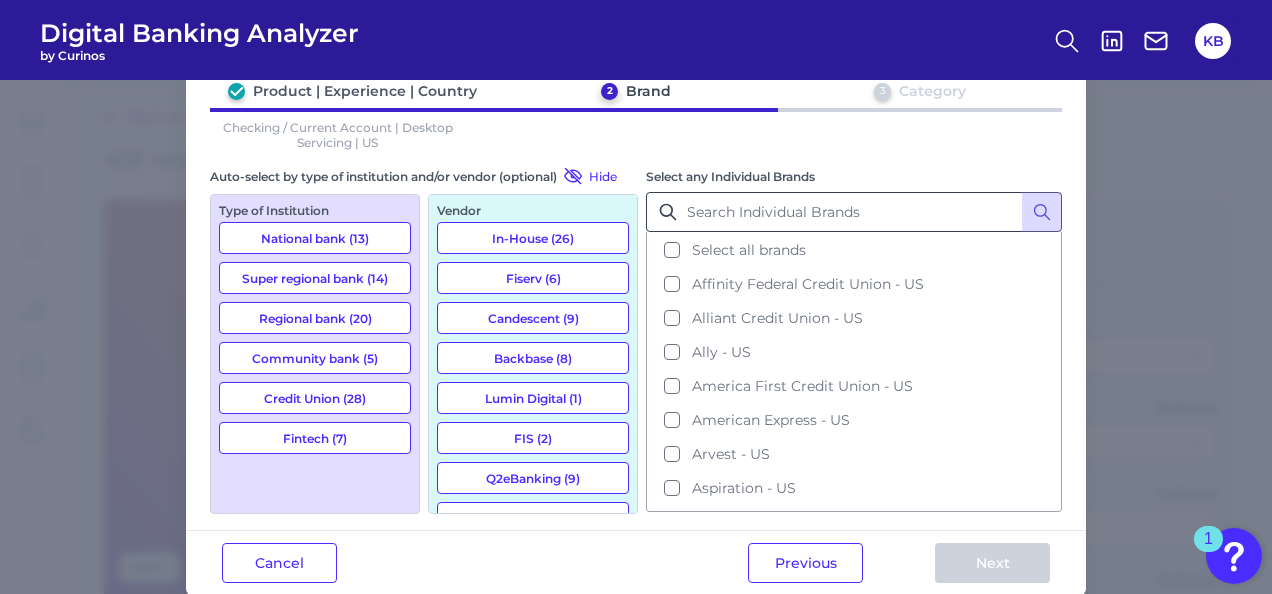 scroll, scrollTop: 131, scrollLeft: 0, axis: vertical 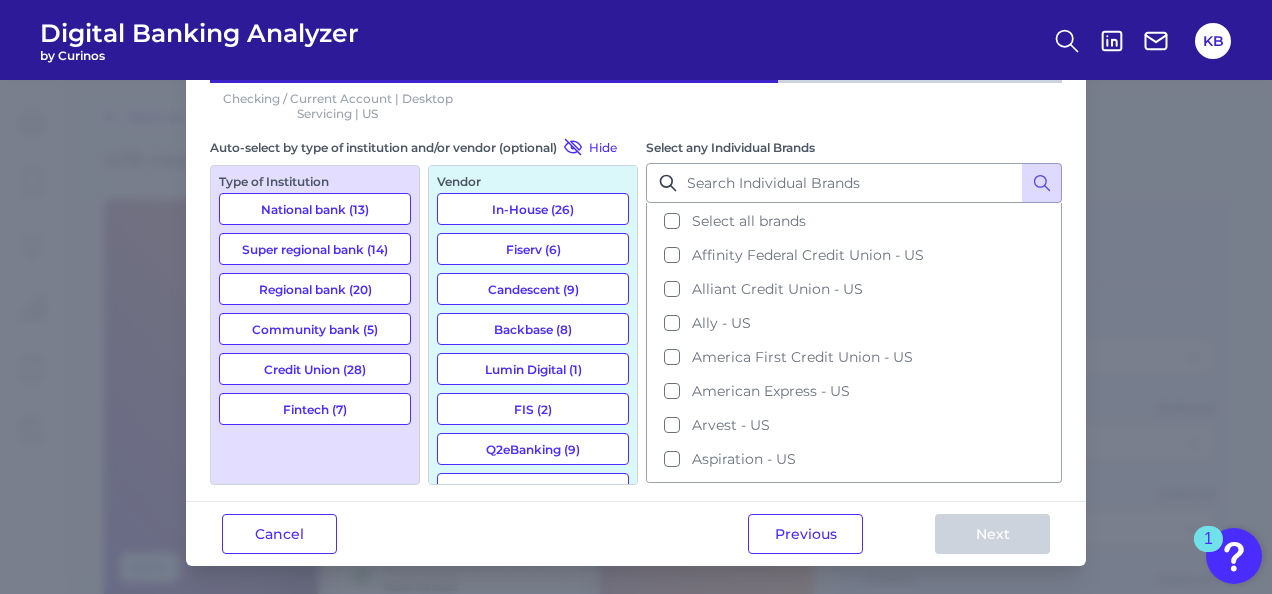 click on "National bank (13)" at bounding box center [315, 209] 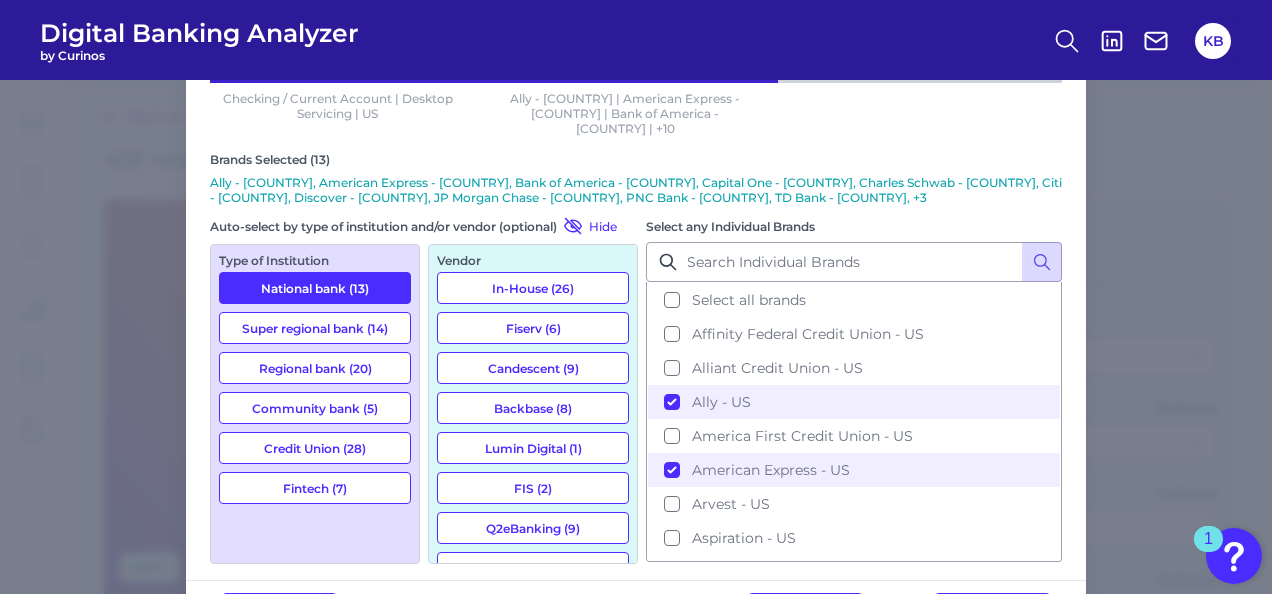 click on "Fintech (7)" at bounding box center (315, 488) 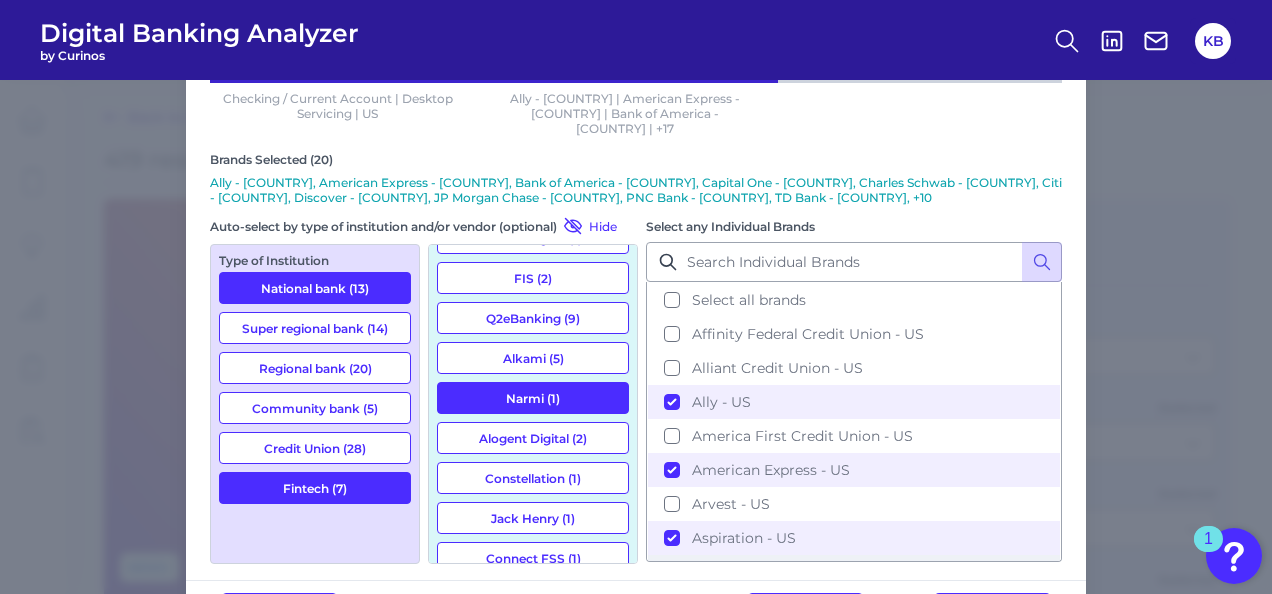 scroll, scrollTop: 232, scrollLeft: 0, axis: vertical 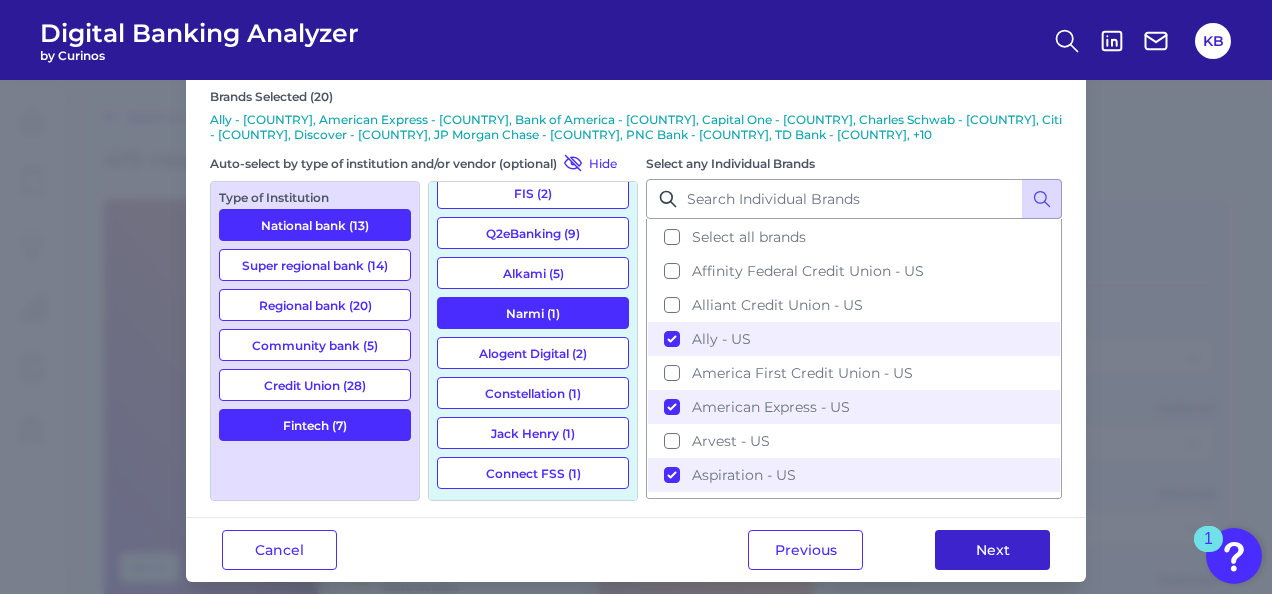 click on "Next" at bounding box center (992, 550) 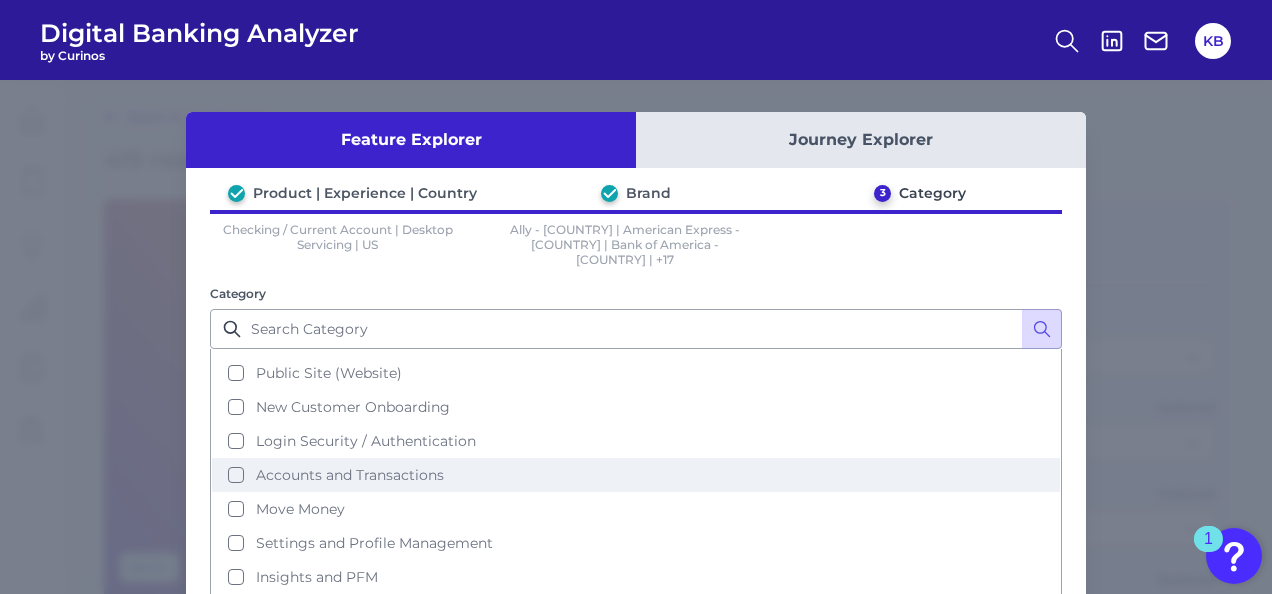 scroll, scrollTop: 0, scrollLeft: 0, axis: both 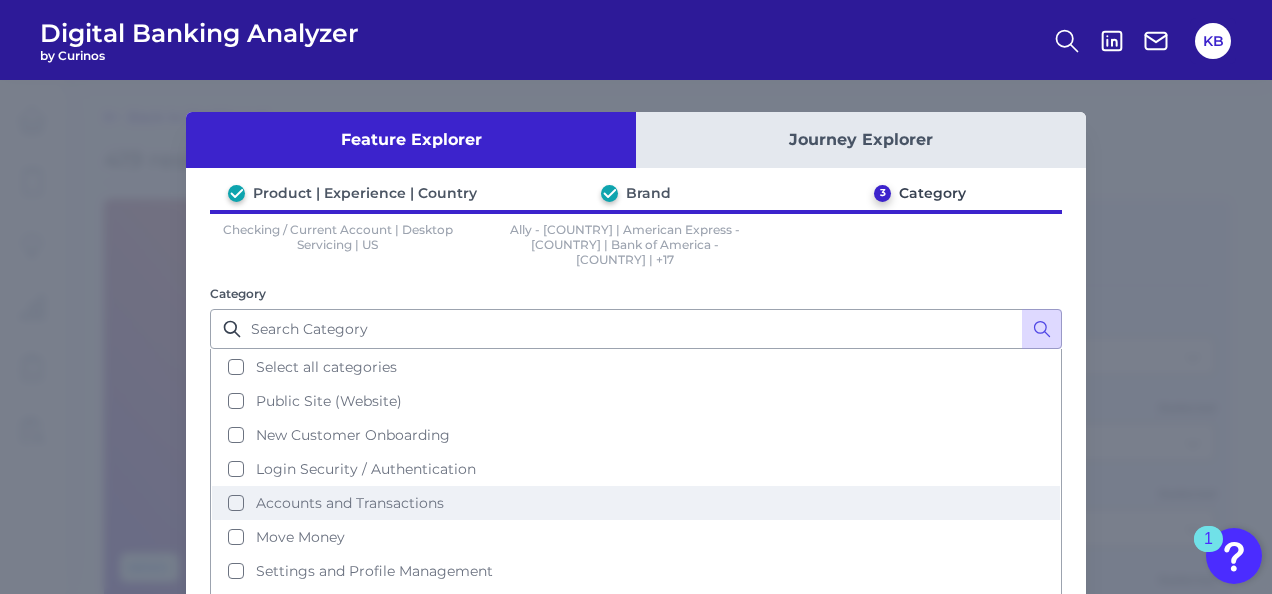 click on "Accounts and Transactions" at bounding box center [636, 503] 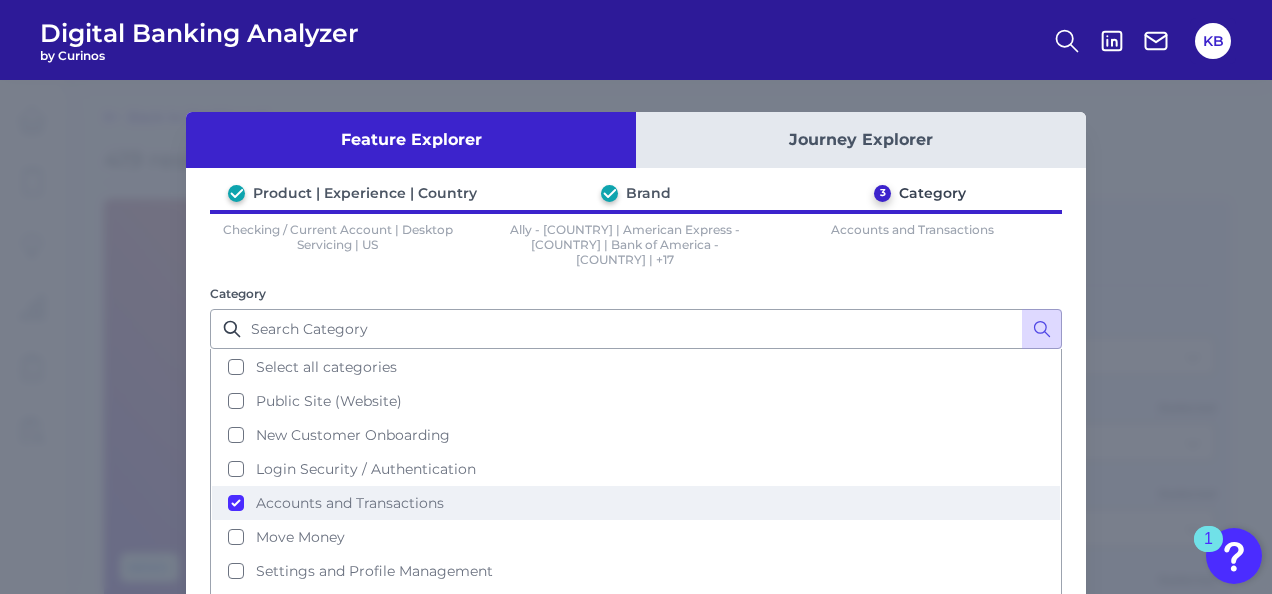 scroll, scrollTop: 82, scrollLeft: 0, axis: vertical 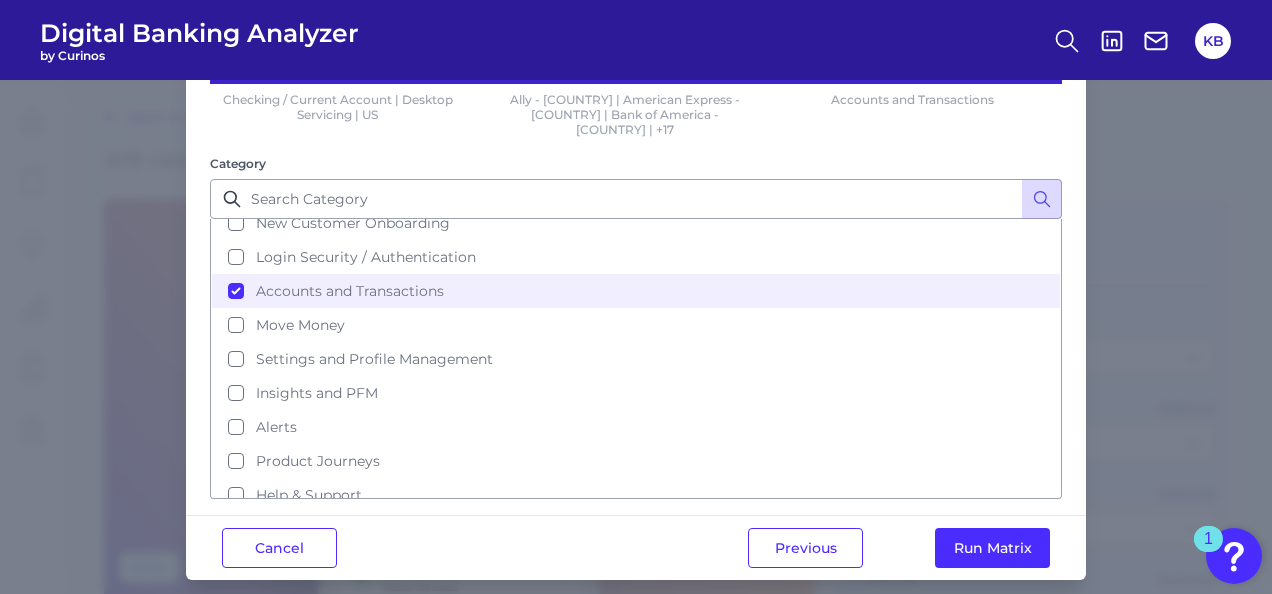 click on "Select all categories Public Site (Website) New Customer Onboarding Login Security / Authentication Accounts and Transactions Move Money Settings and Profile Management Insights and PFM Alerts Product Journeys Help & Support" at bounding box center [636, 359] 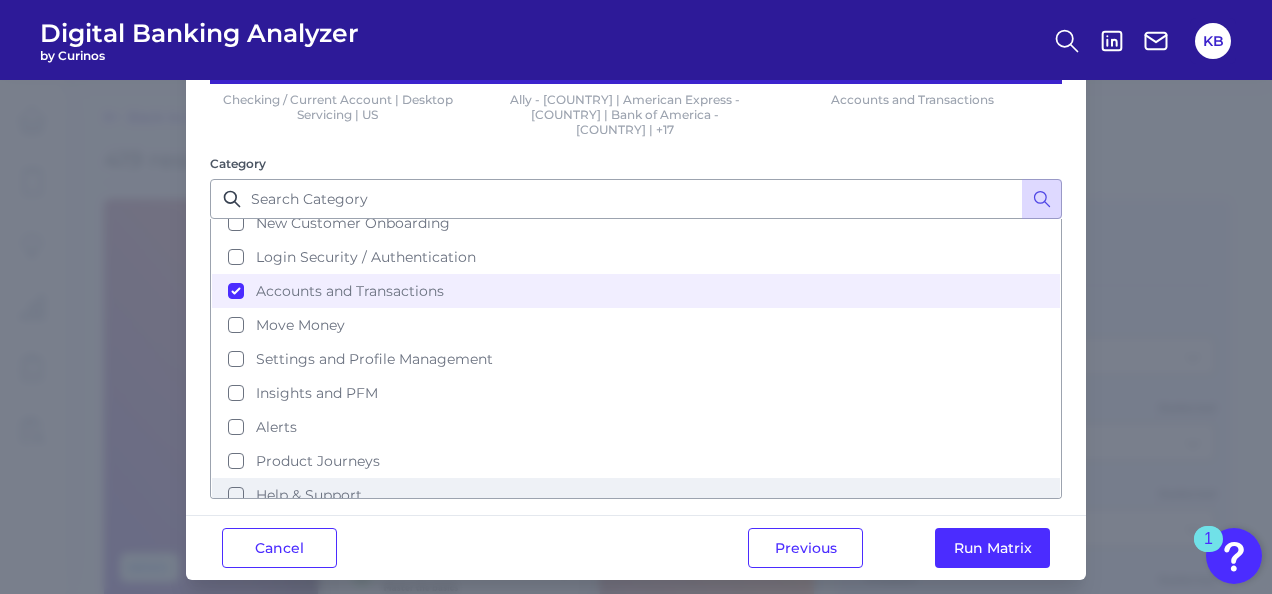click on "Help & Support" at bounding box center (636, 495) 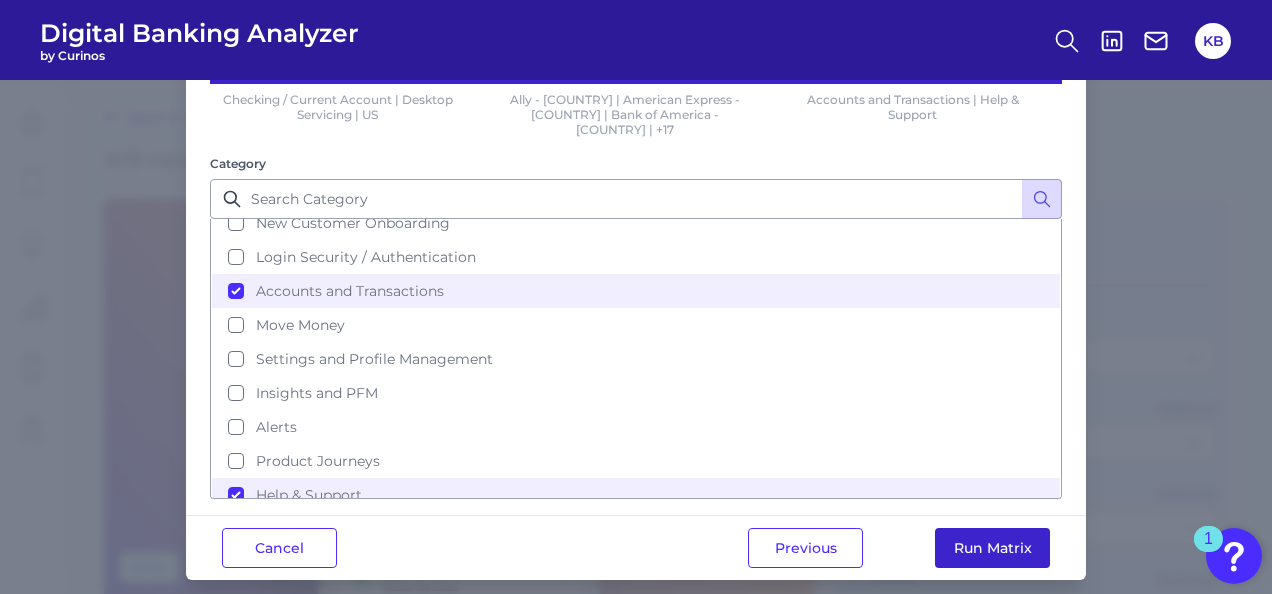 click on "Run Matrix" at bounding box center (992, 548) 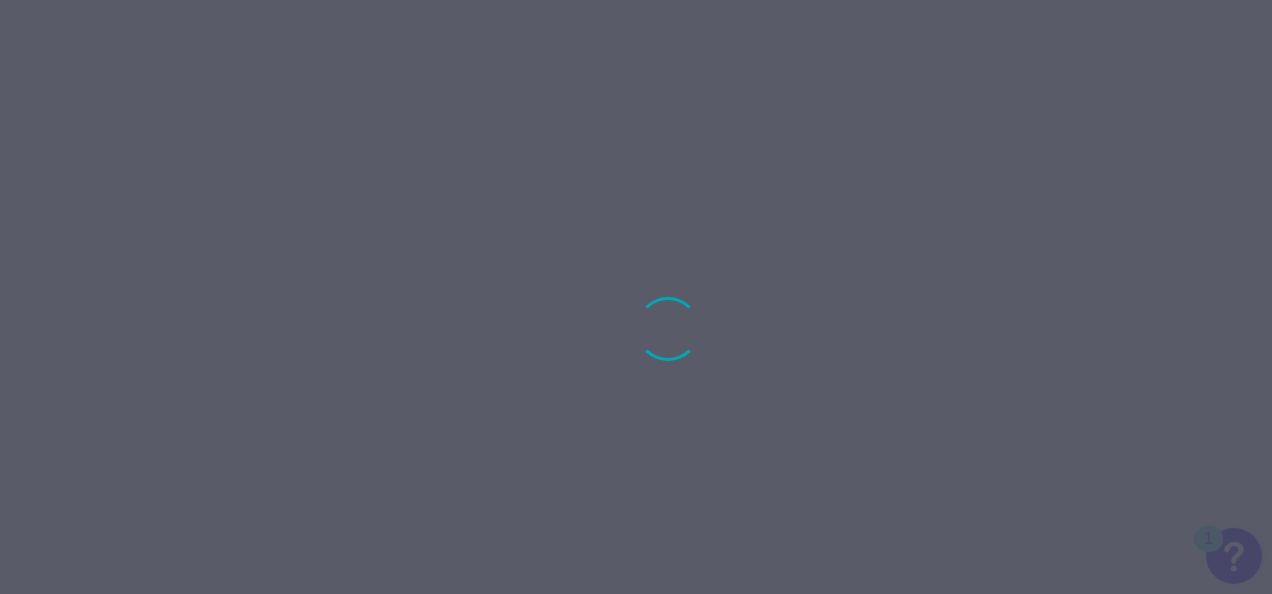 scroll, scrollTop: 0, scrollLeft: 0, axis: both 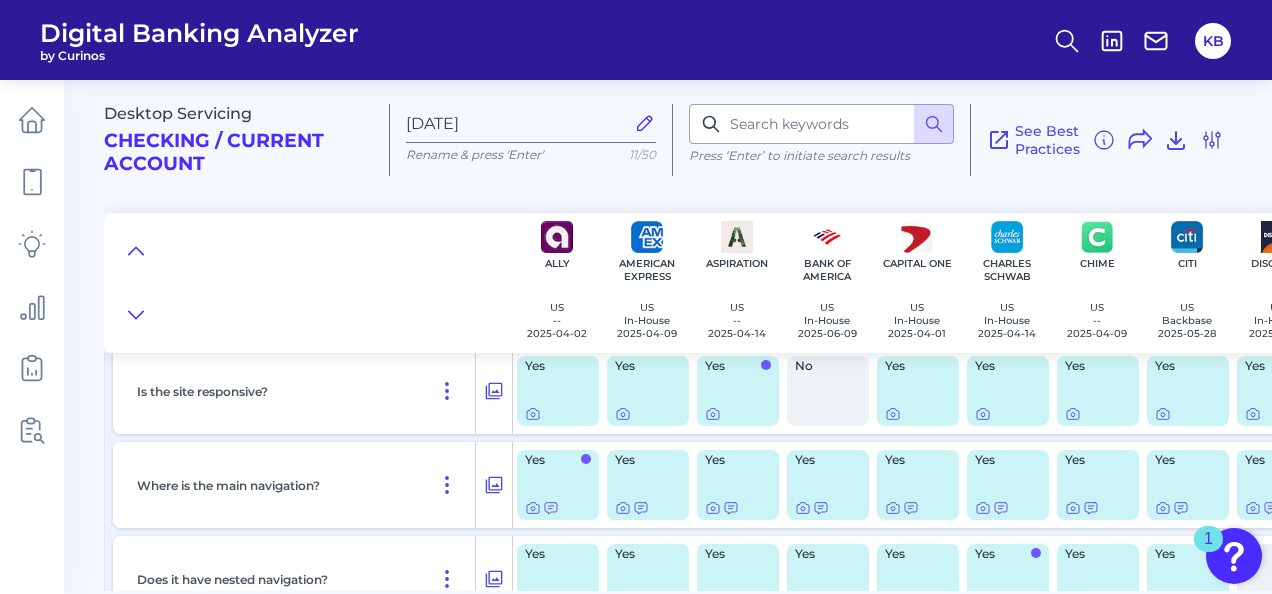 click at bounding box center (308, 283) 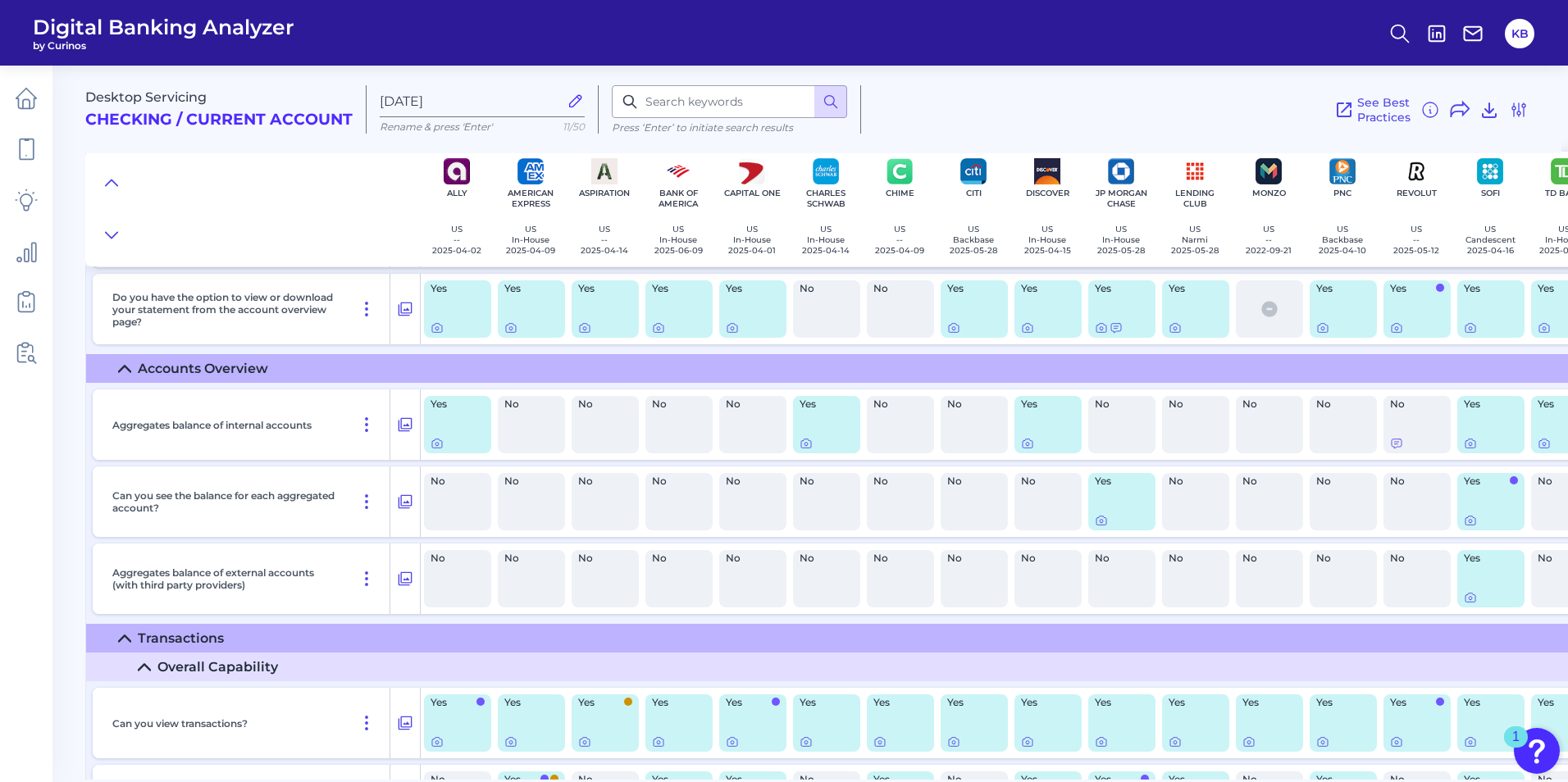 scroll, scrollTop: 2869, scrollLeft: 0, axis: vertical 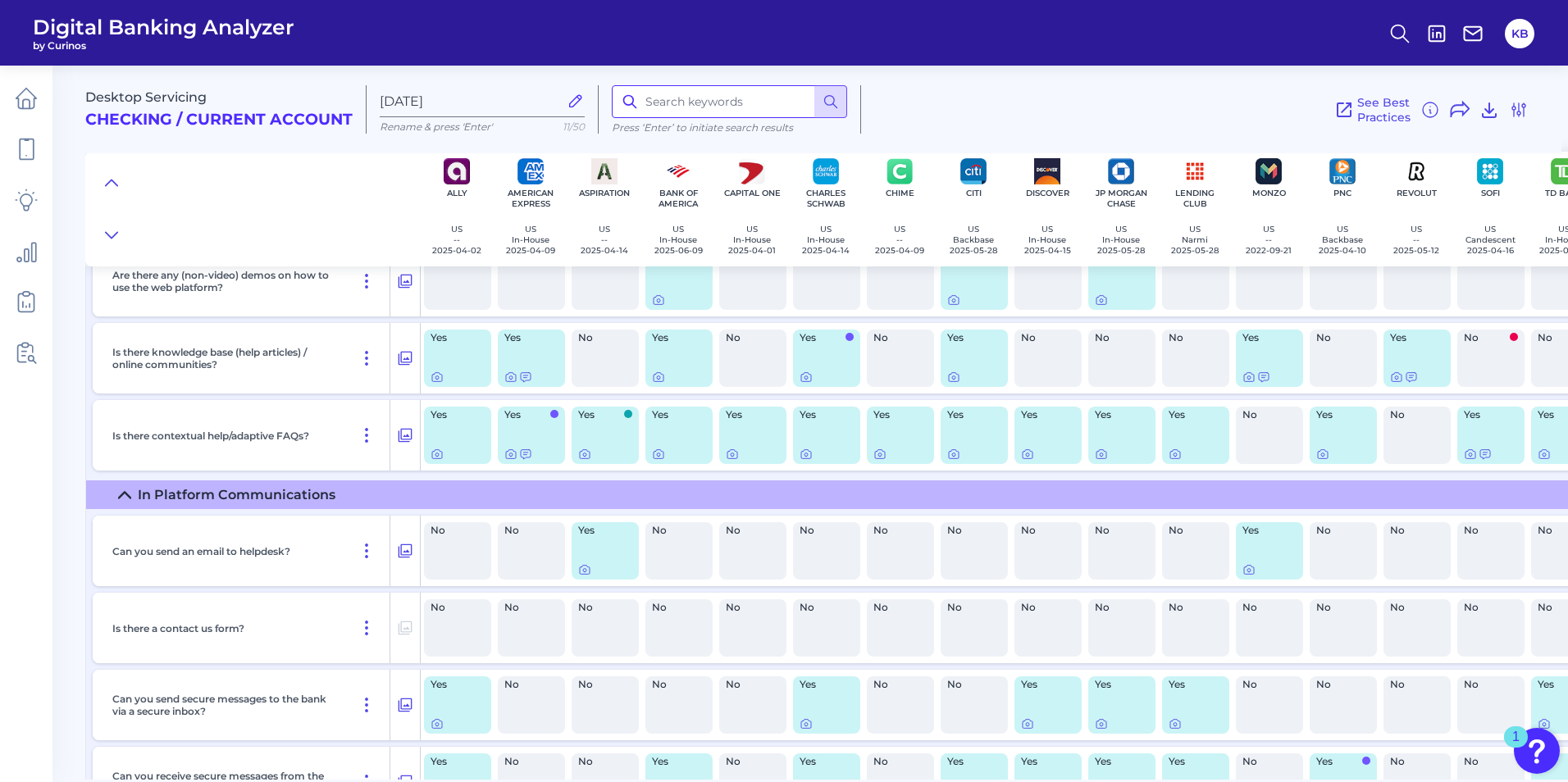 click at bounding box center [729, 102] 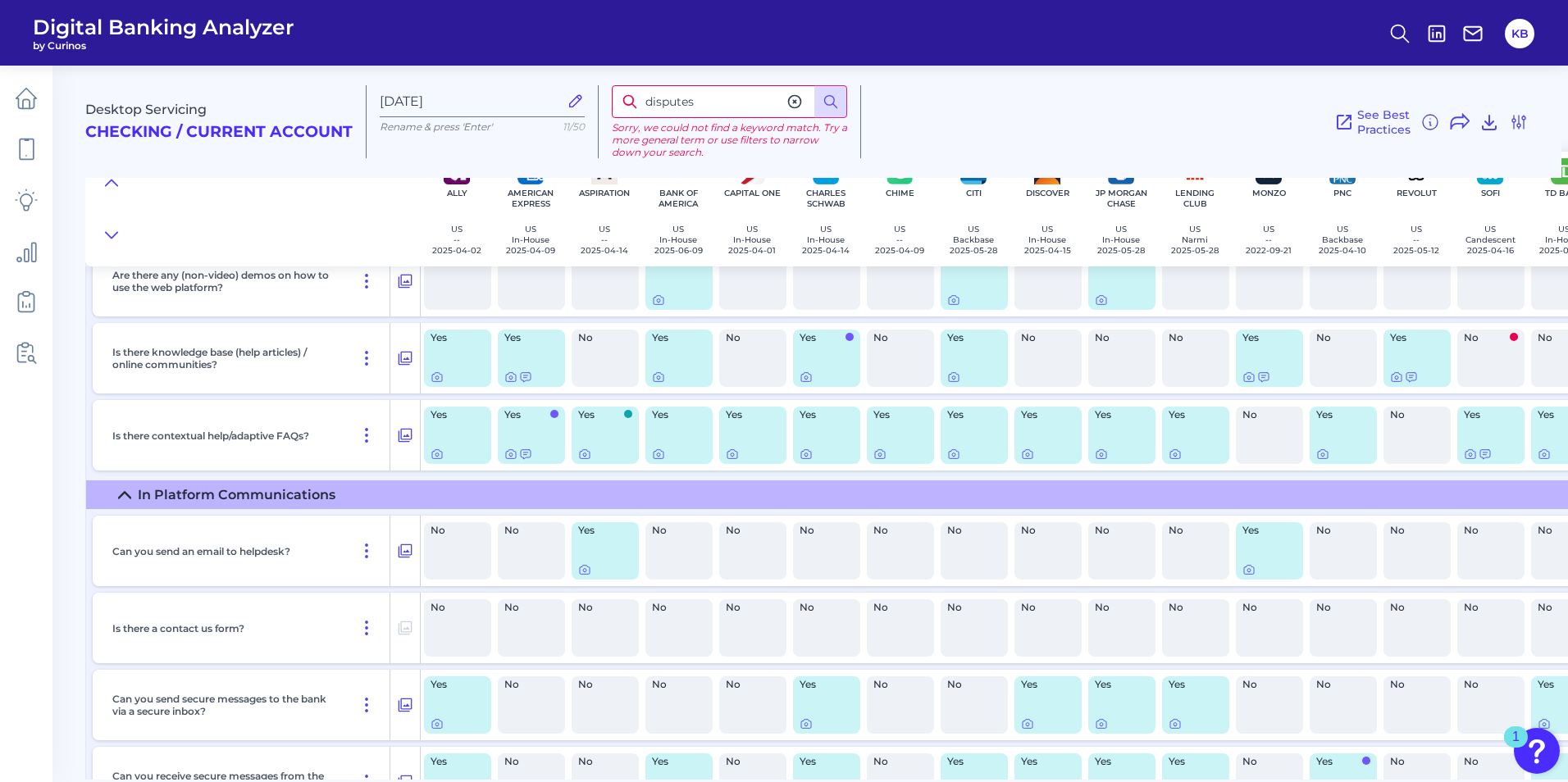click on "disputes" at bounding box center [729, 102] 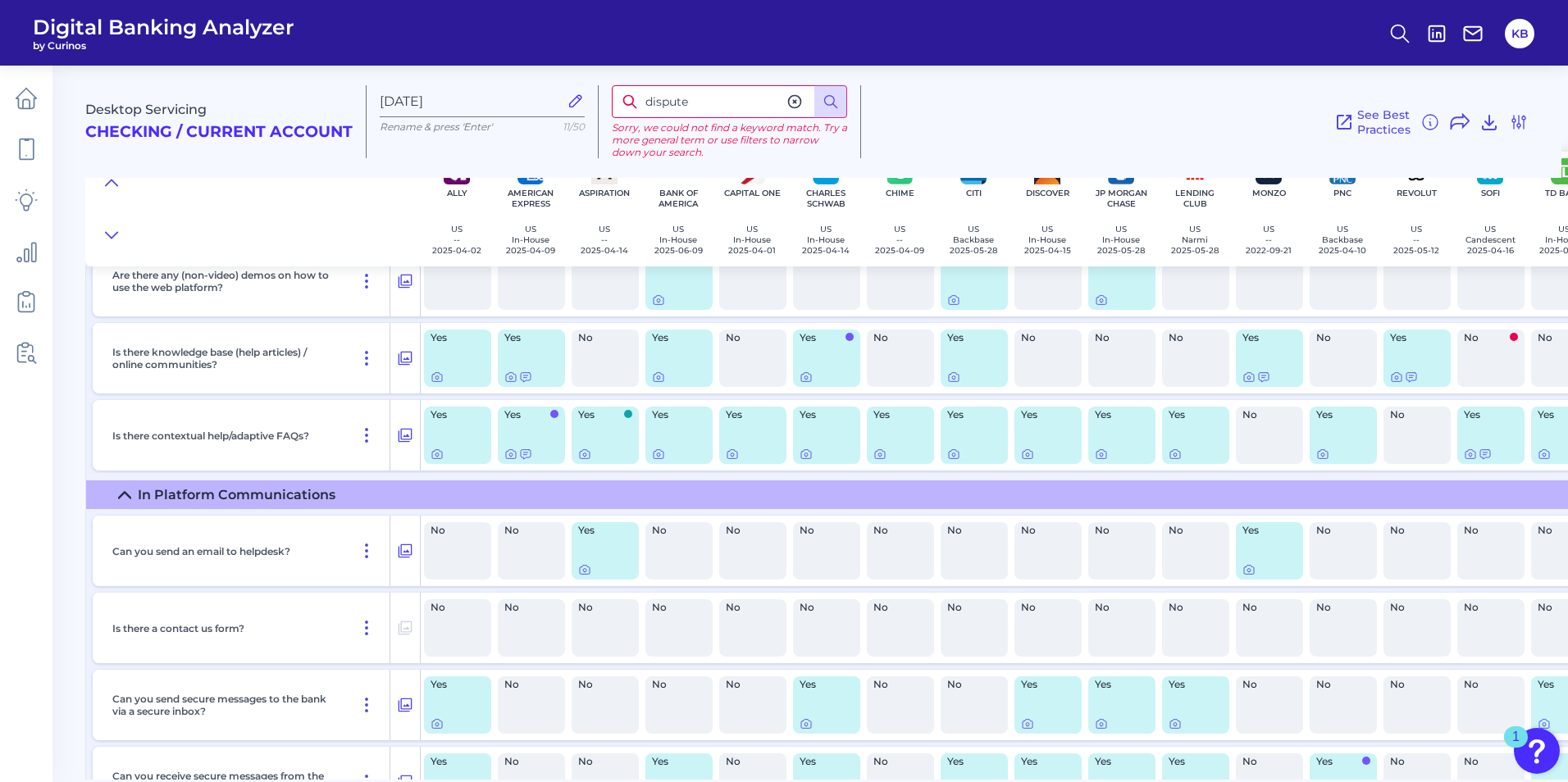 type on "dispute" 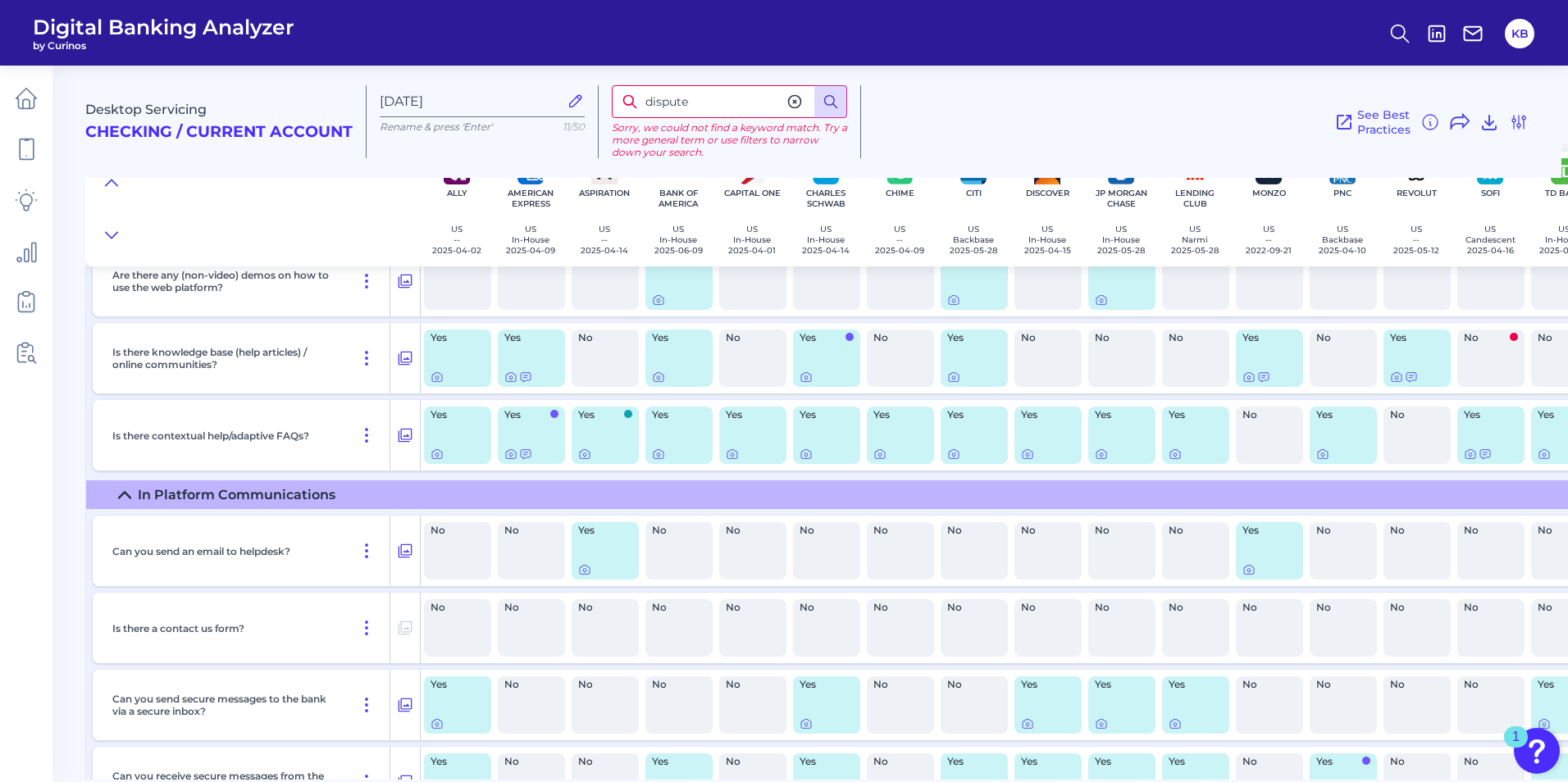 click 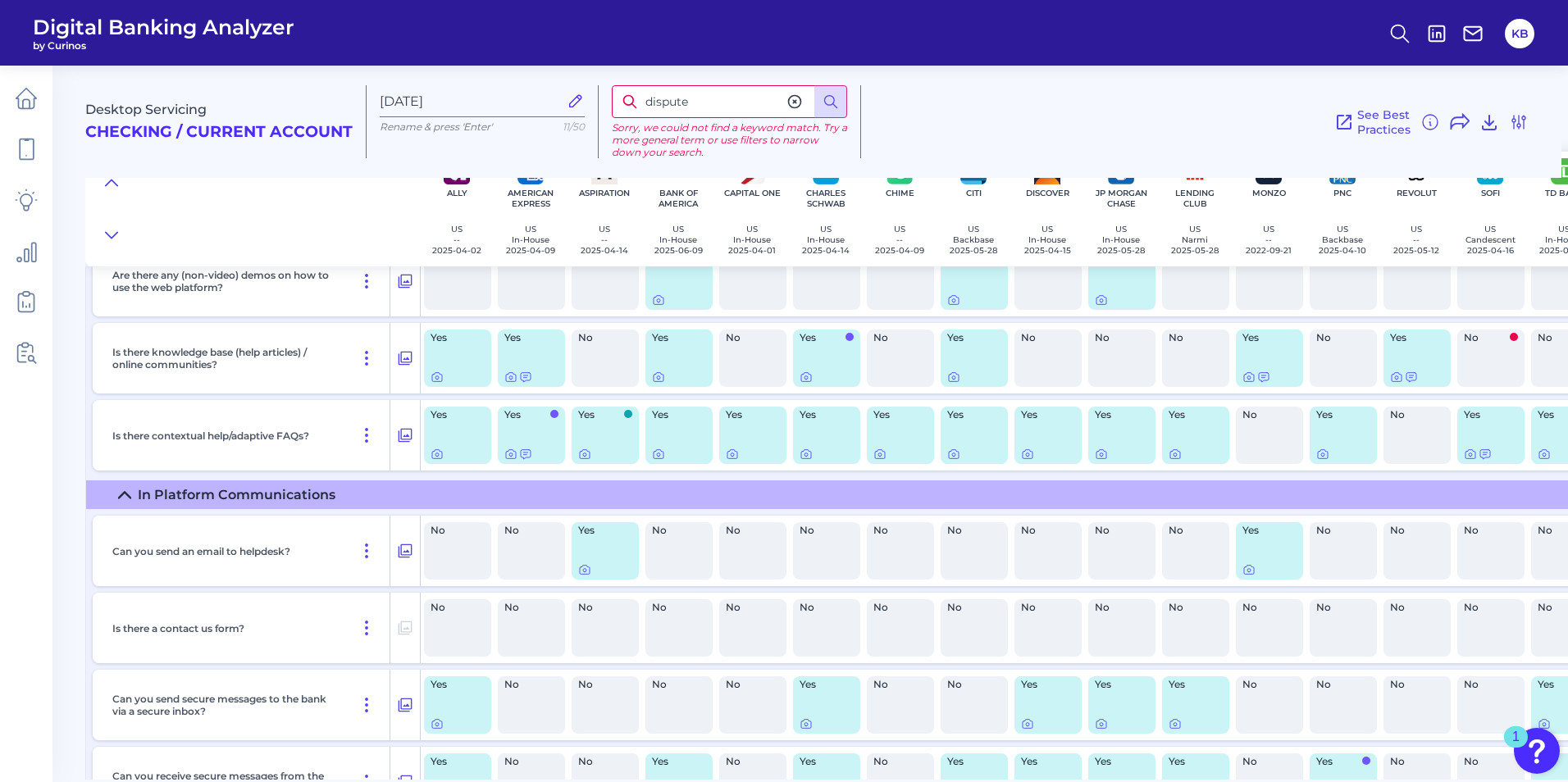 drag, startPoint x: 692, startPoint y: 103, endPoint x: 579, endPoint y: 103, distance: 113 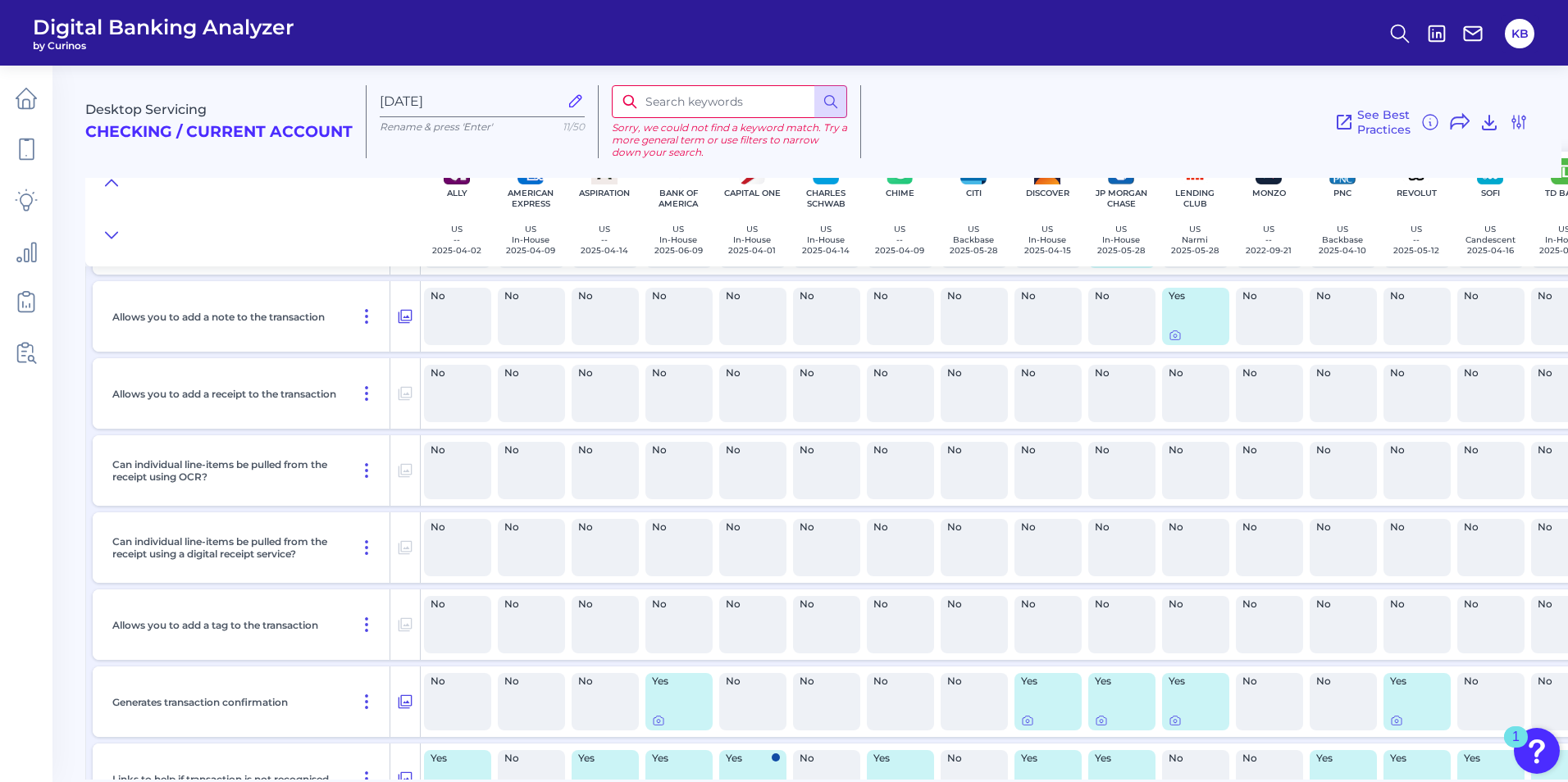 scroll, scrollTop: 4566, scrollLeft: 0, axis: vertical 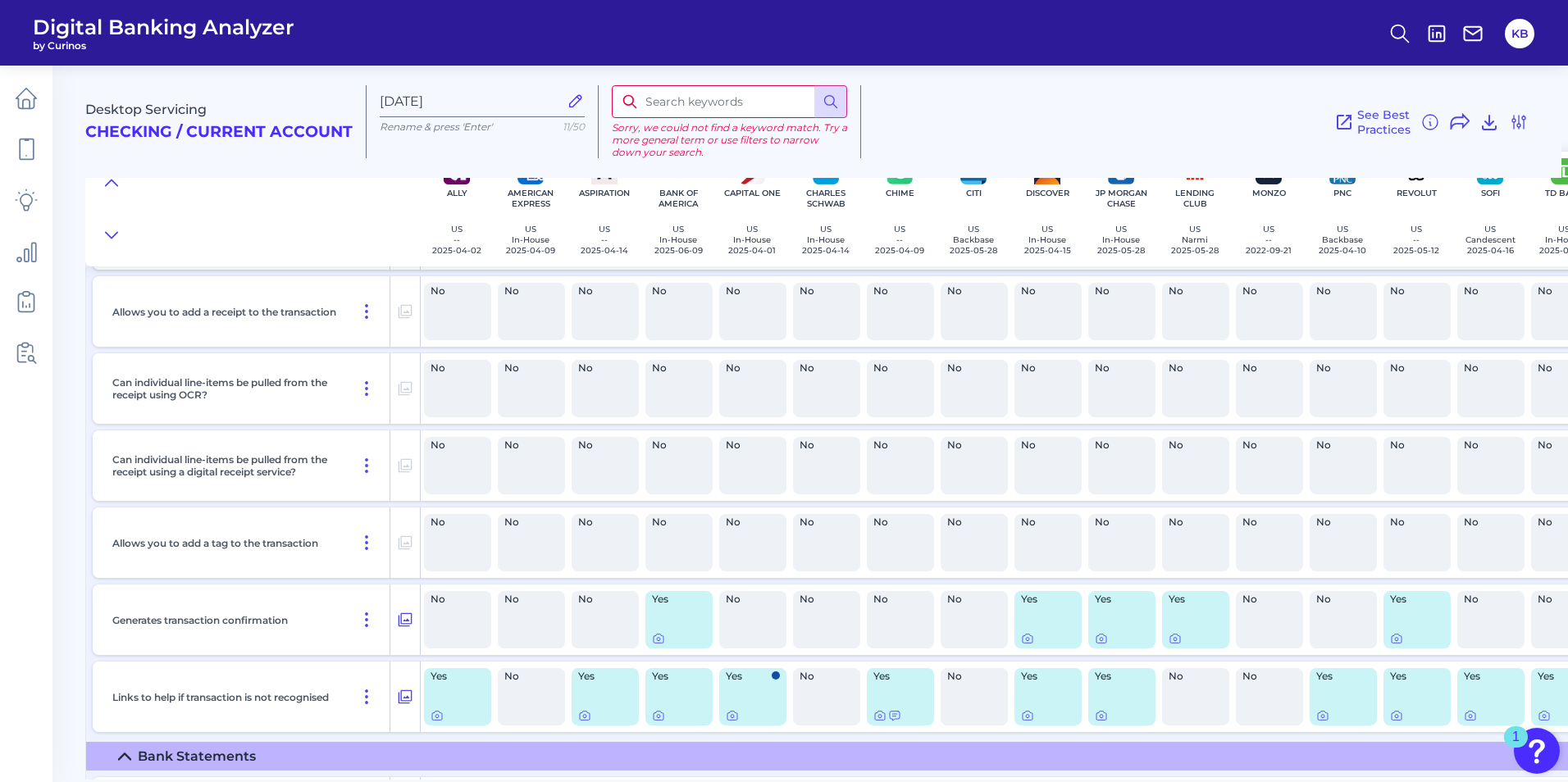 click at bounding box center (729, 102) 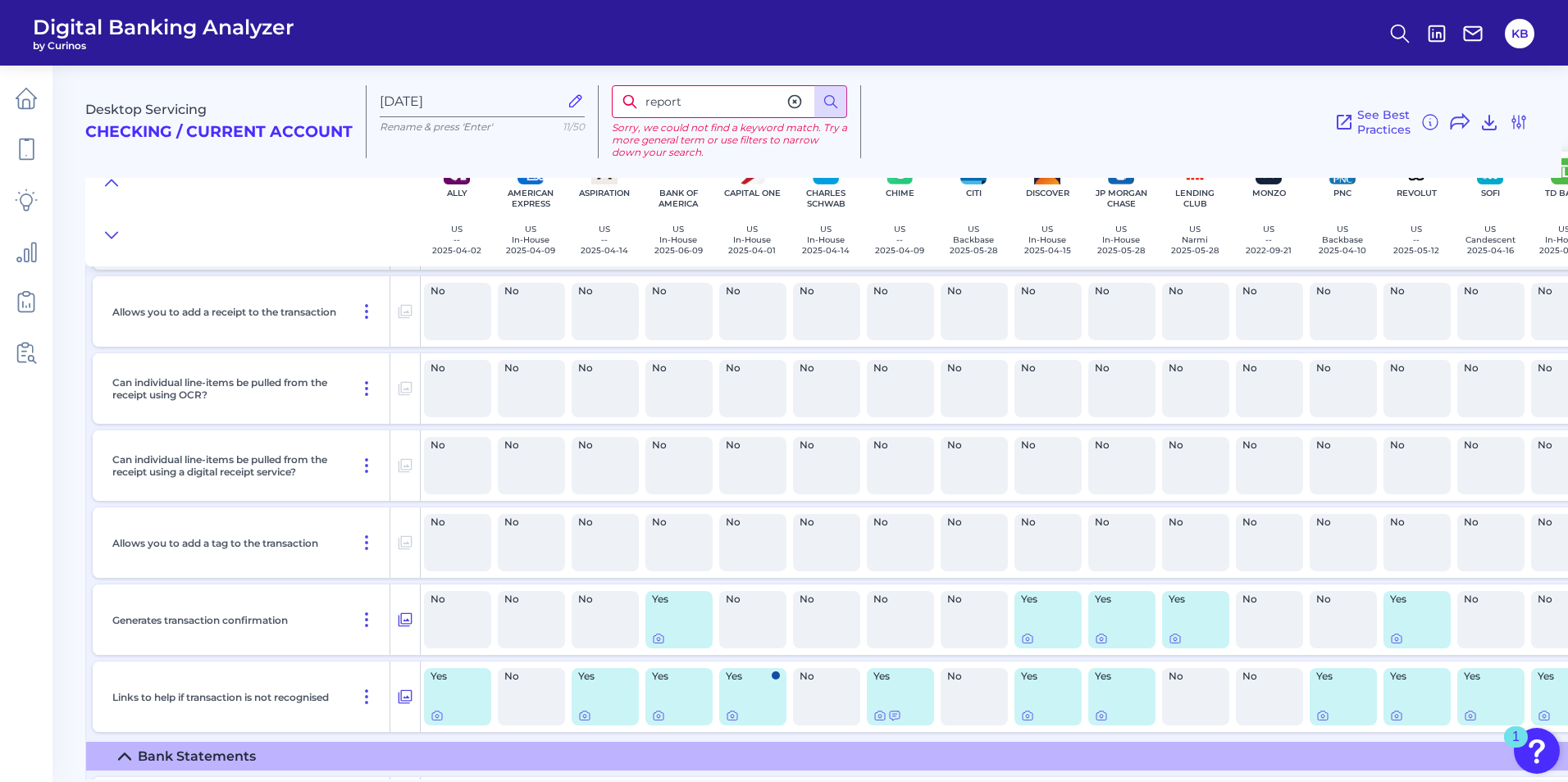 type on "report" 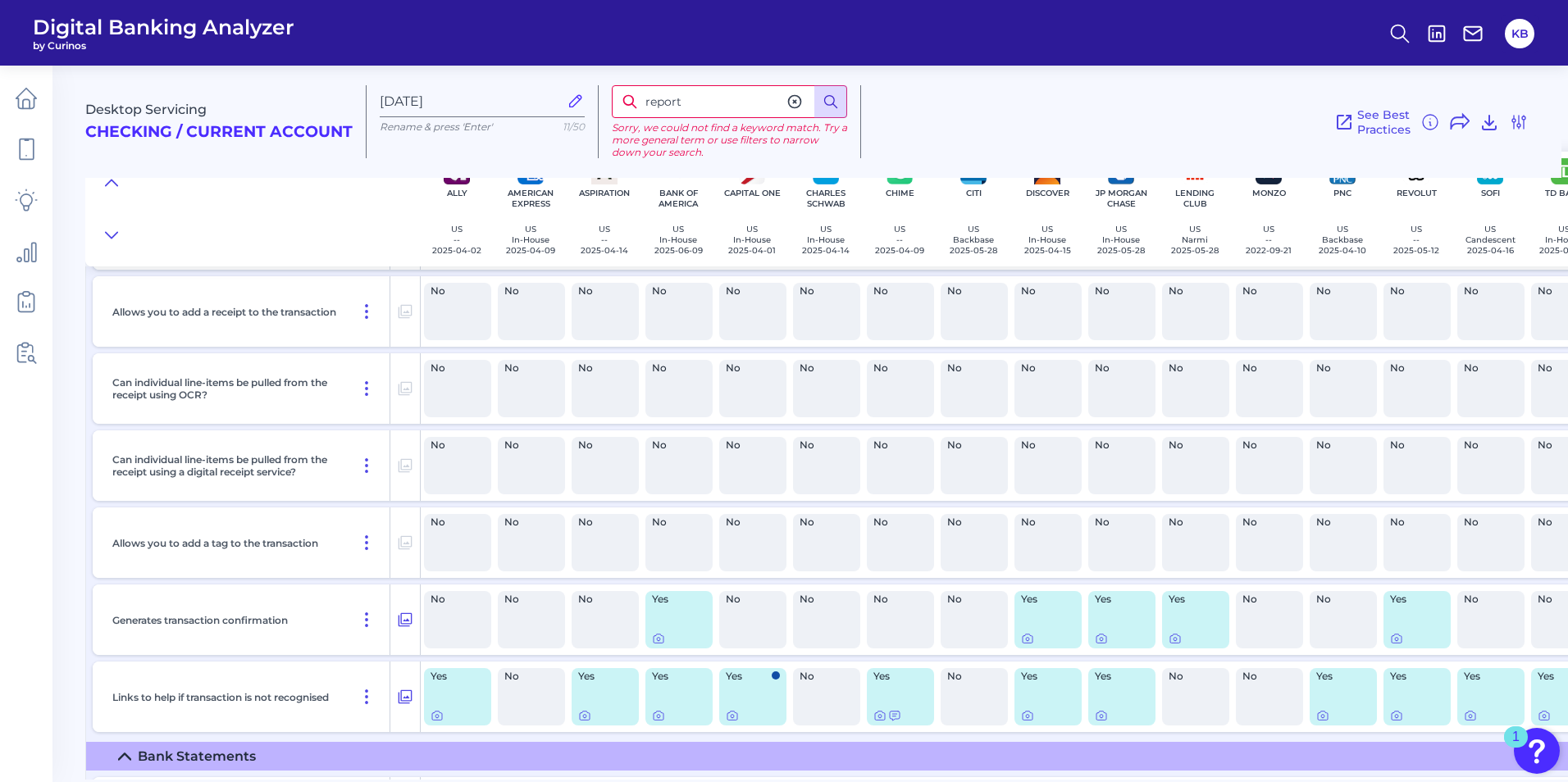click at bounding box center [831, 102] 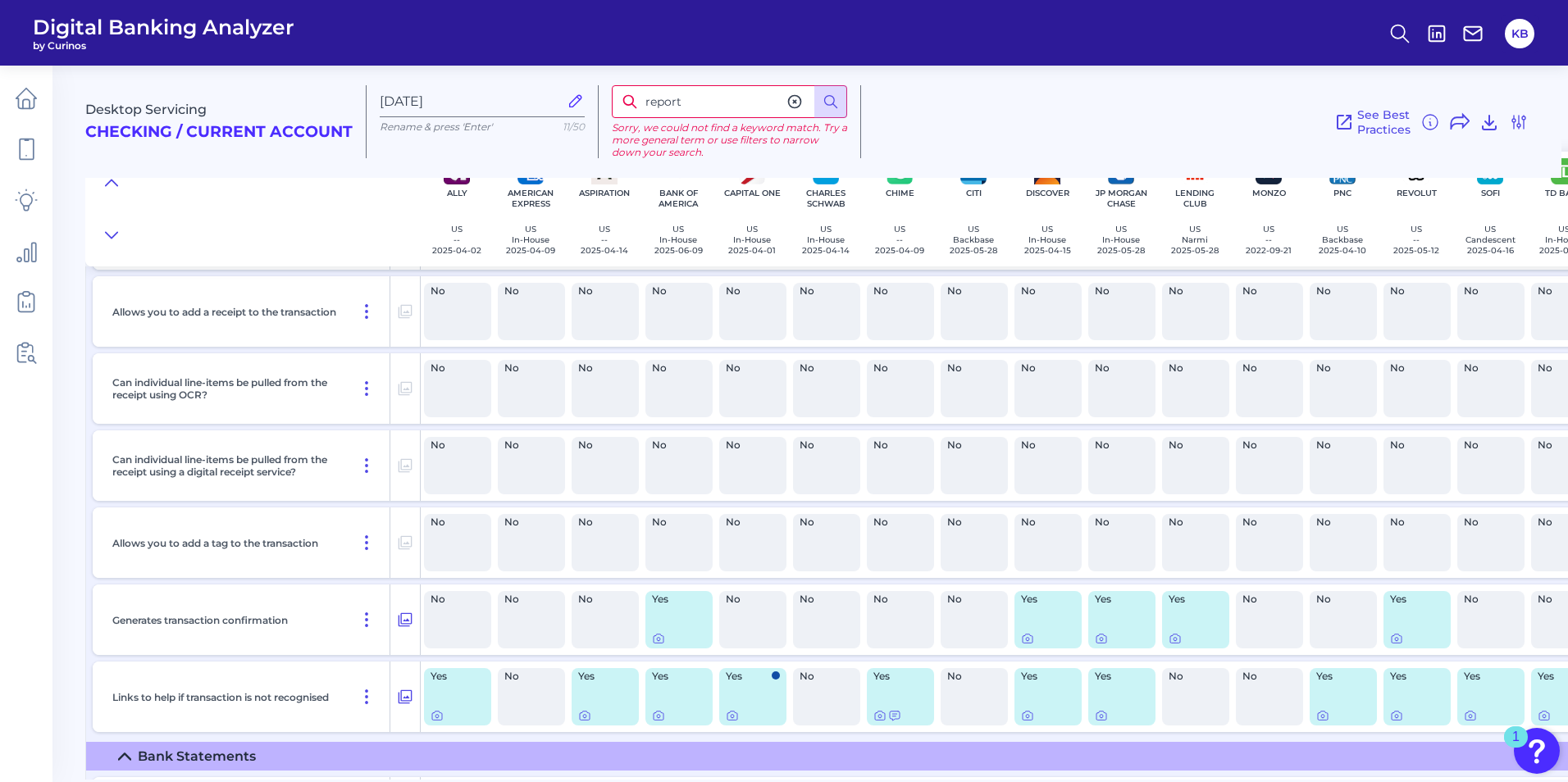 click on "report" at bounding box center [729, 102] 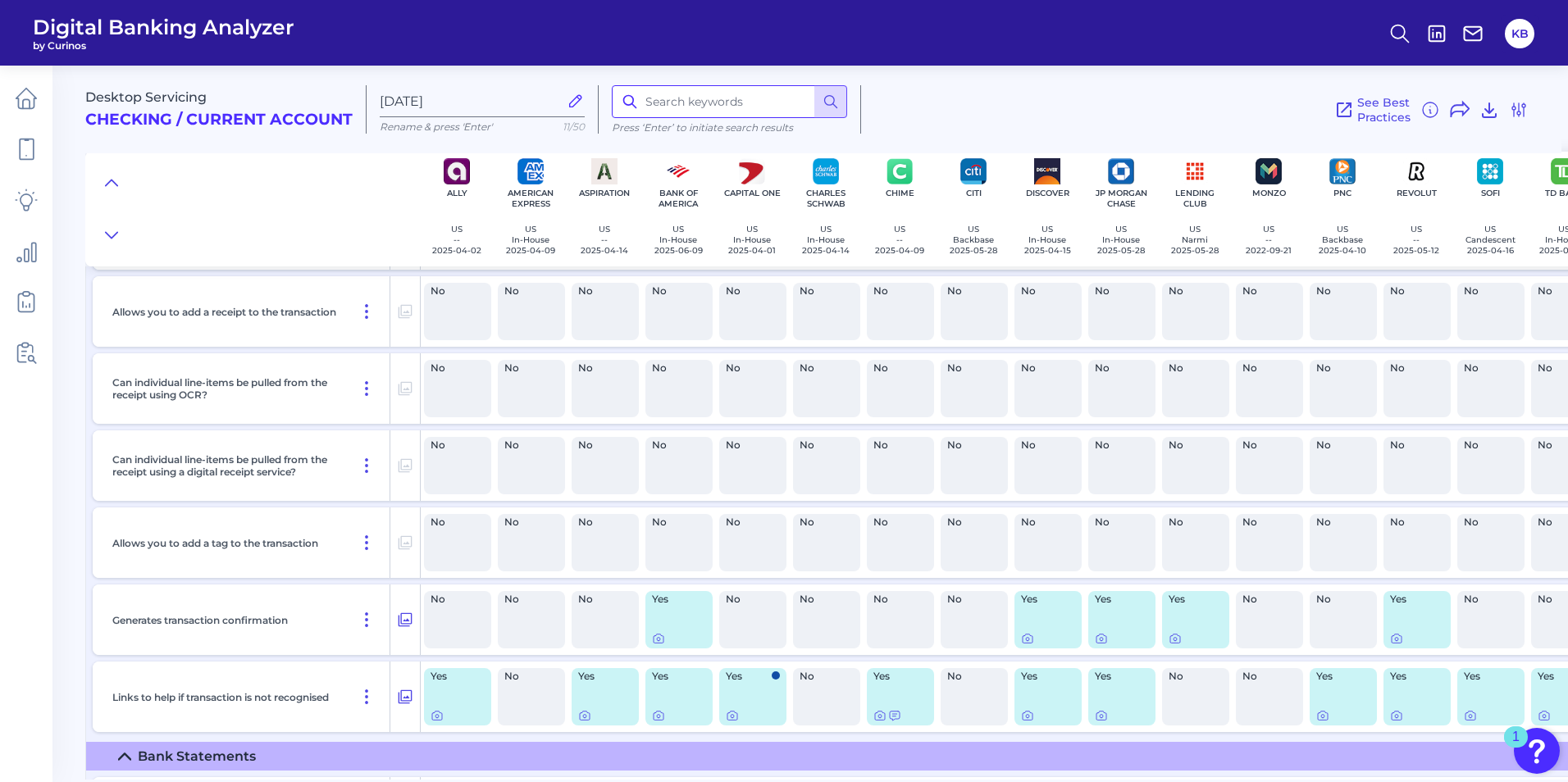click at bounding box center (729, 102) 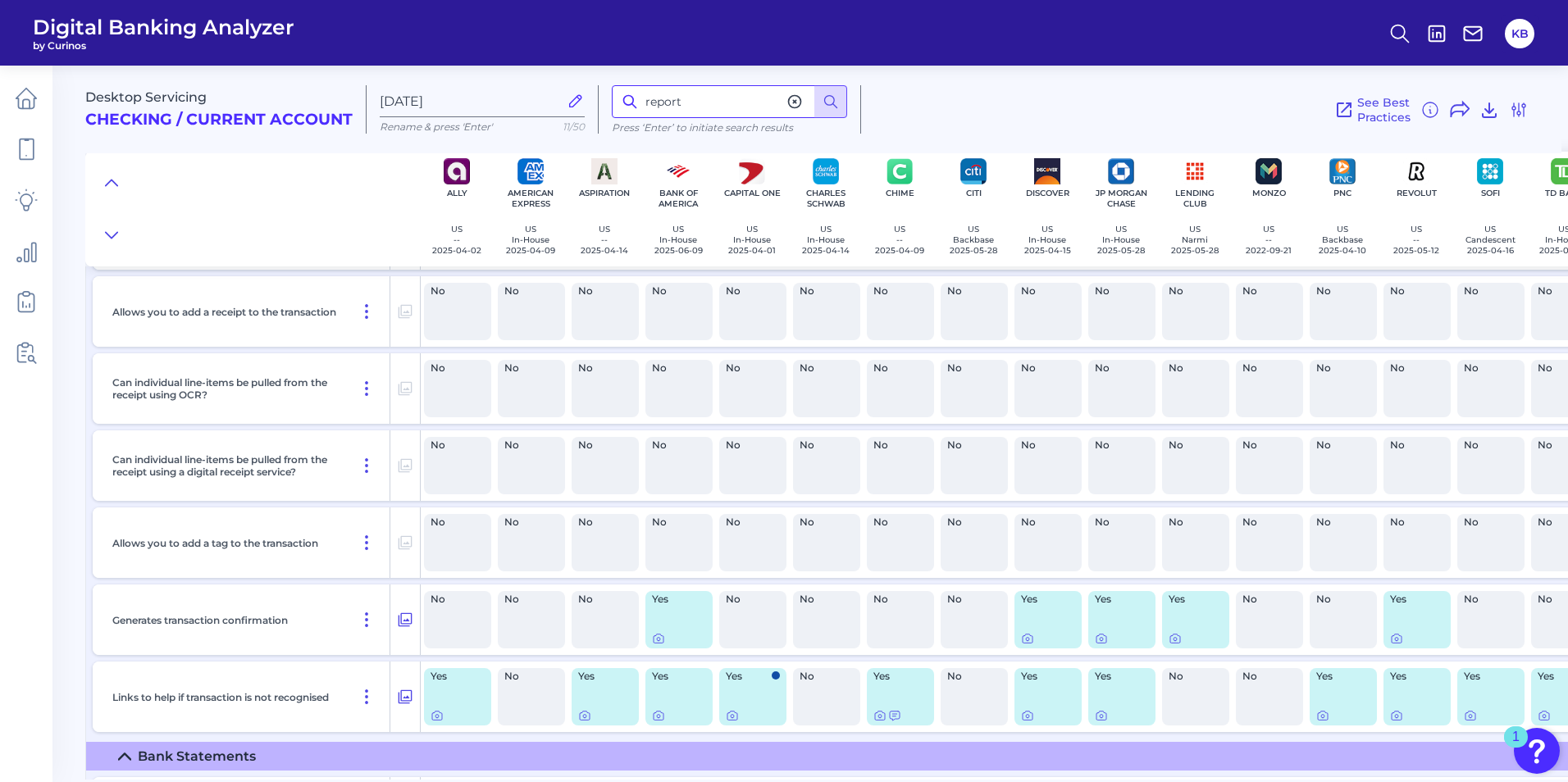 type on "report" 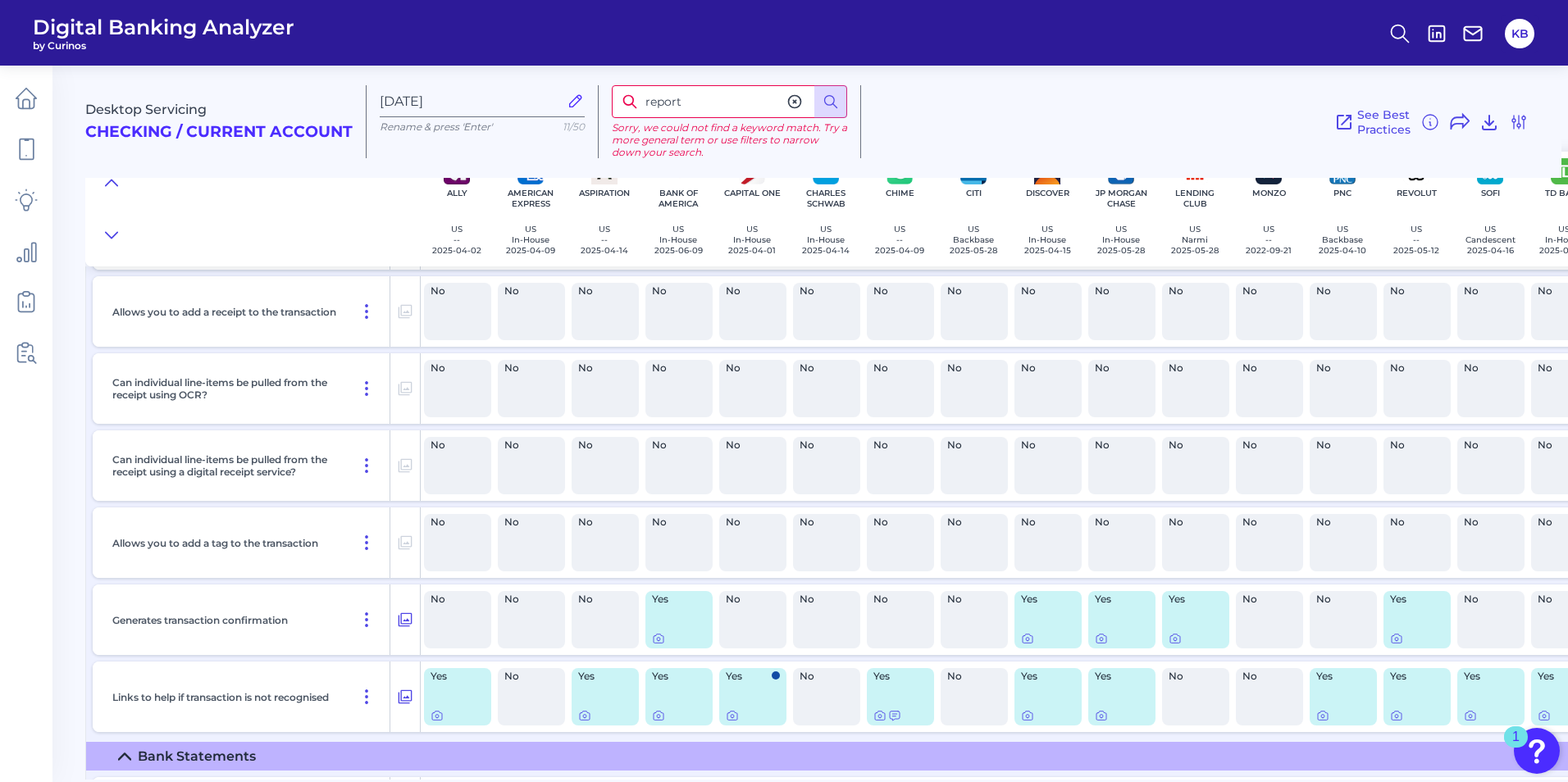 click 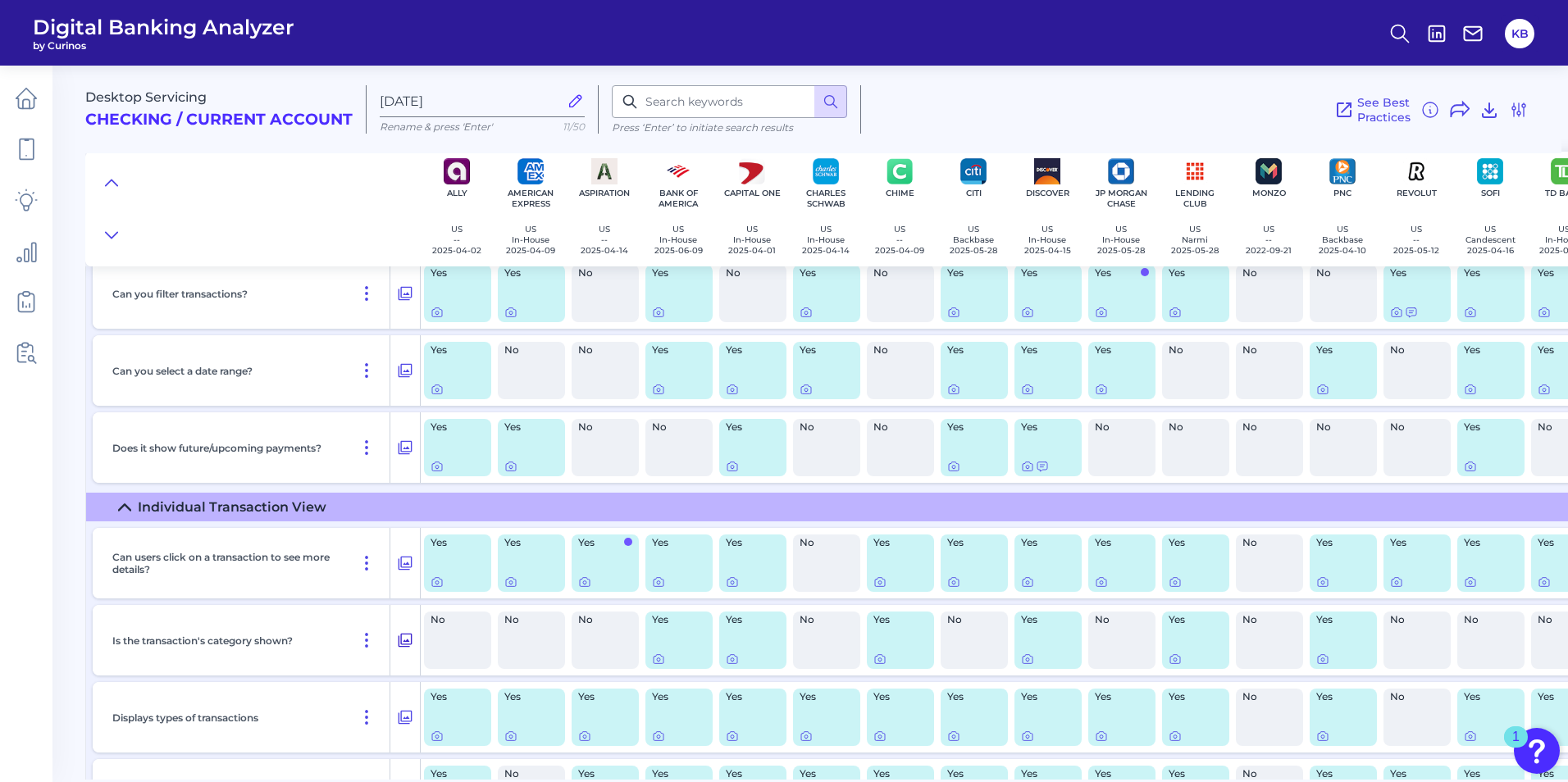 scroll, scrollTop: 3746, scrollLeft: 0, axis: vertical 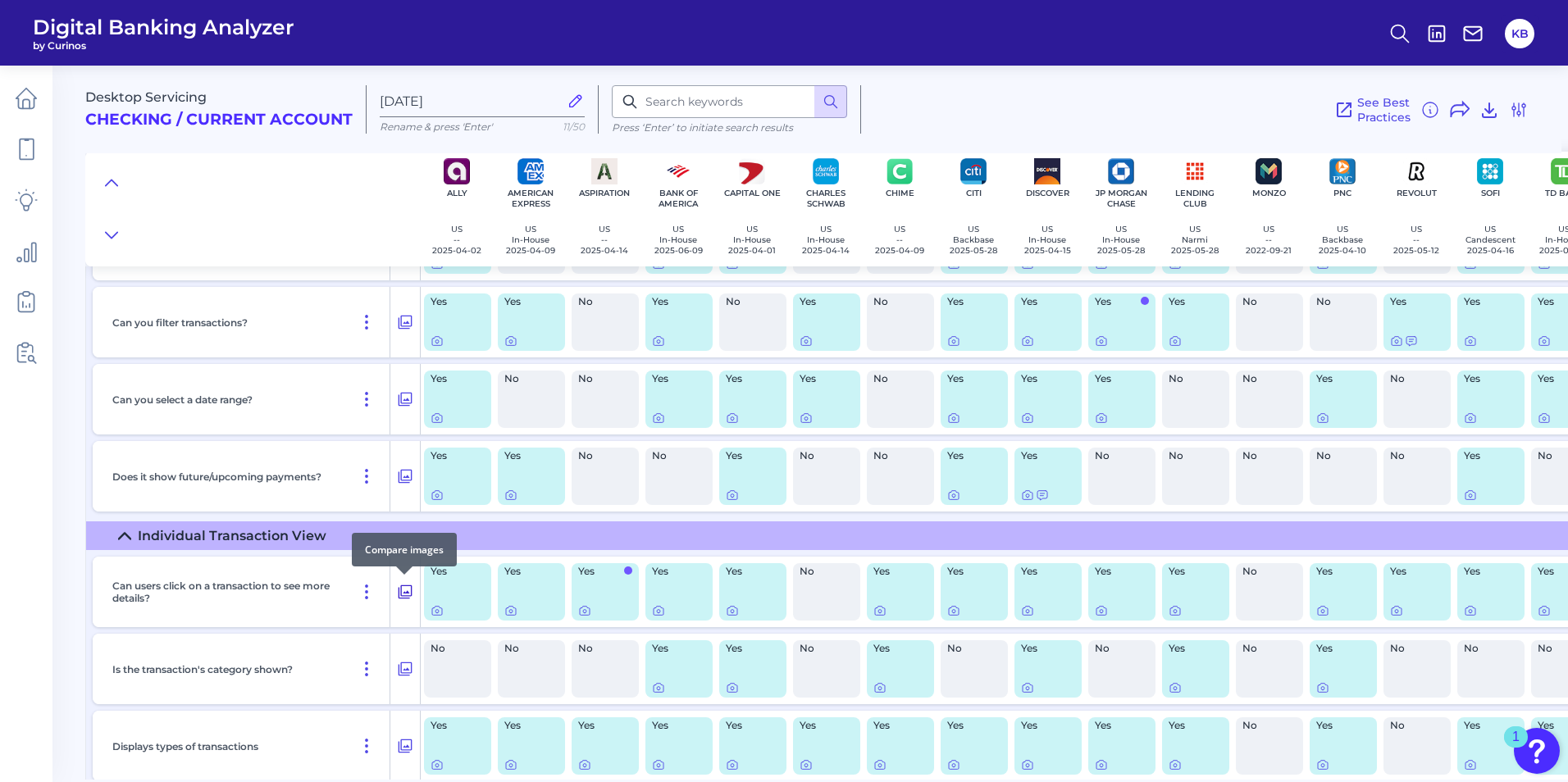 click 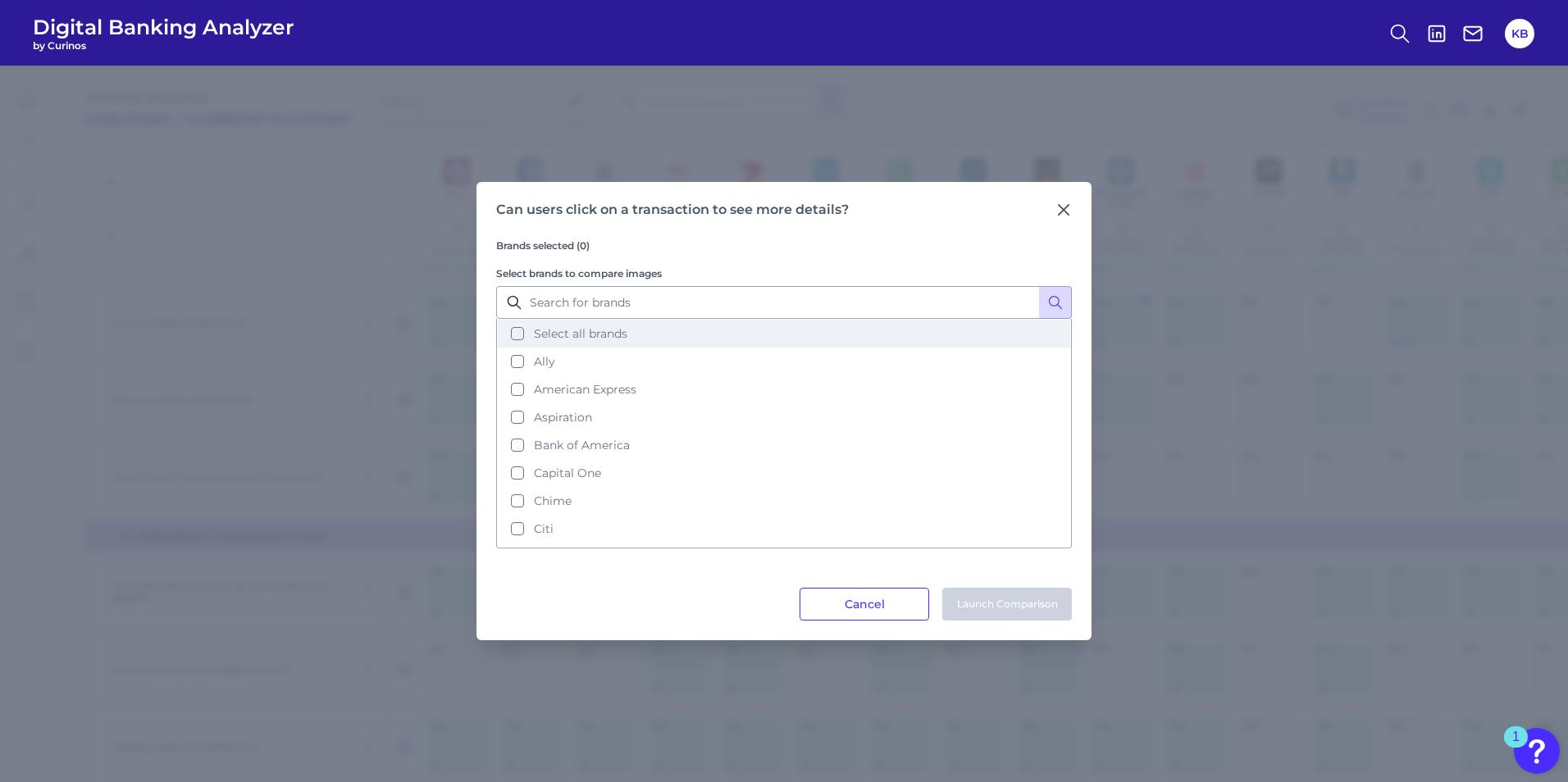 click on "Select all brands" at bounding box center (784, 334) 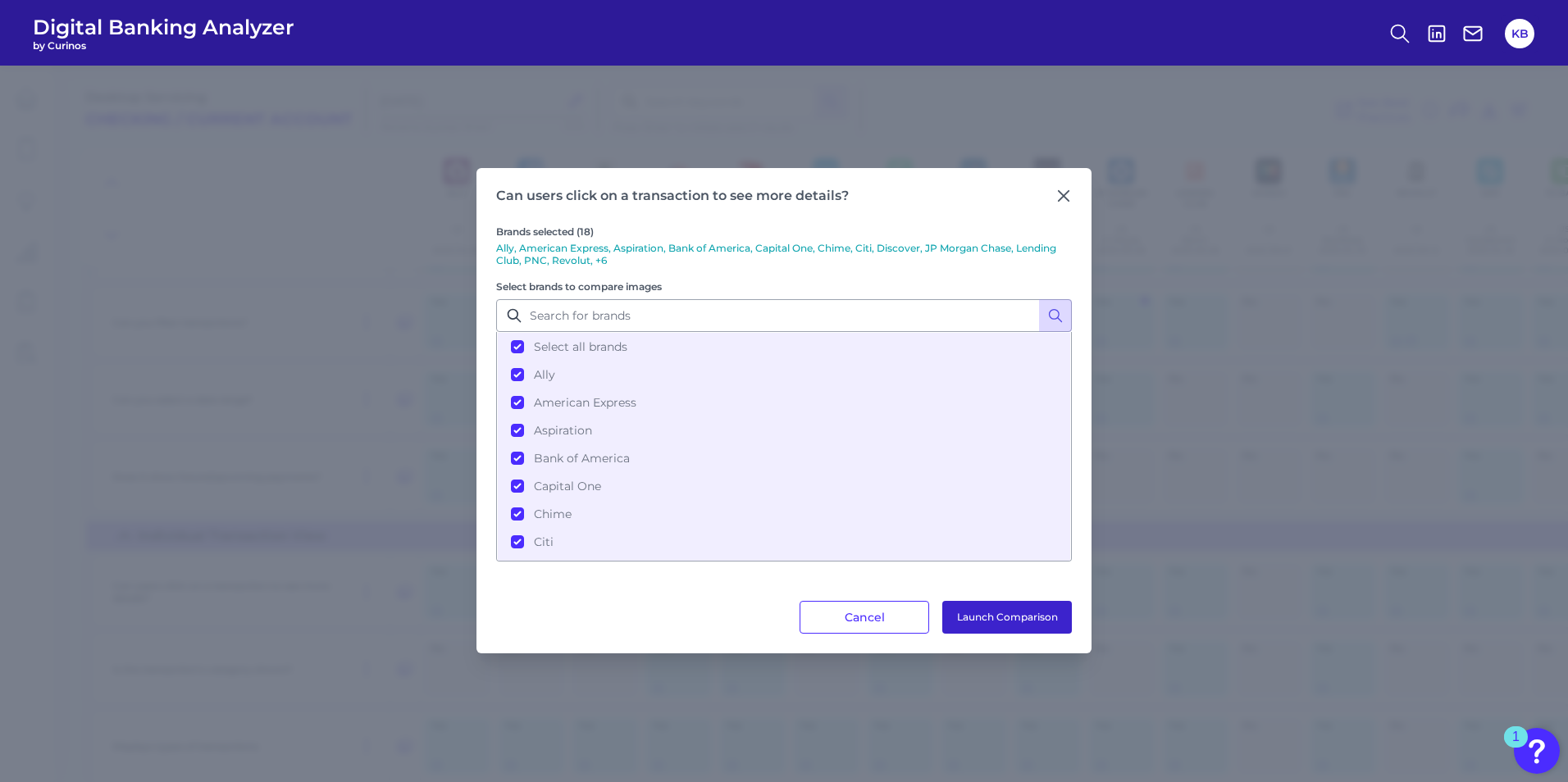 click on "Launch Comparison" at bounding box center (1007, 617) 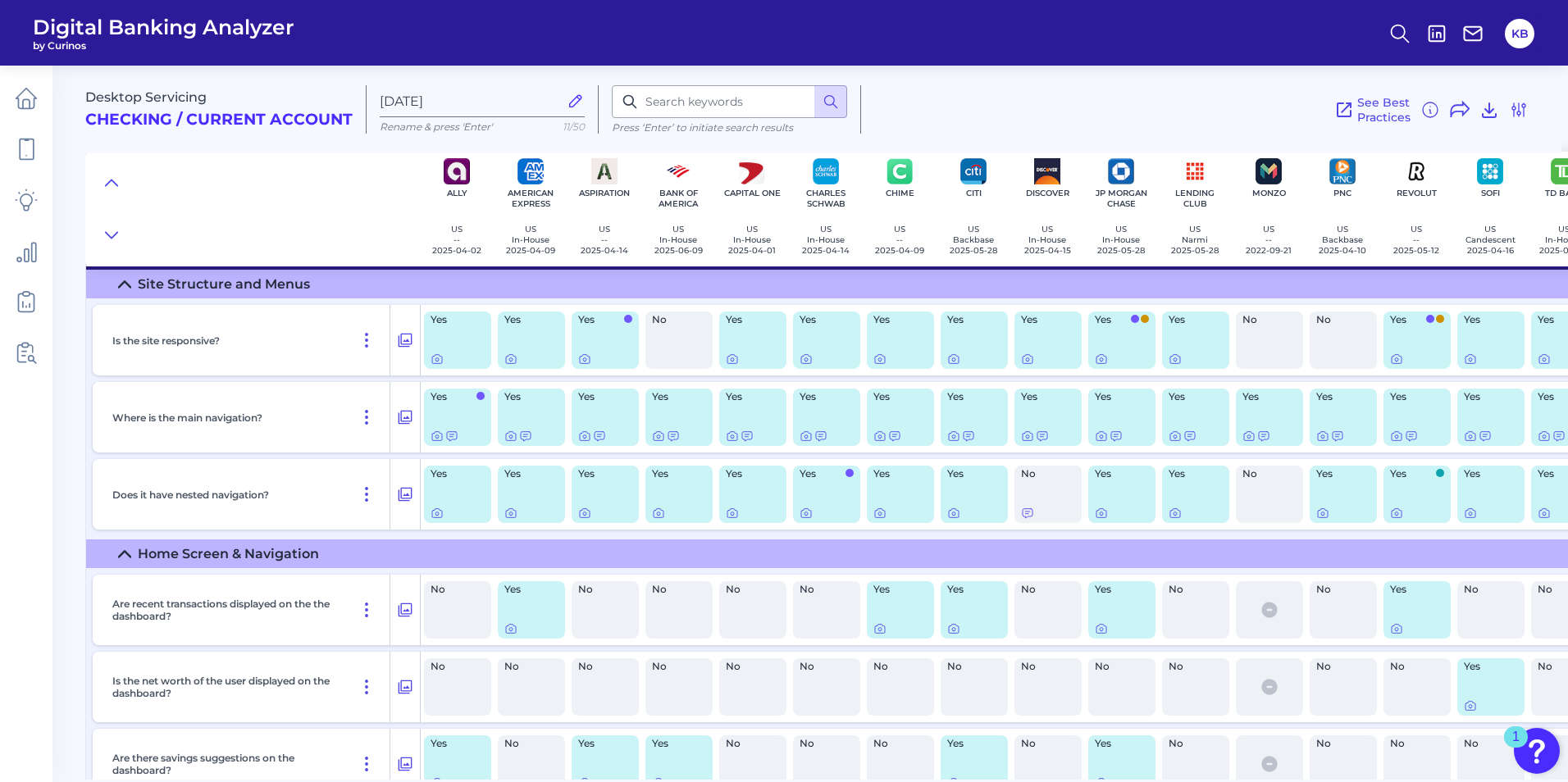 scroll, scrollTop: 0, scrollLeft: 0, axis: both 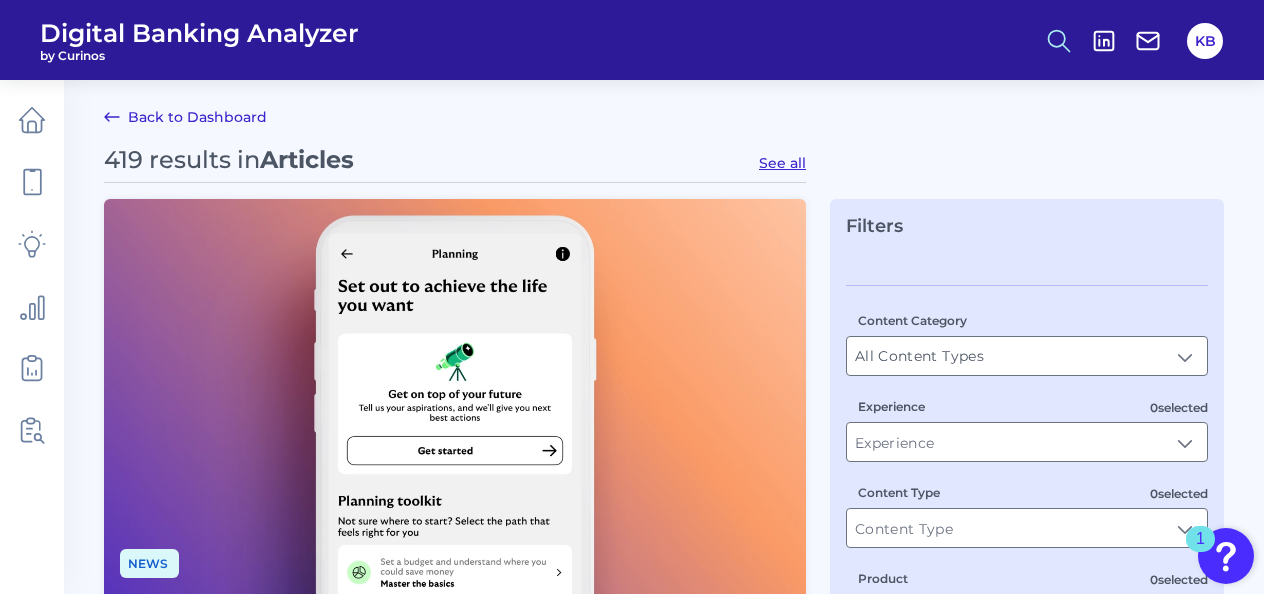 click at bounding box center [1059, 41] 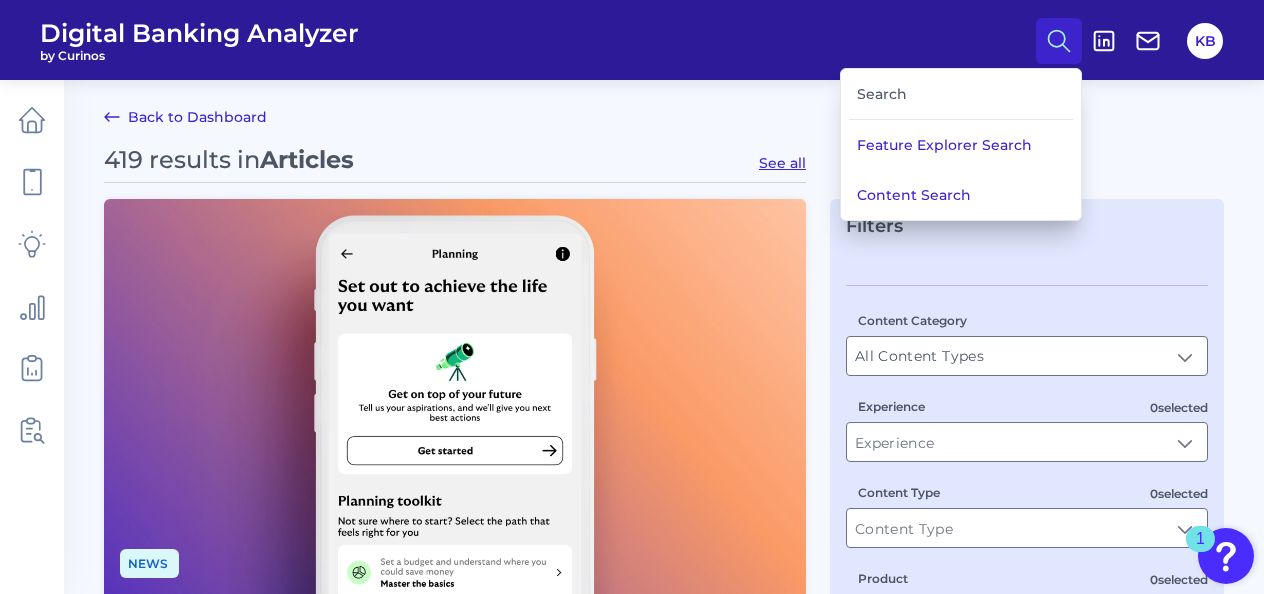 click on "Content Search" at bounding box center (961, 195) 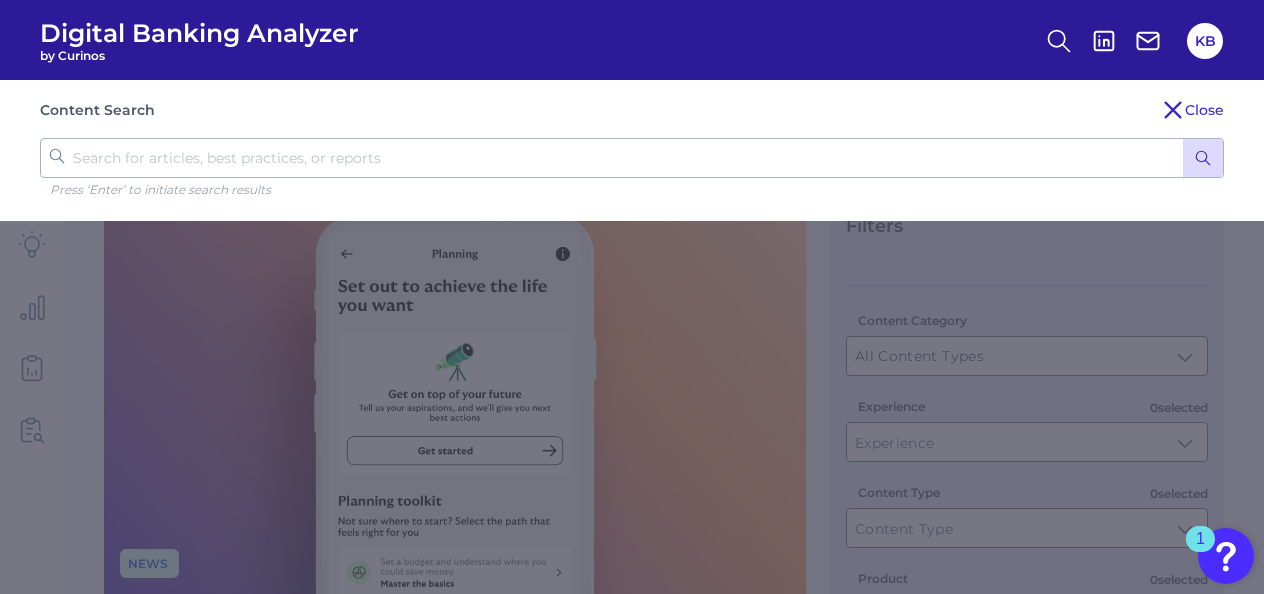 click on "Content Search Close Press ‘Enter’ to initiate search results" at bounding box center [632, 150] 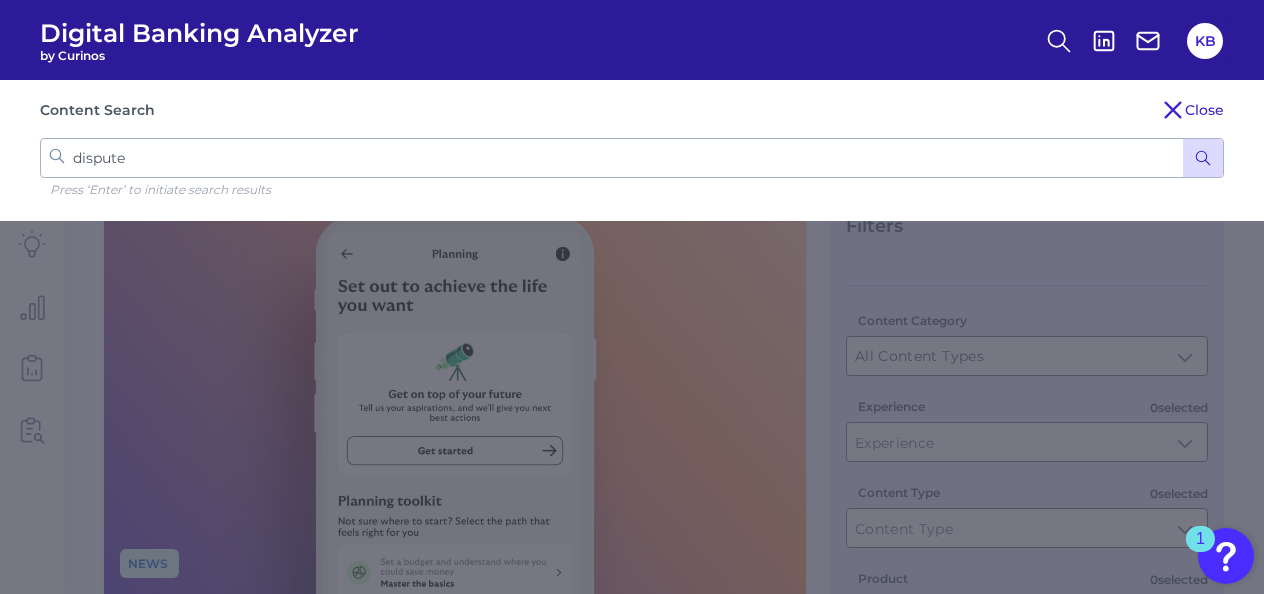 type on "disputes" 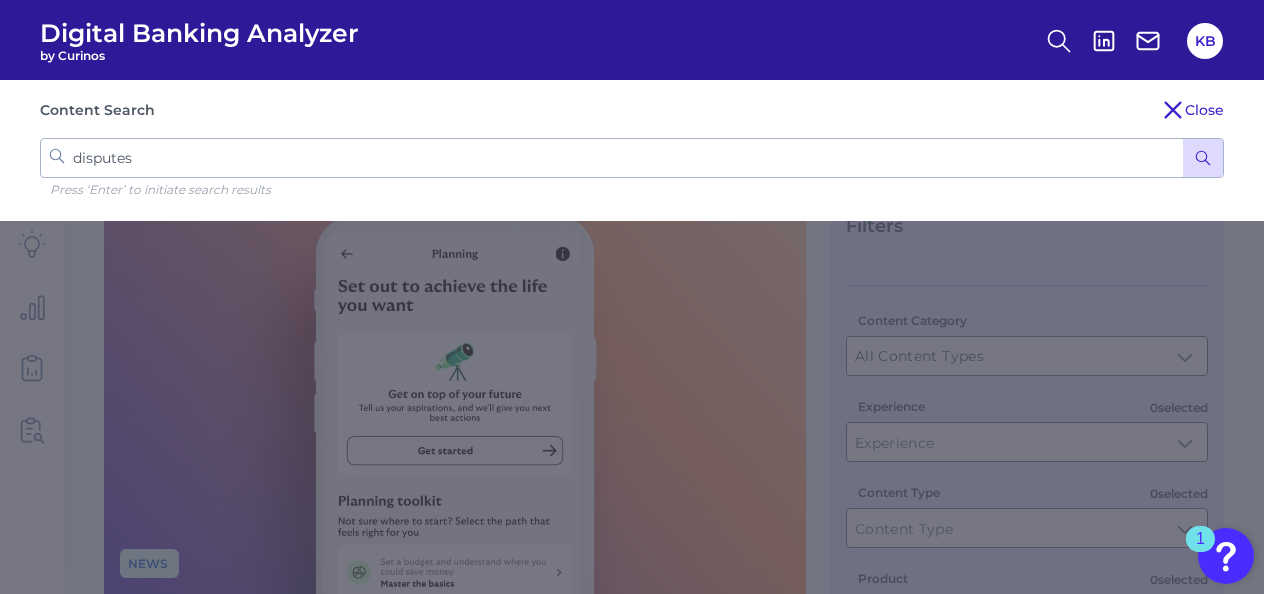 click at bounding box center [1203, 158] 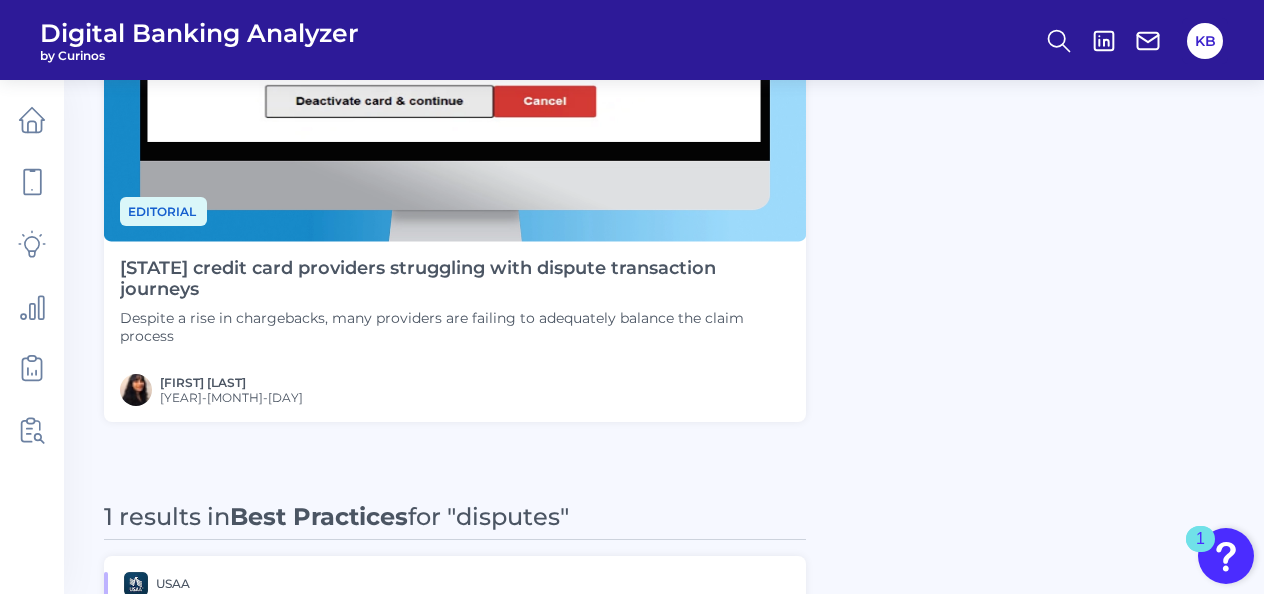 scroll, scrollTop: 2074, scrollLeft: 0, axis: vertical 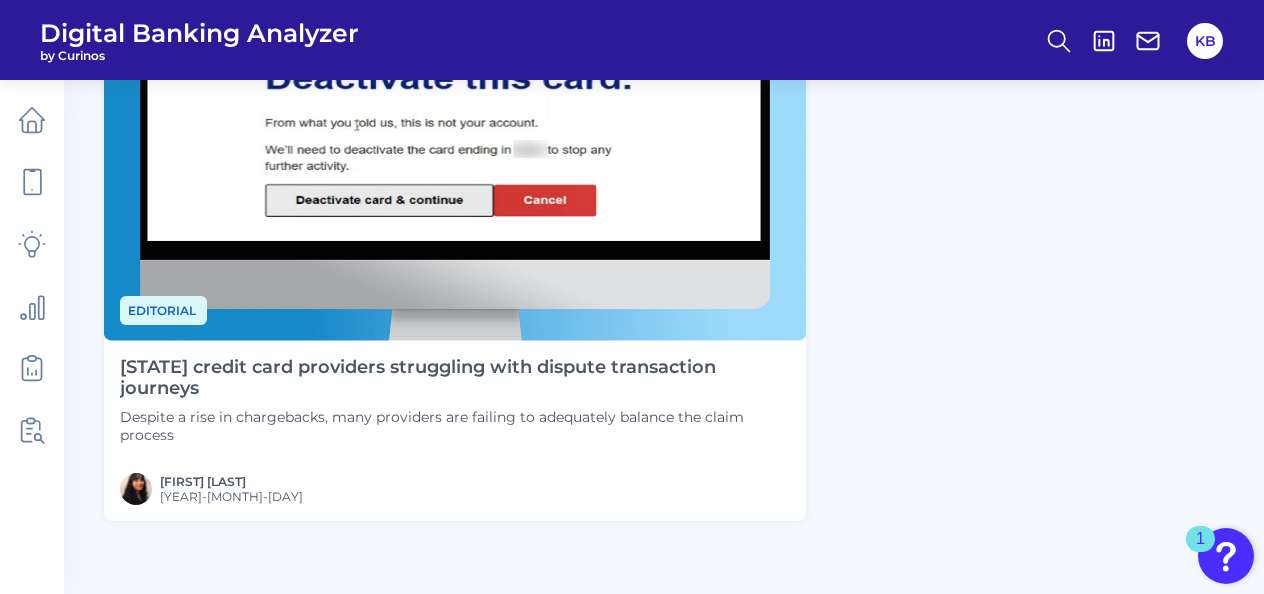 click on "US credit card providers struggling with dispute transaction journeys Despite a rise in chargebacks, many providers are failing to adequately balance the claim process" at bounding box center (455, 400) 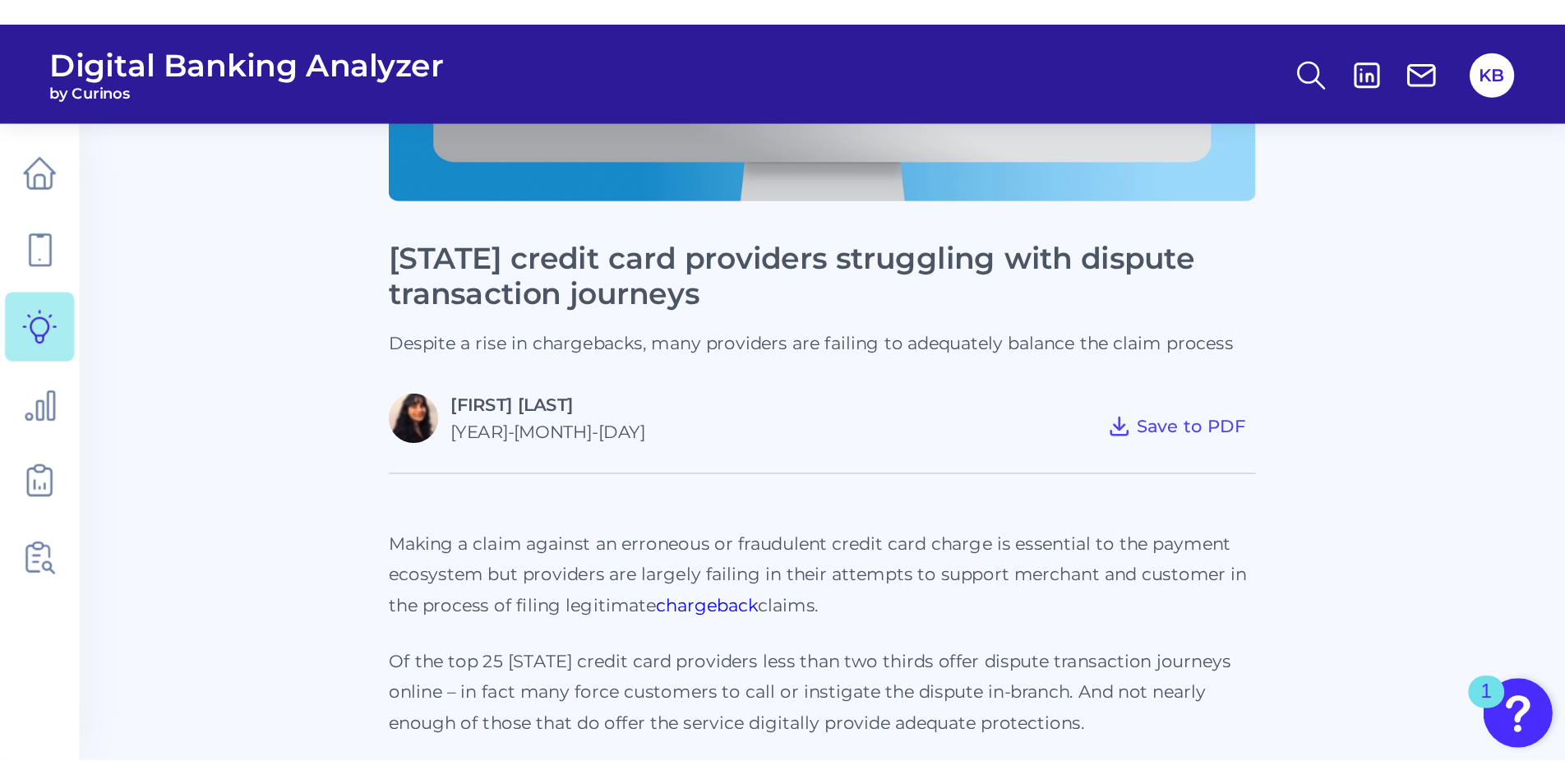 scroll, scrollTop: 411, scrollLeft: 0, axis: vertical 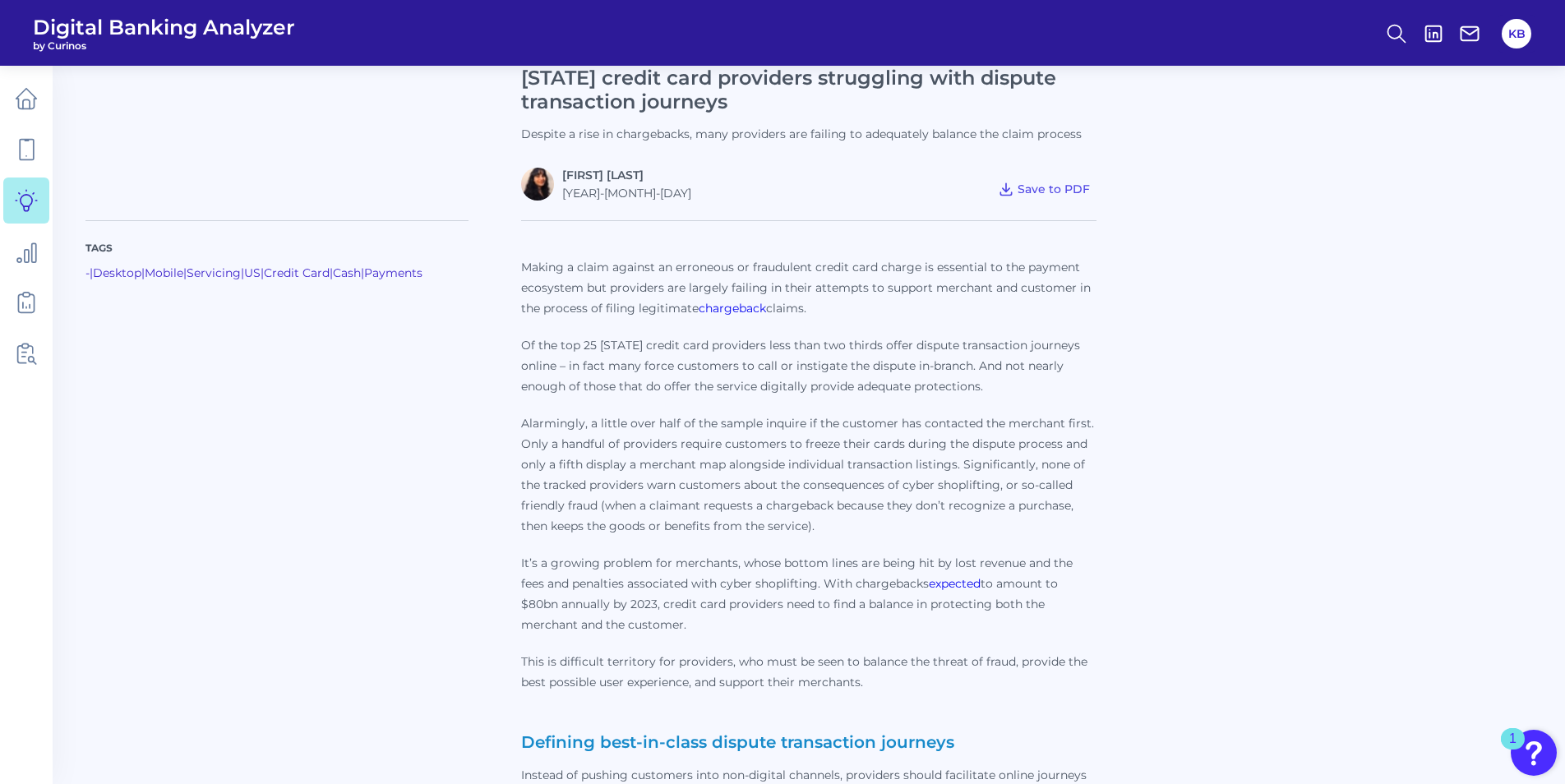 click on "Tags  -   |  Desktop  |  Mobile  |  Servicing  |  US  |  Credit Card  |  Cash  |  Payments" at bounding box center [303, 987] 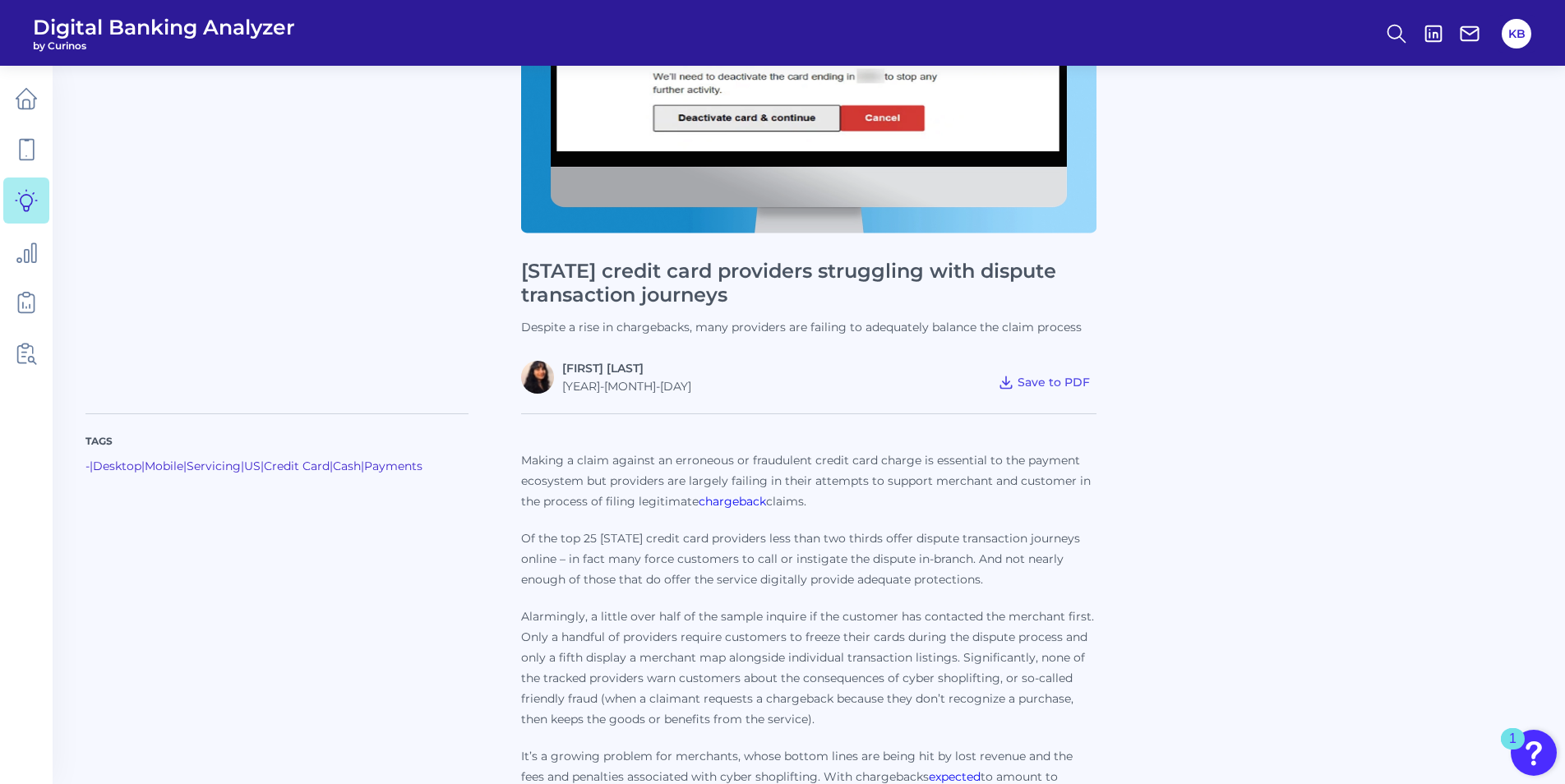 scroll, scrollTop: 247, scrollLeft: 0, axis: vertical 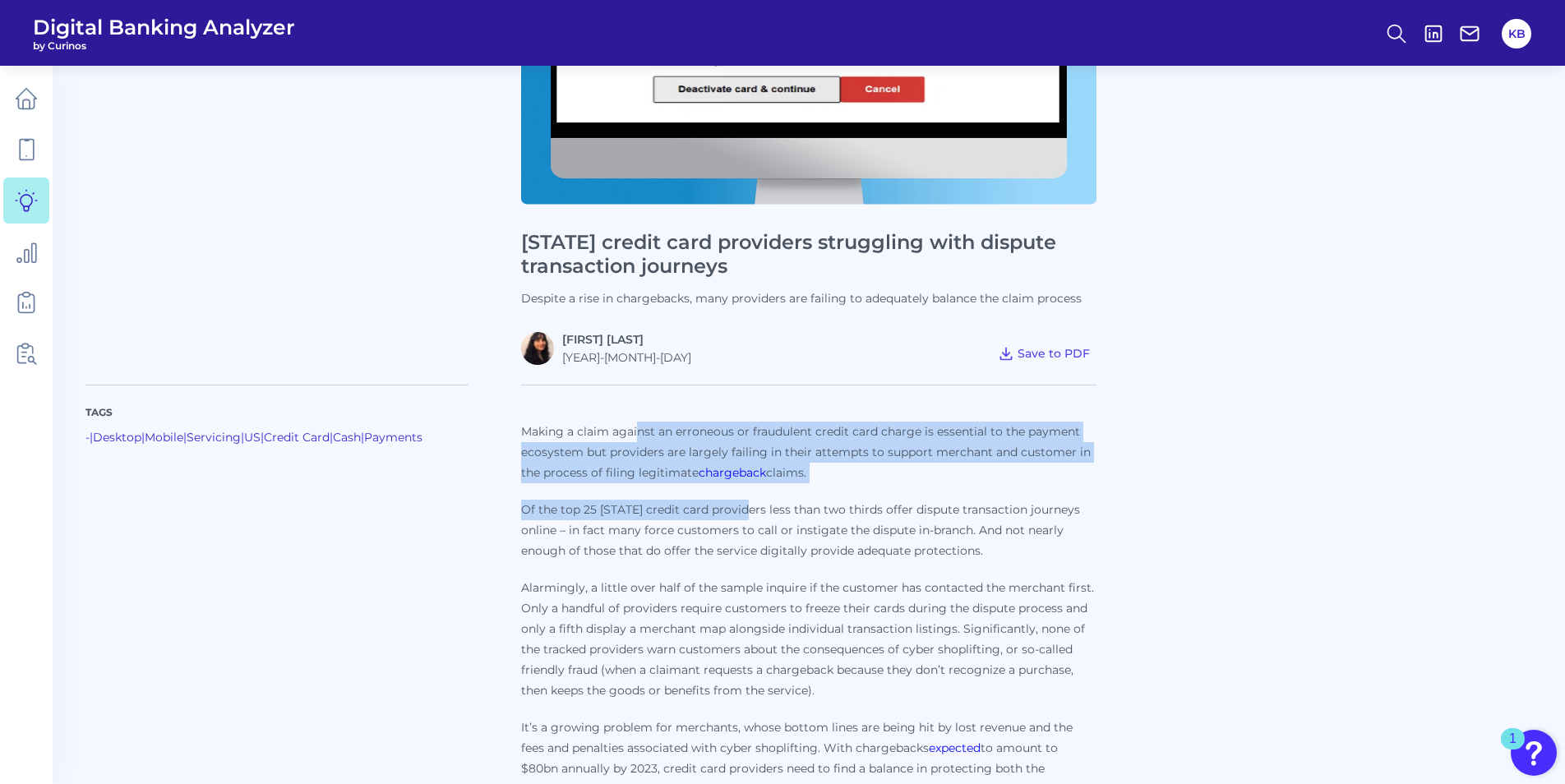 drag, startPoint x: 636, startPoint y: 438, endPoint x: 746, endPoint y: 492, distance: 122.53979 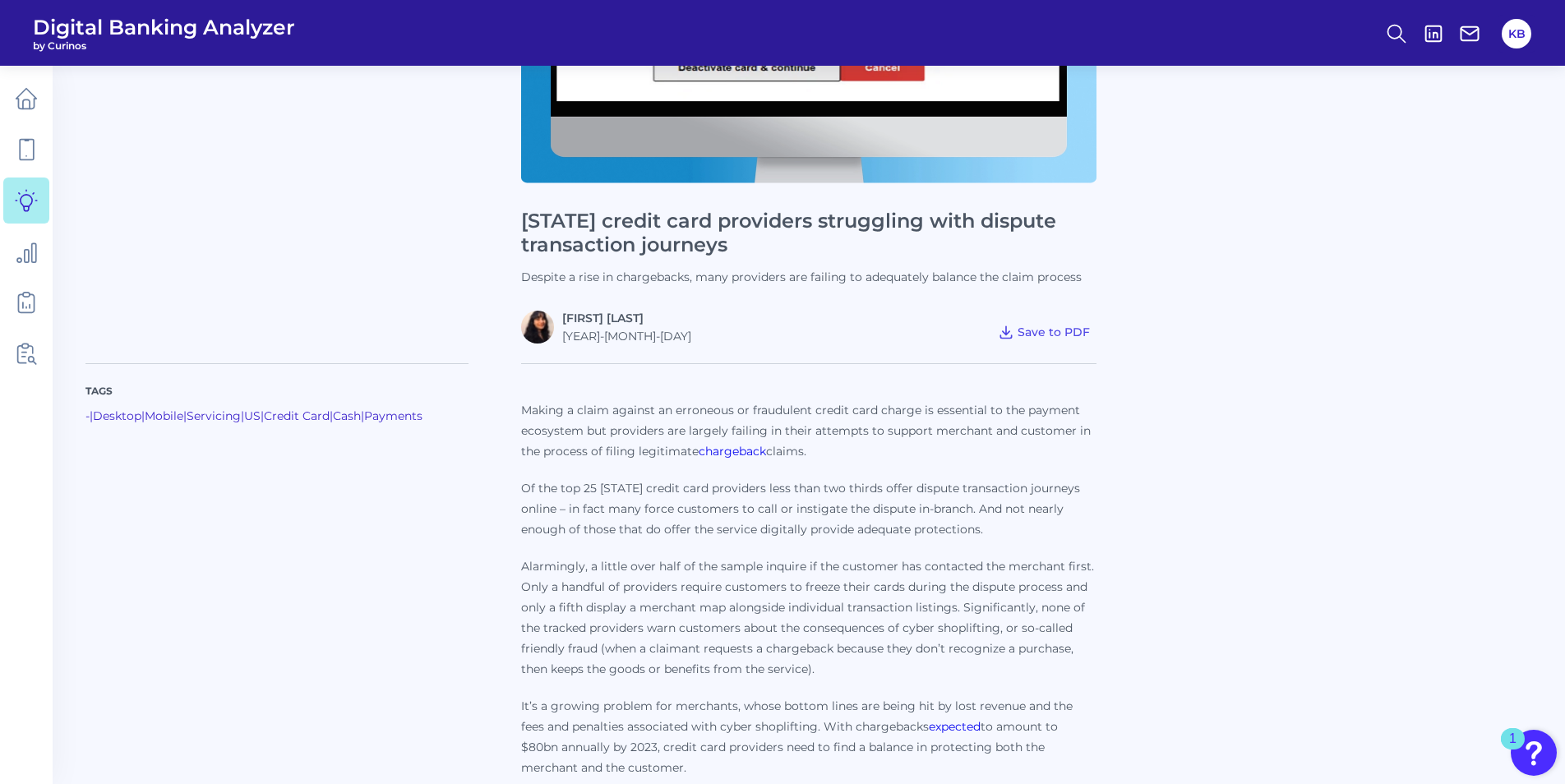 scroll, scrollTop: 329, scrollLeft: 0, axis: vertical 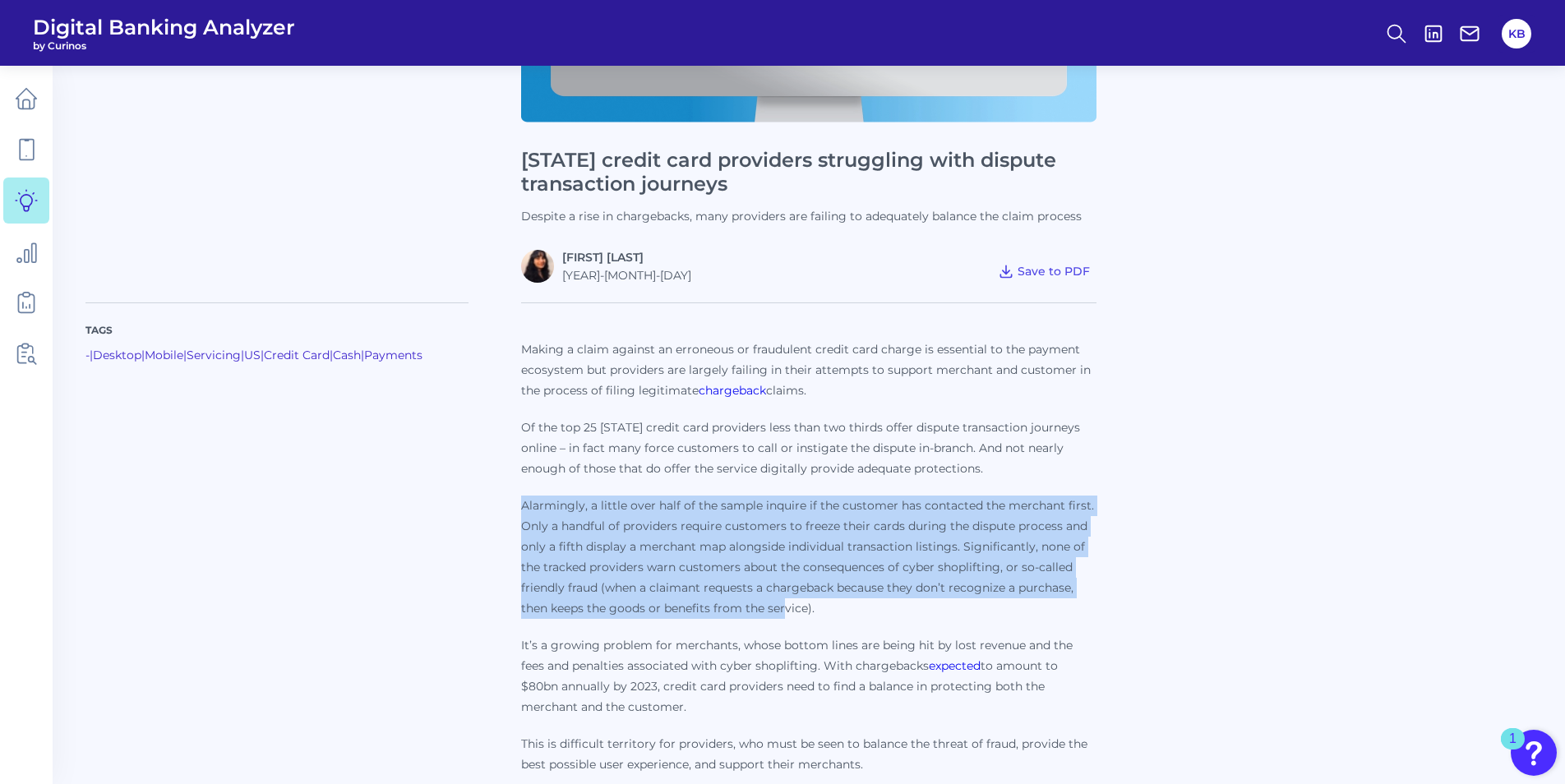 drag, startPoint x: 521, startPoint y: 510, endPoint x: 783, endPoint y: 604, distance: 278.35229 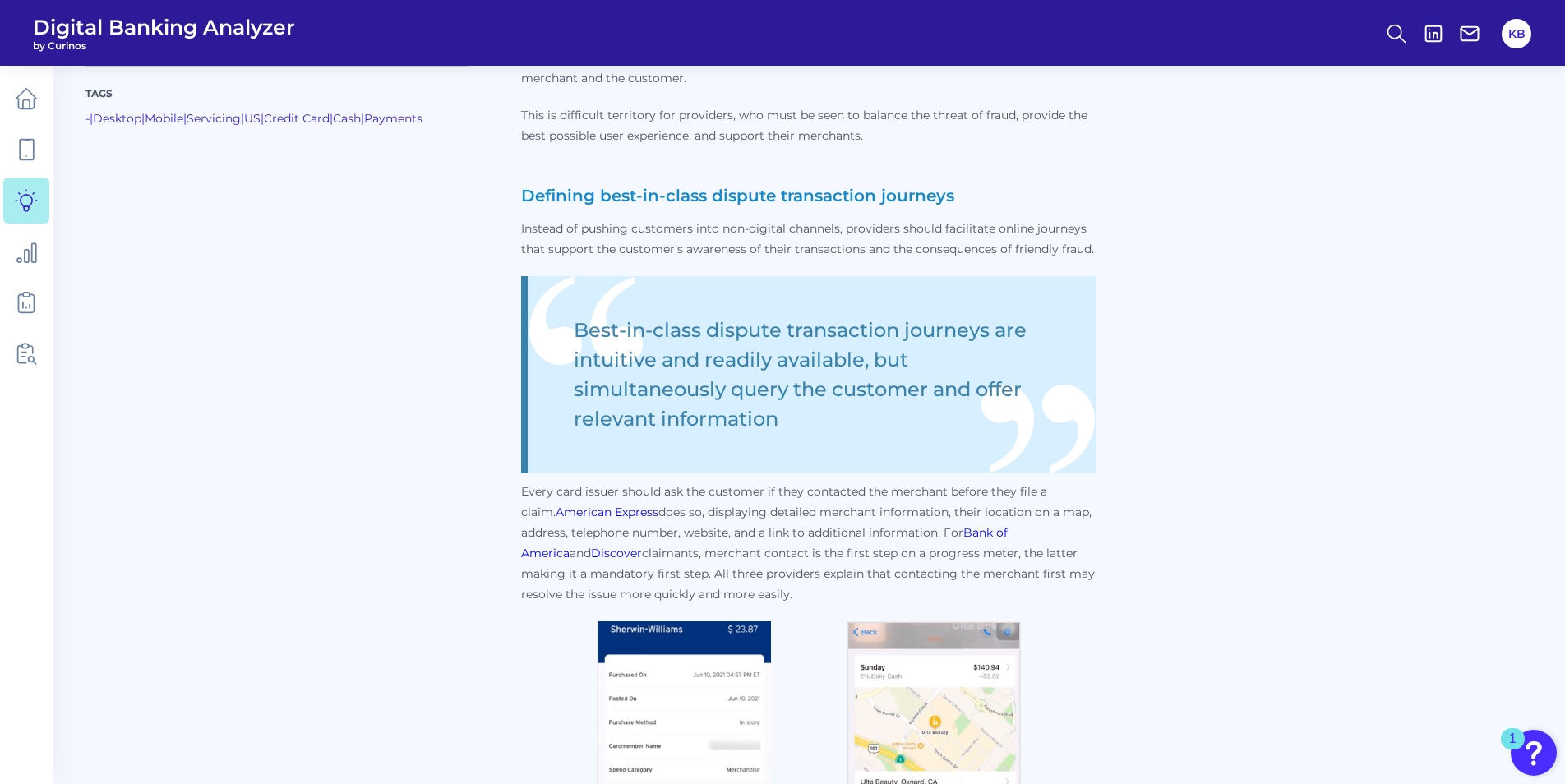 scroll, scrollTop: 986, scrollLeft: 0, axis: vertical 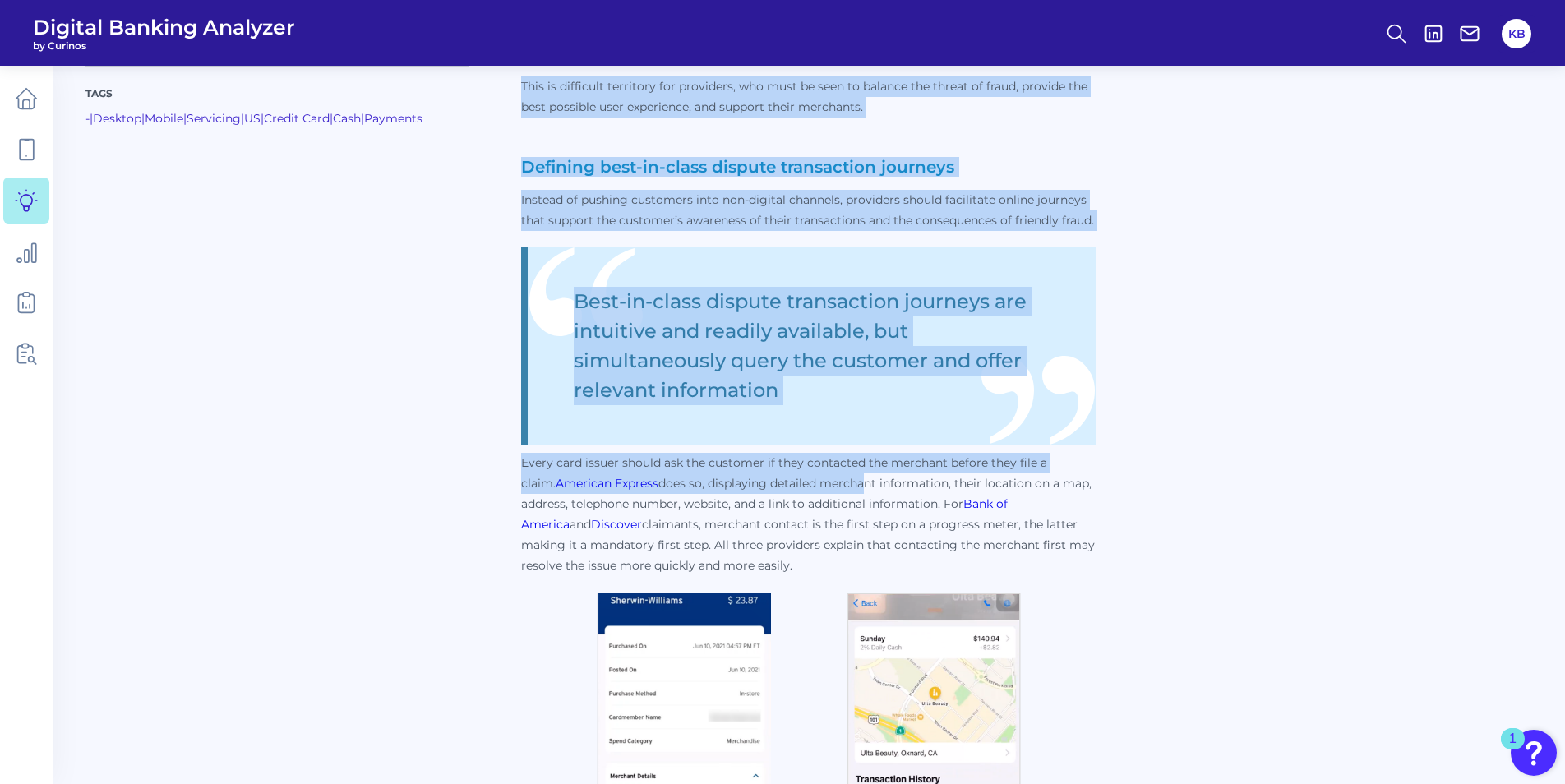 drag, startPoint x: 516, startPoint y: 459, endPoint x: 824, endPoint y: 482, distance: 308.85757 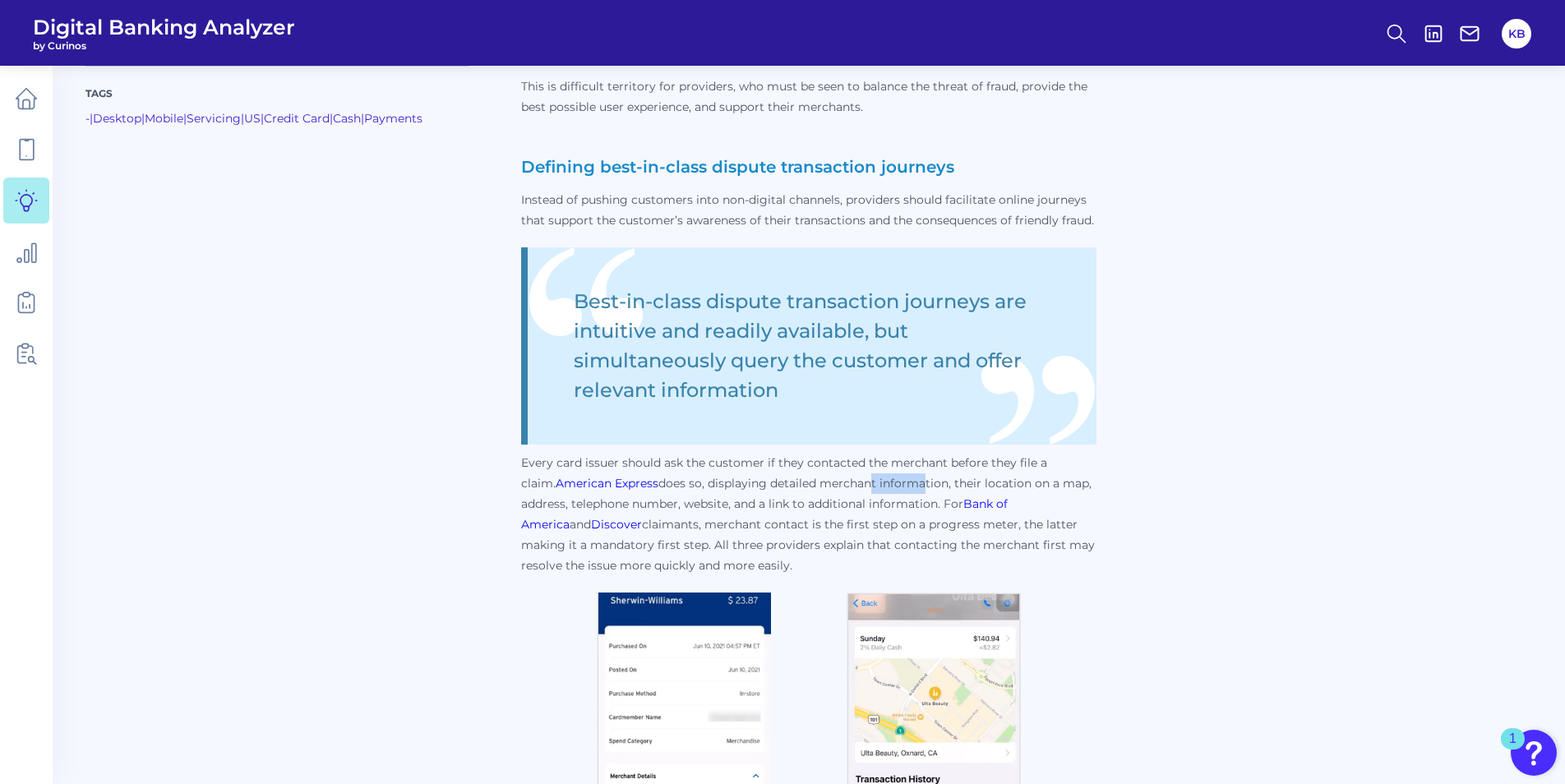 drag, startPoint x: 830, startPoint y: 488, endPoint x: 889, endPoint y: 487, distance: 59.00847 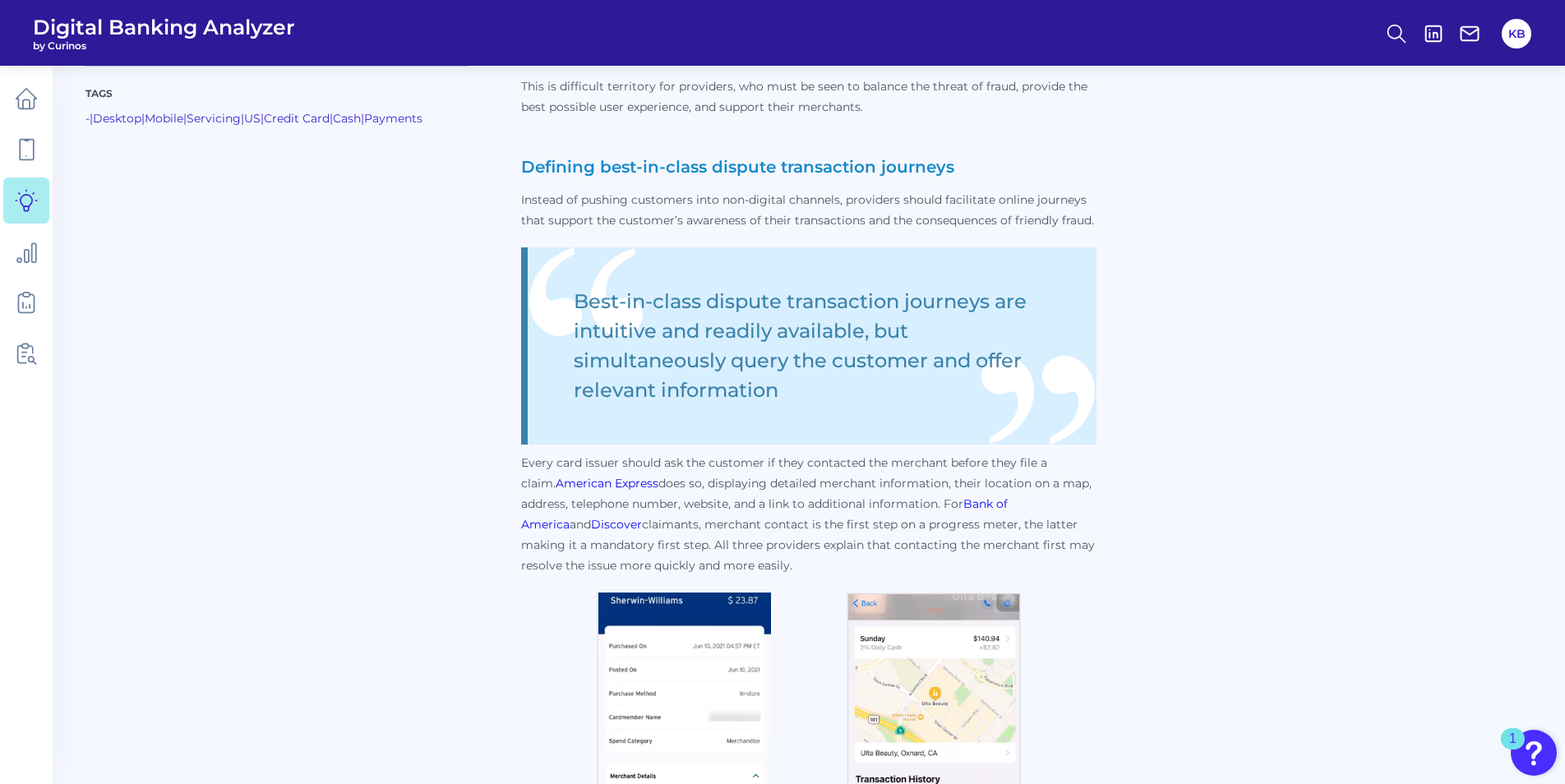 drag, startPoint x: 889, startPoint y: 487, endPoint x: 792, endPoint y: 547, distance: 114.057 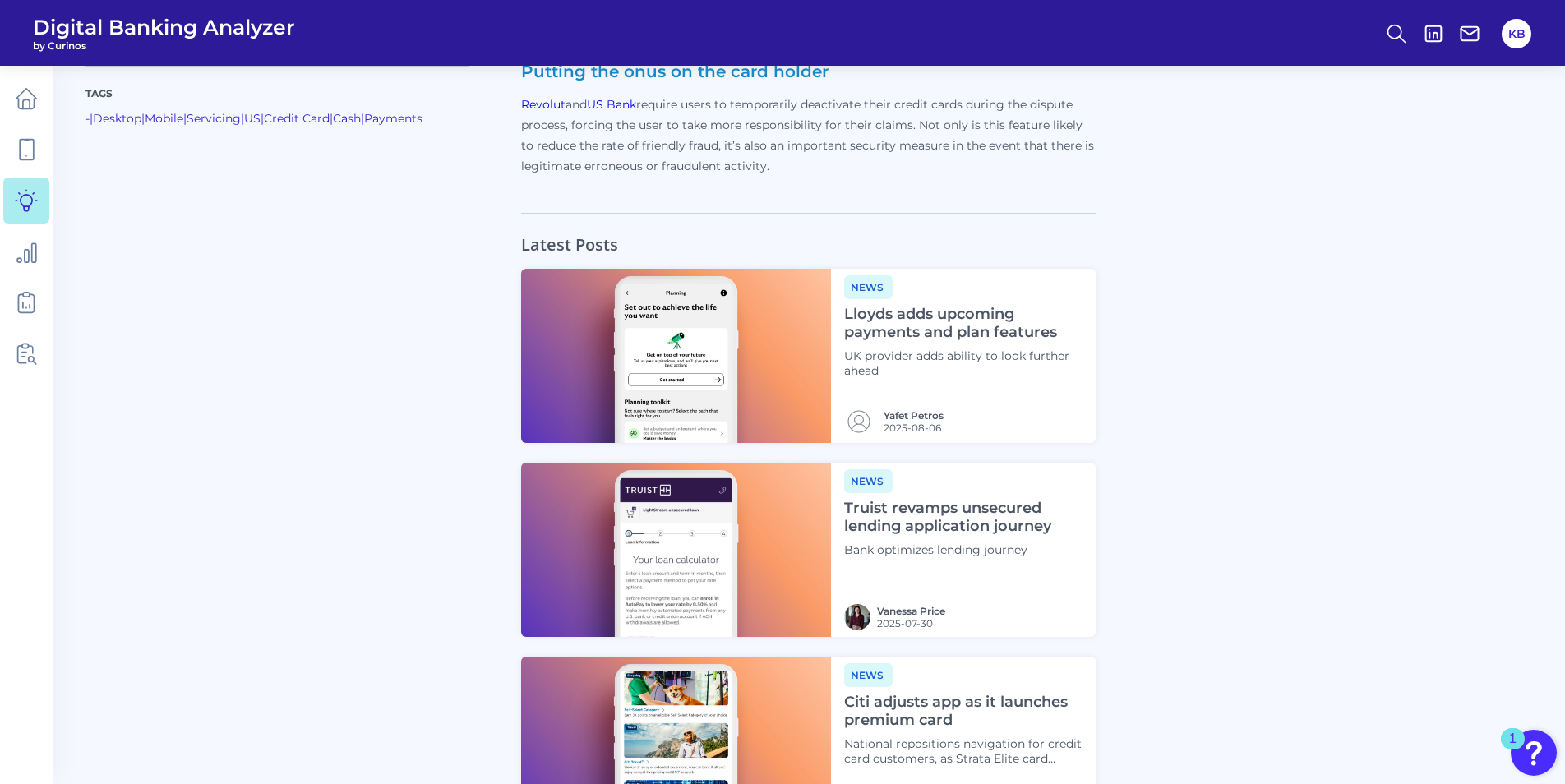 scroll, scrollTop: 2134, scrollLeft: 0, axis: vertical 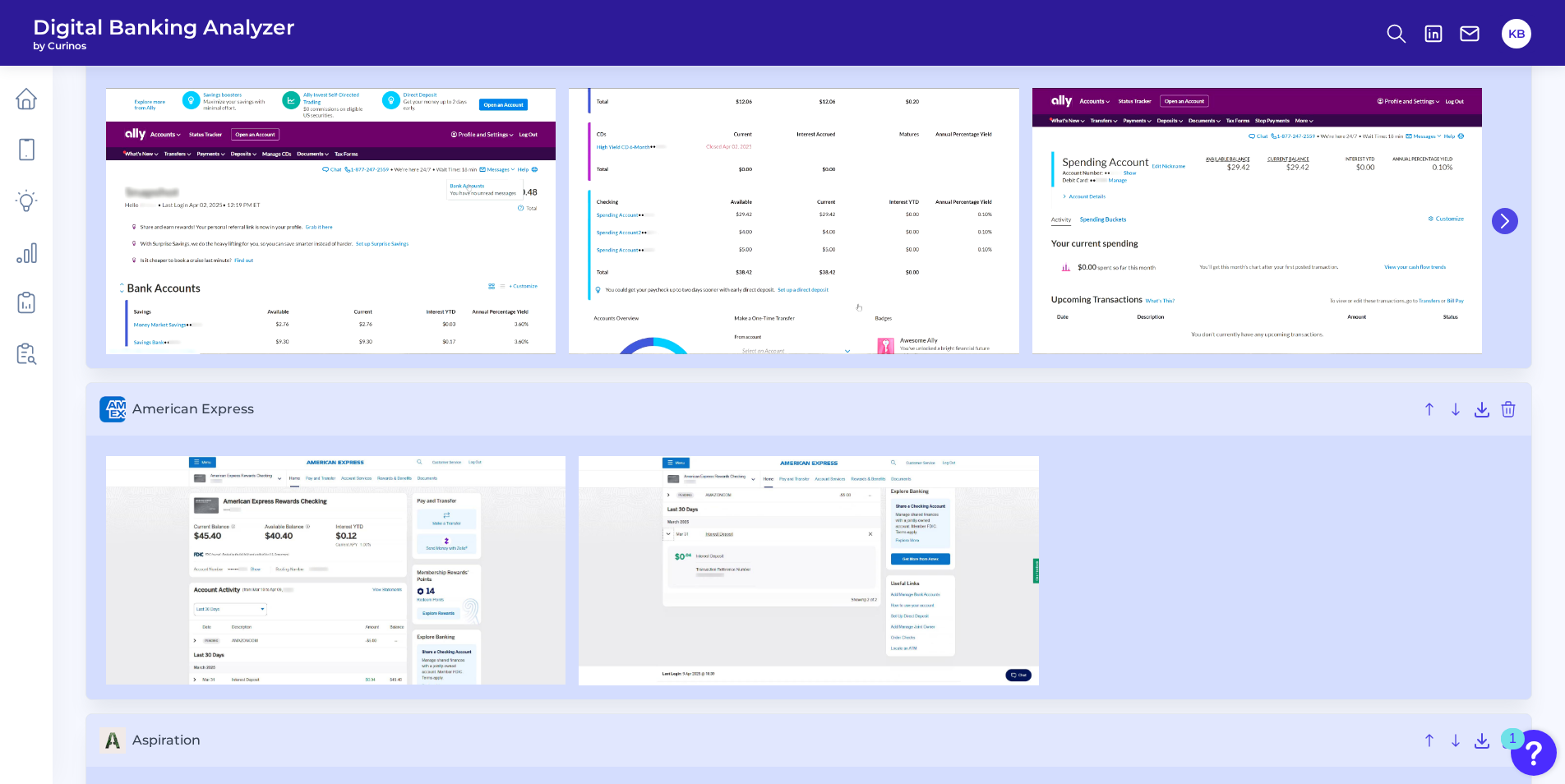 click 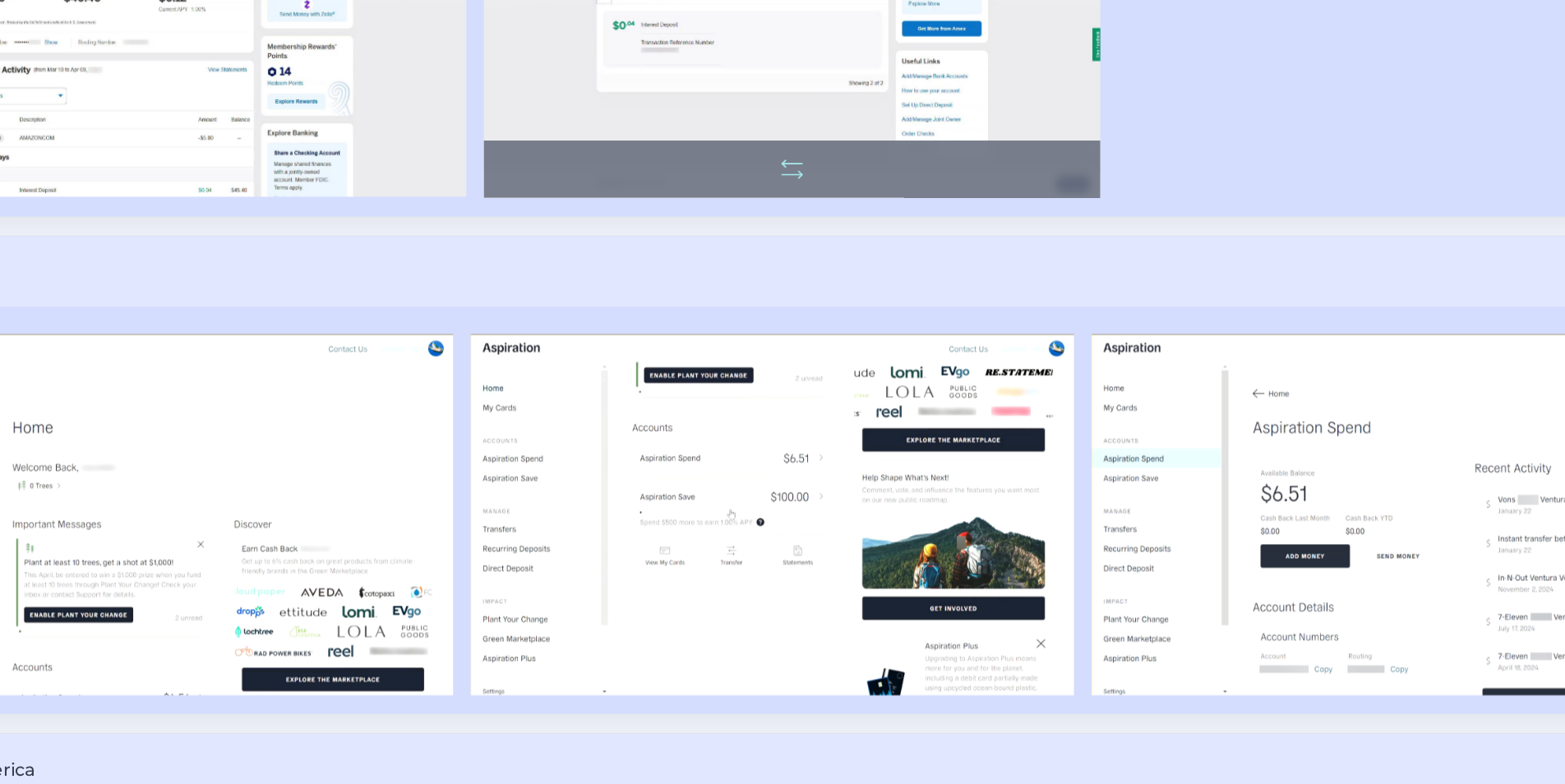 scroll, scrollTop: 516, scrollLeft: 0, axis: vertical 